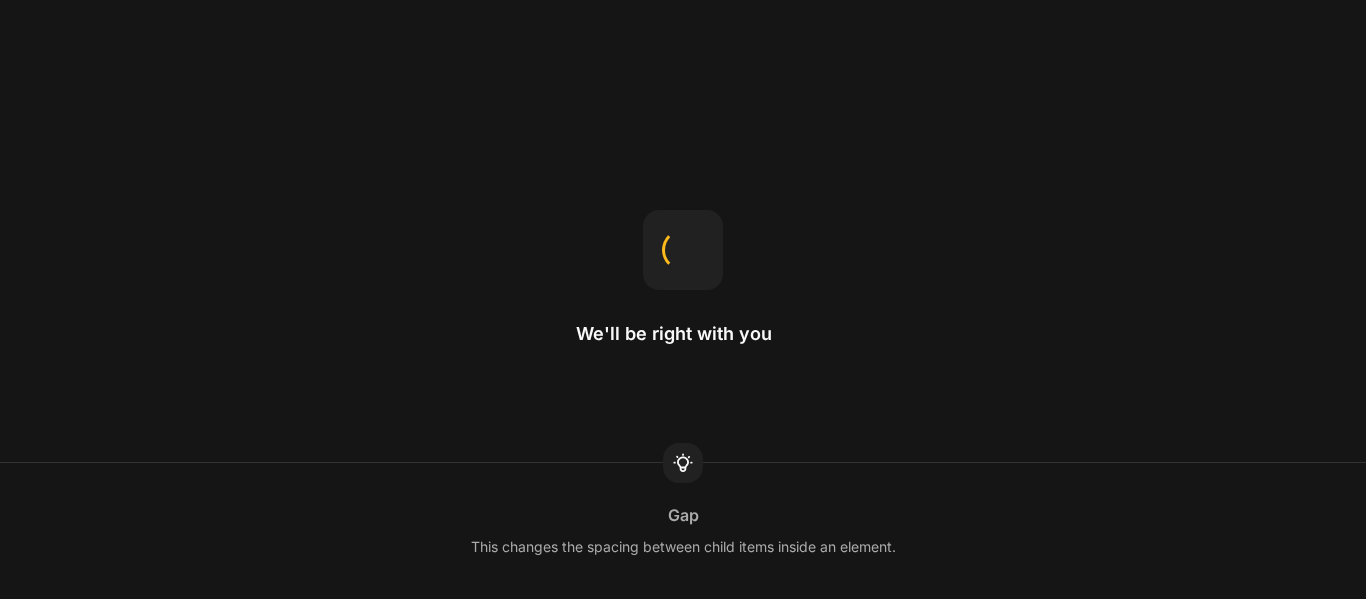 scroll, scrollTop: 0, scrollLeft: 0, axis: both 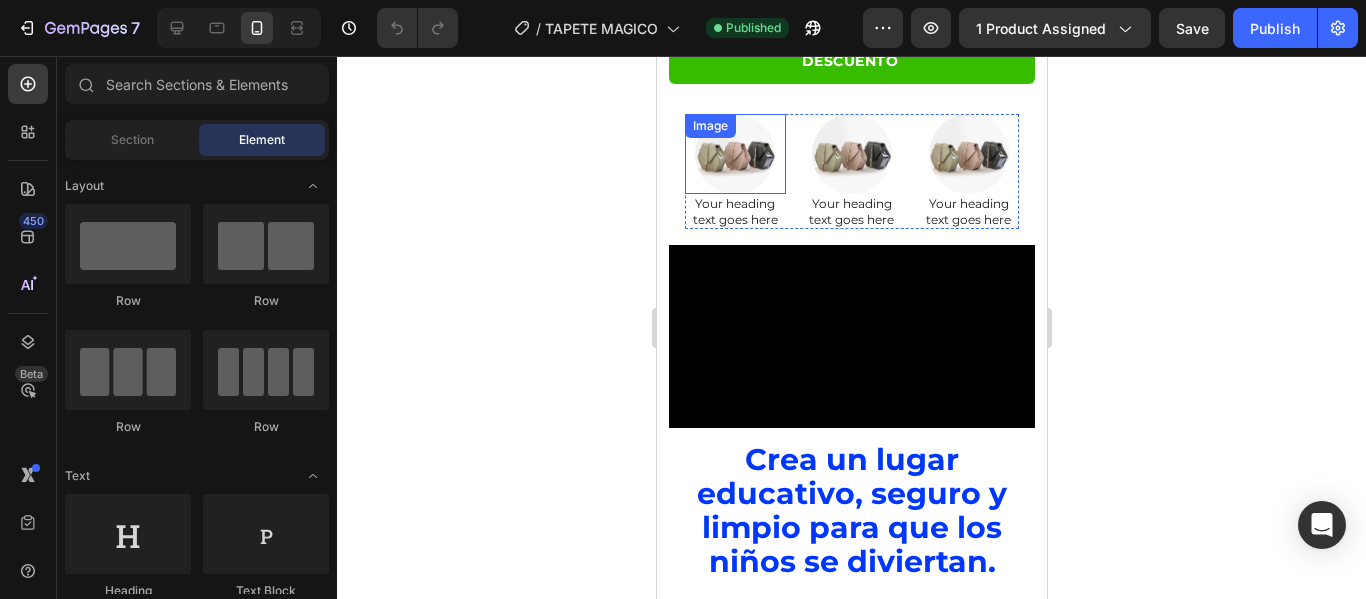 click at bounding box center [734, 154] 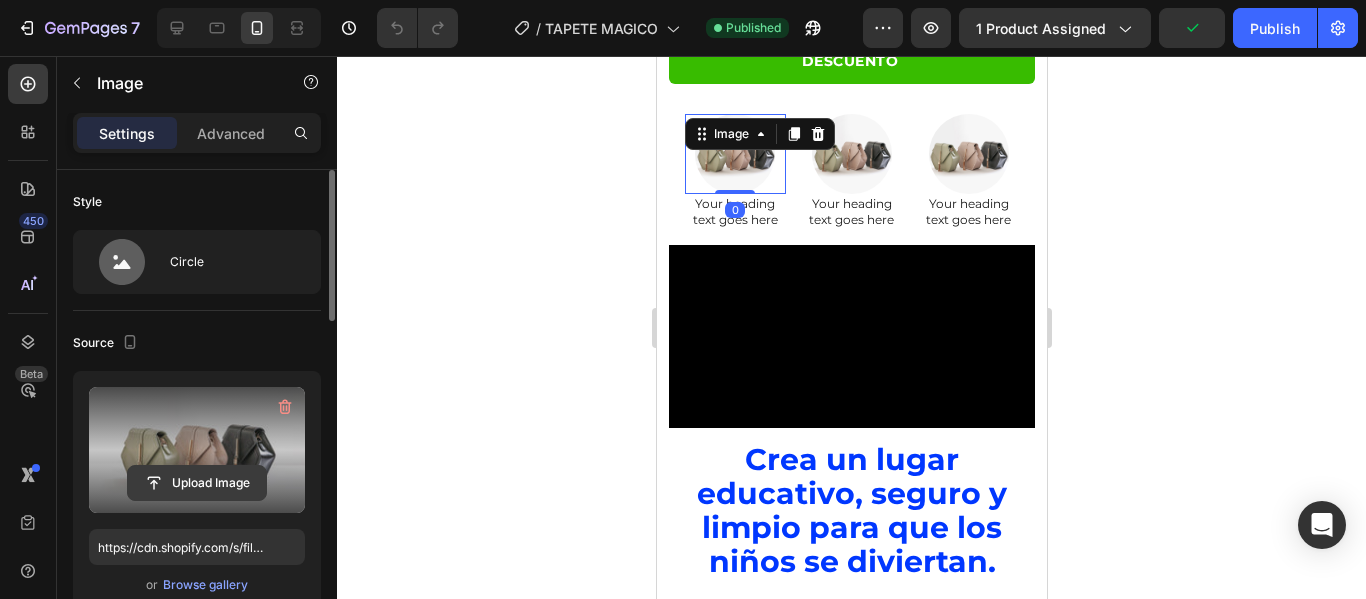click on "Upload Image" at bounding box center (197, 483) 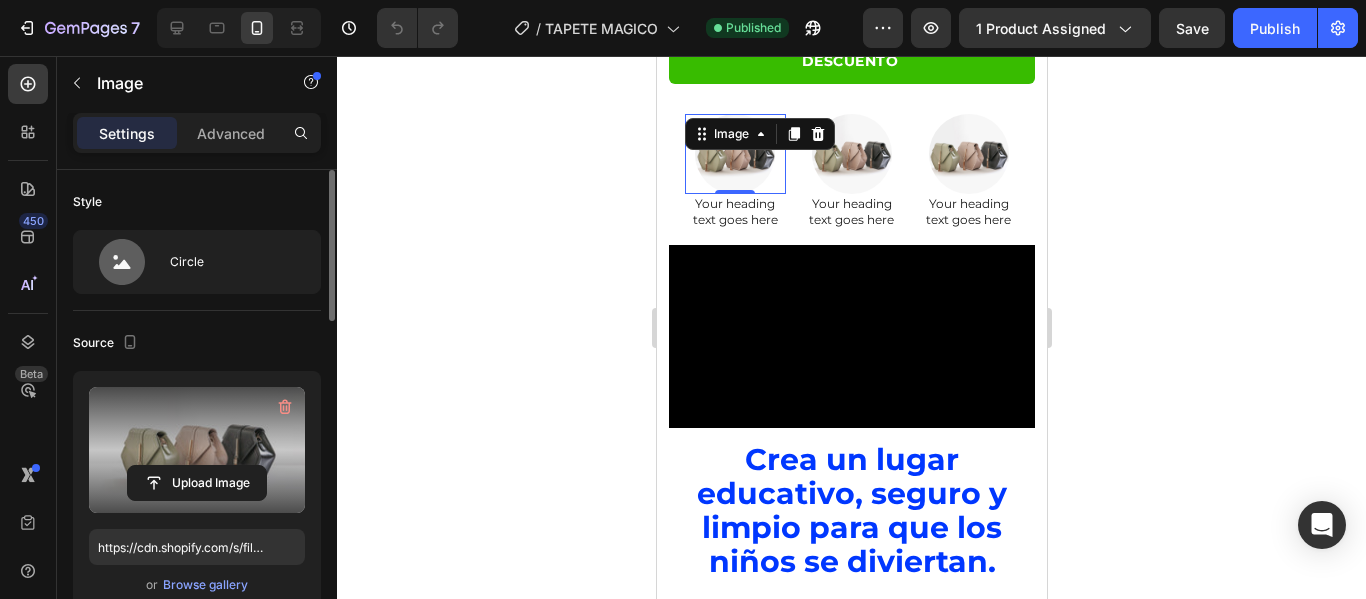 scroll, scrollTop: 200, scrollLeft: 0, axis: vertical 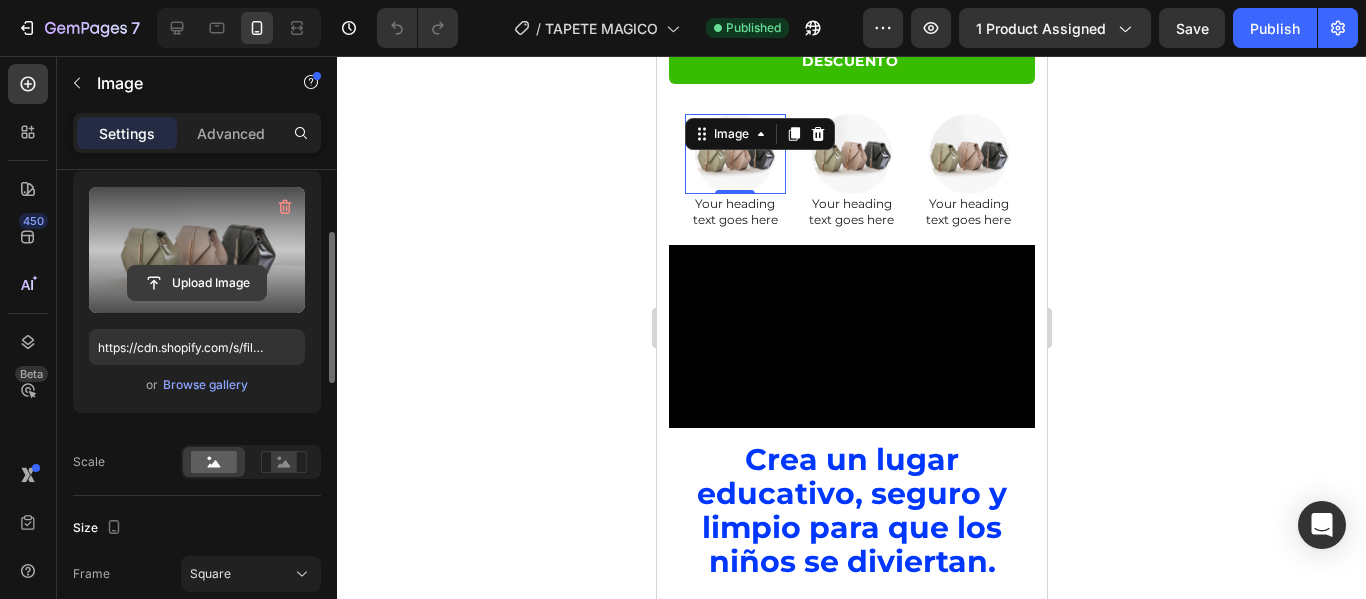 click 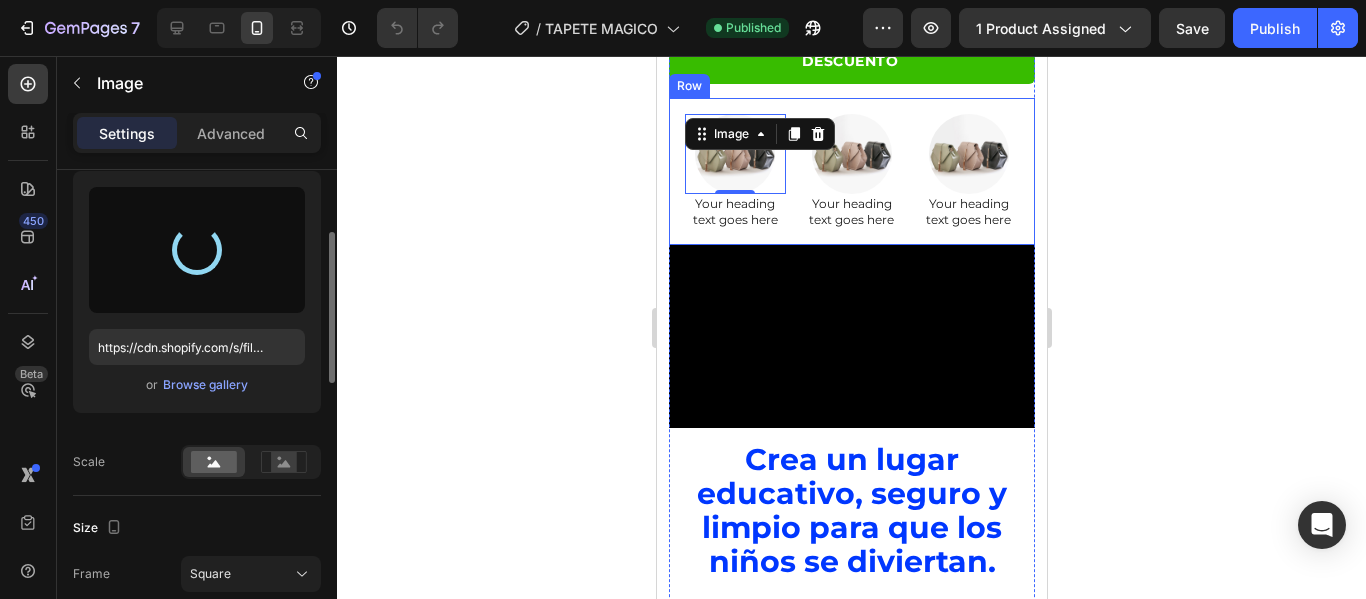 scroll, scrollTop: 1000, scrollLeft: 0, axis: vertical 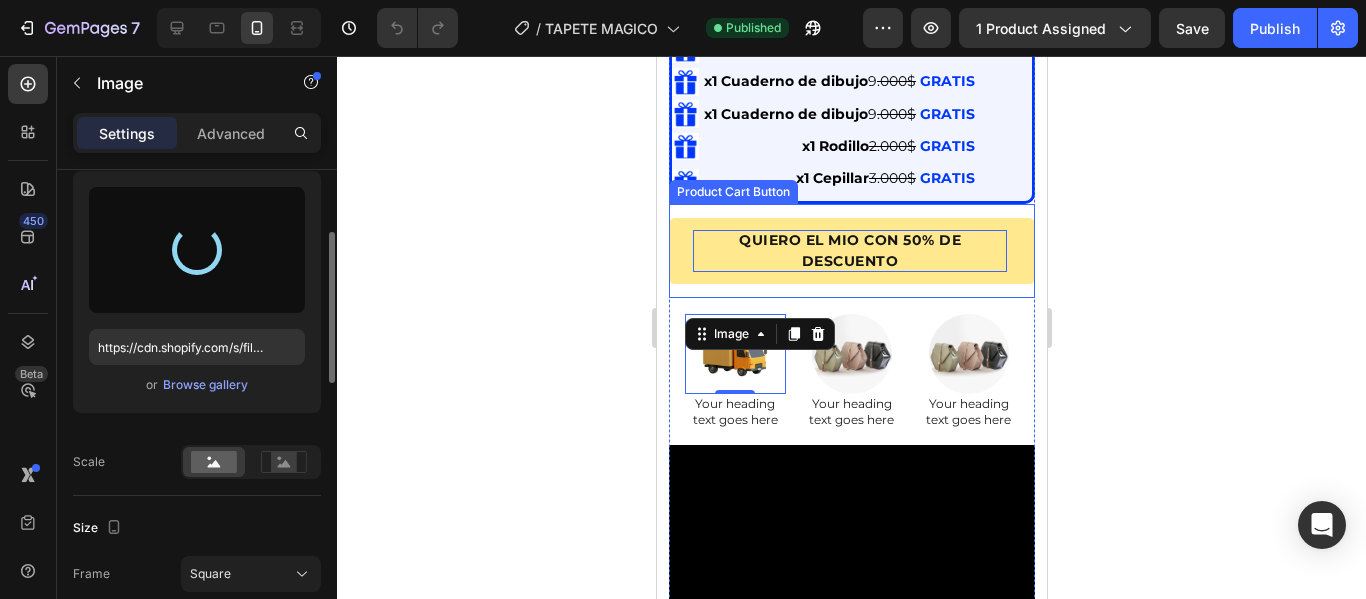 type on "https://cdn.shopify.com/s/files/1/0692/9462/0827/files/gempages_569373329325032428-f874eb99-525e-467e-8ec0-e6f83a56f318.png" 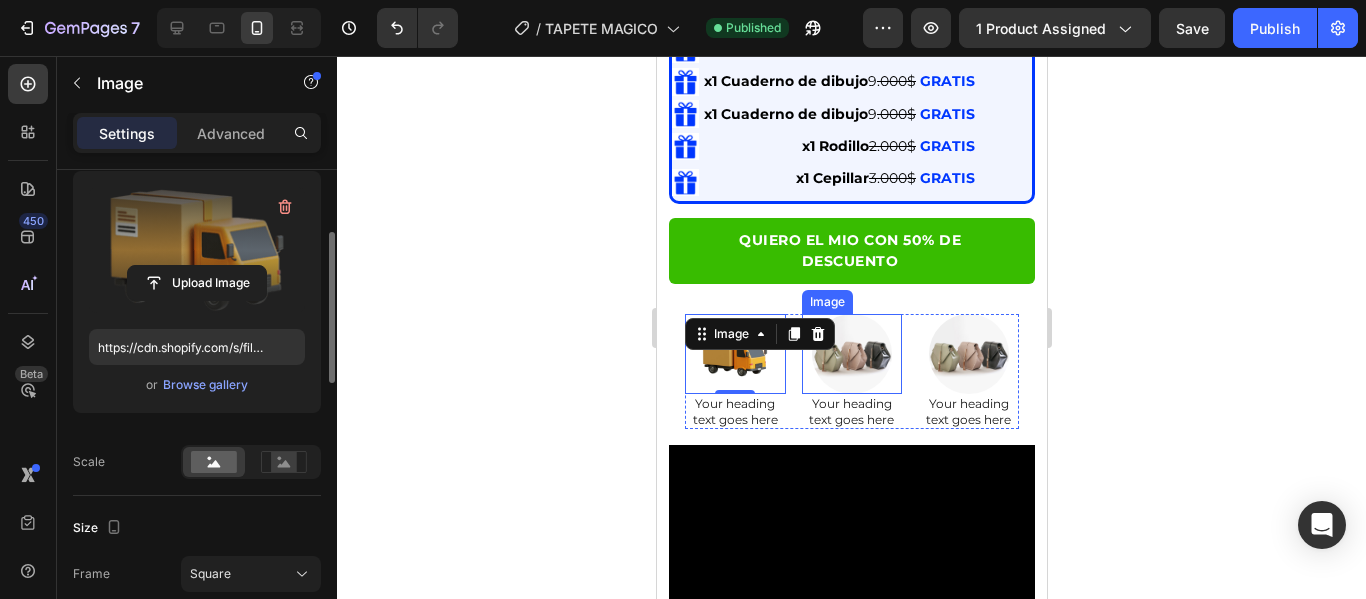 click at bounding box center (851, 354) 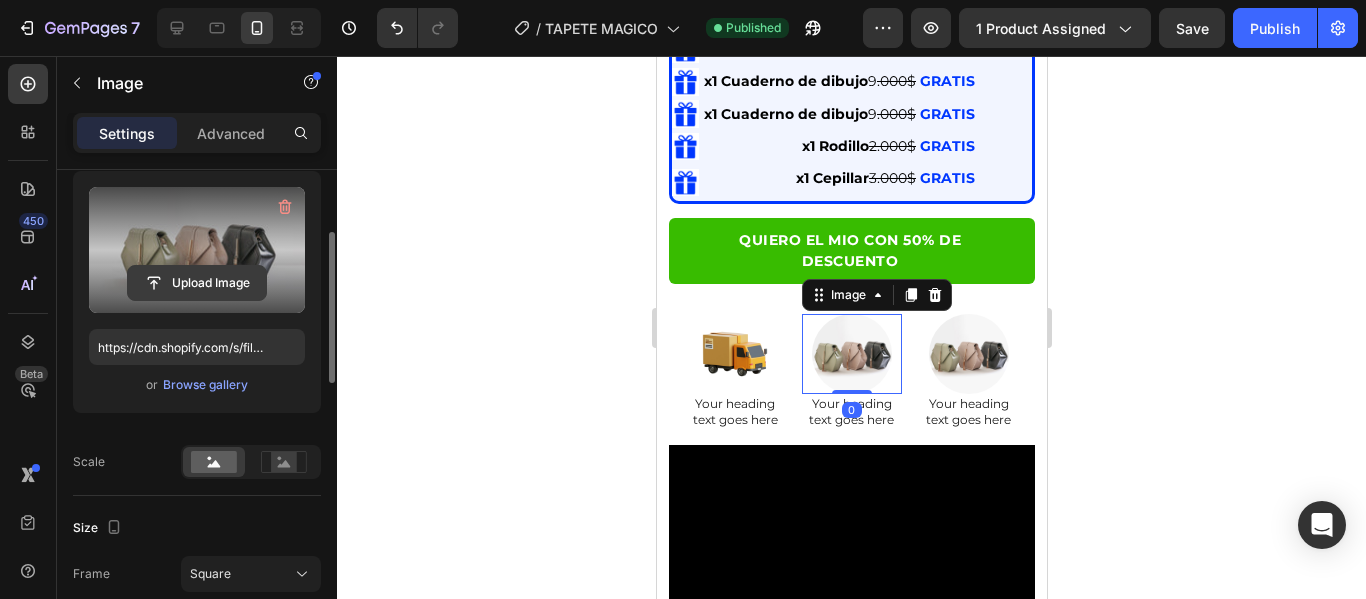 click 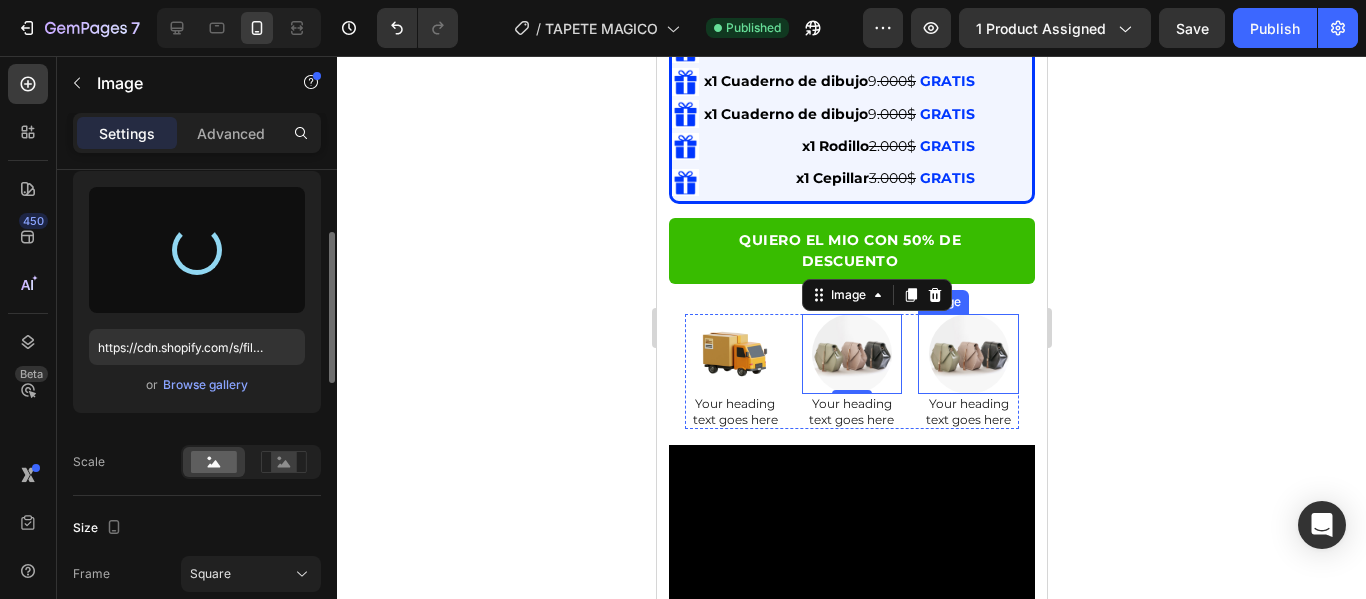type on "https://cdn.shopify.com/s/files/1/0692/9462/0827/files/gempages_569373329325032428-e5ef22f3-87c1-4e48-a801-5659417e58dd.png" 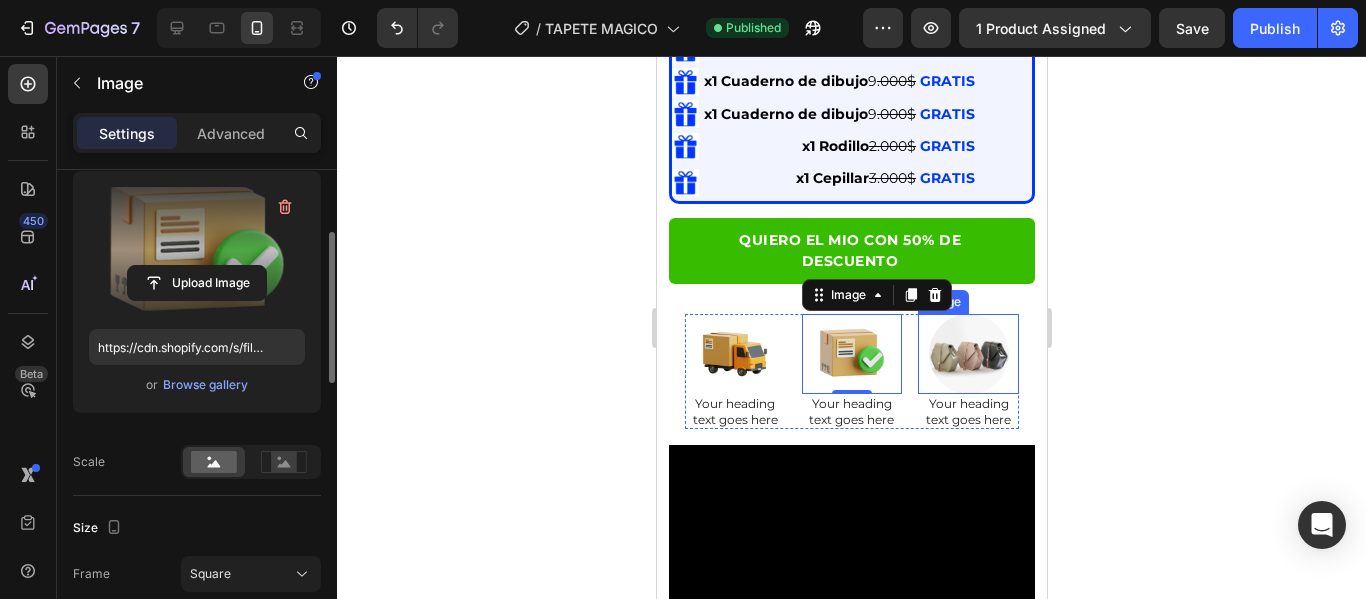 click at bounding box center [968, 354] 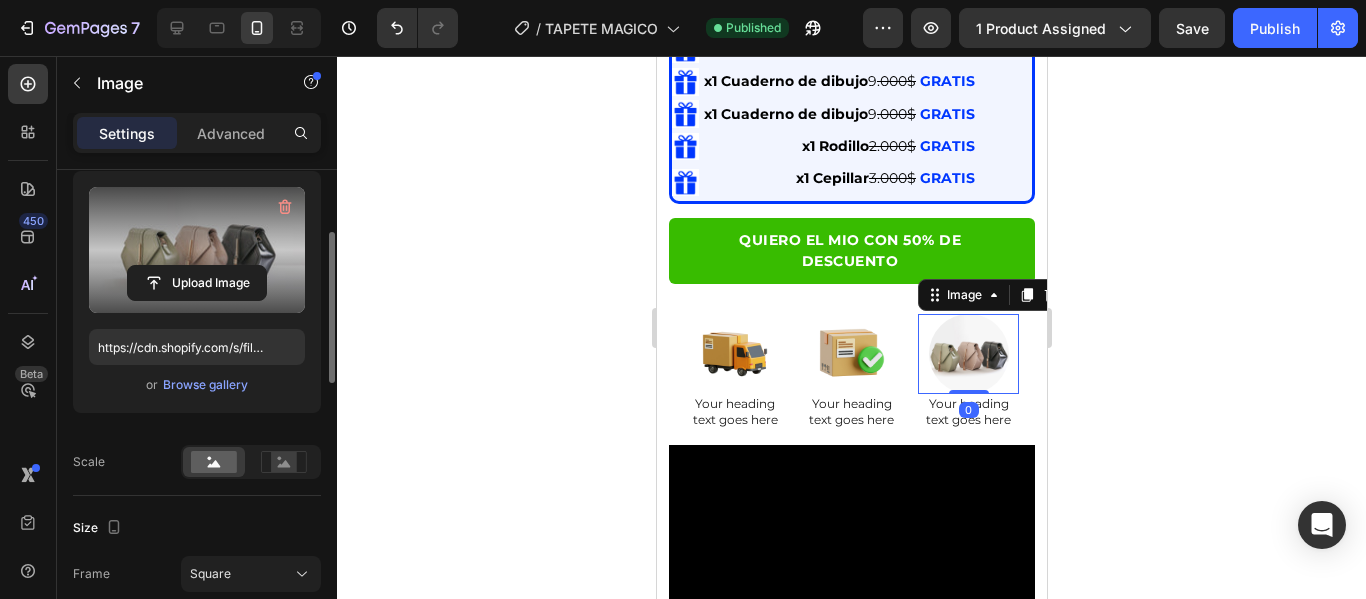click at bounding box center [197, 250] 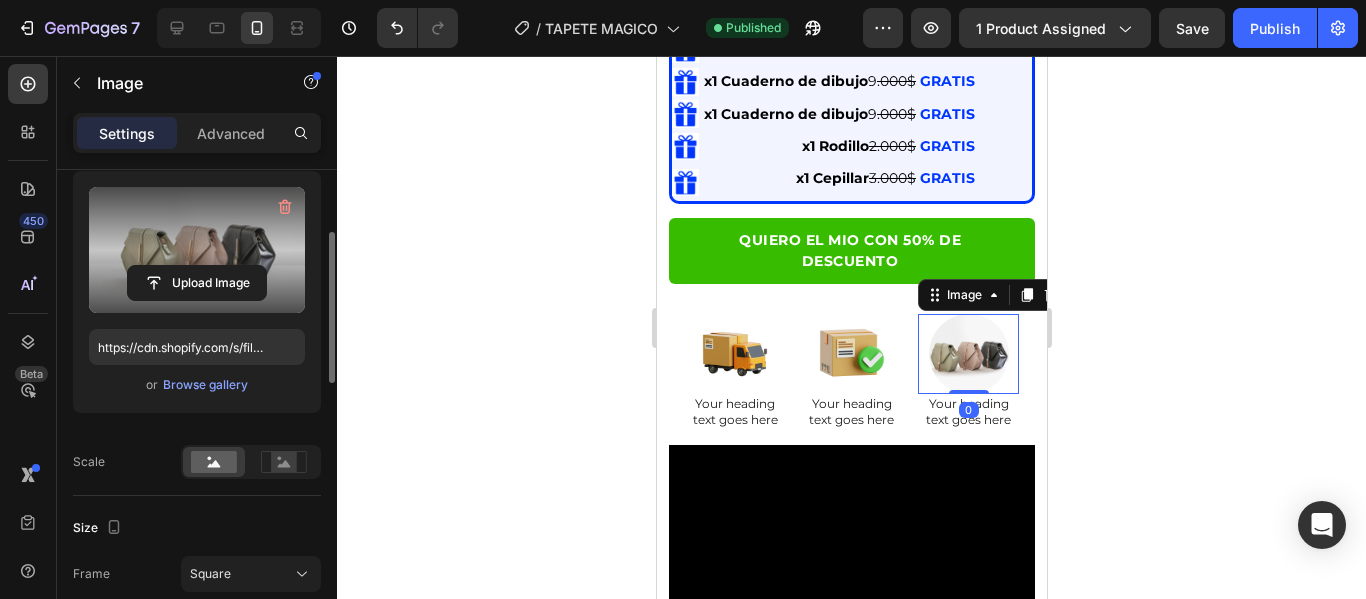 click 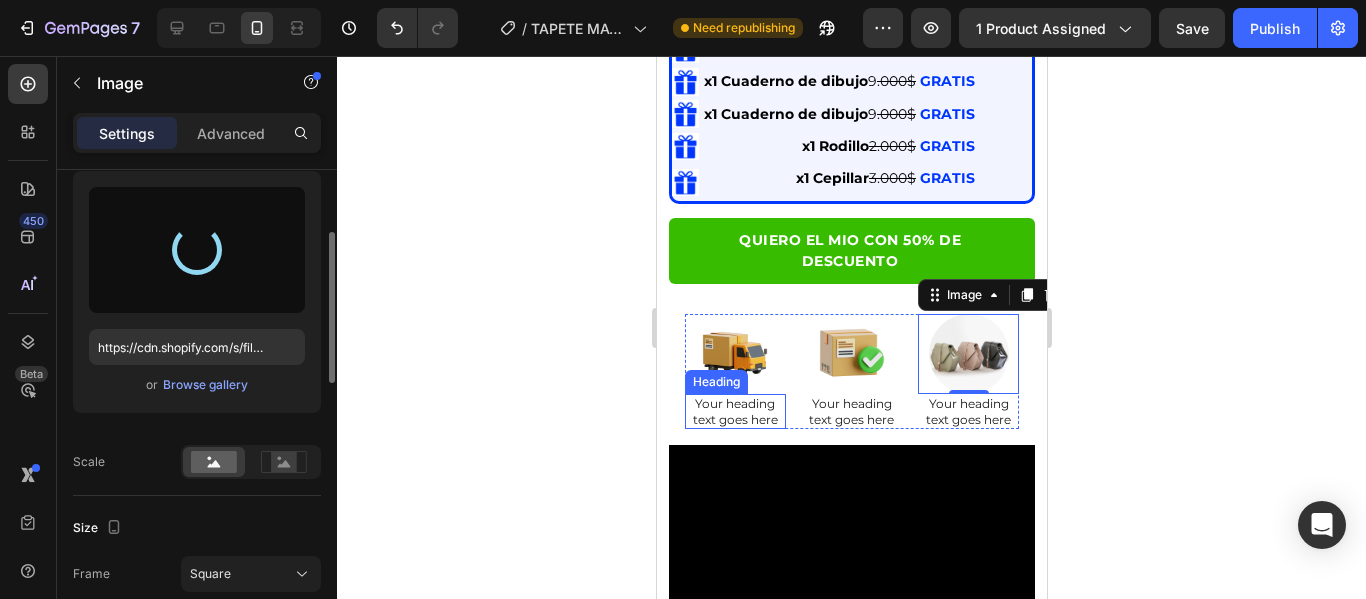 type on "https://cdn.shopify.com/s/files/1/0692/9462/0827/files/gempages_569373329325032428-c6d4b74f-5d9d-49f3-a30f-182063d7c437.png" 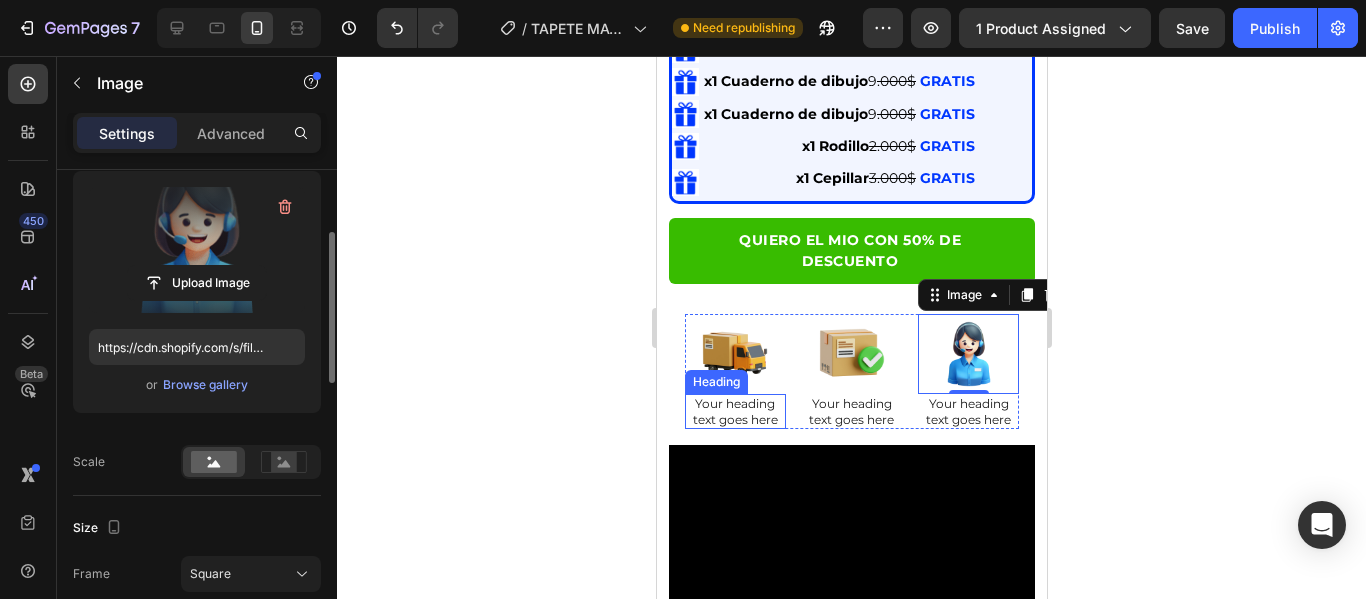 click on "Your heading text goes here" at bounding box center [734, 411] 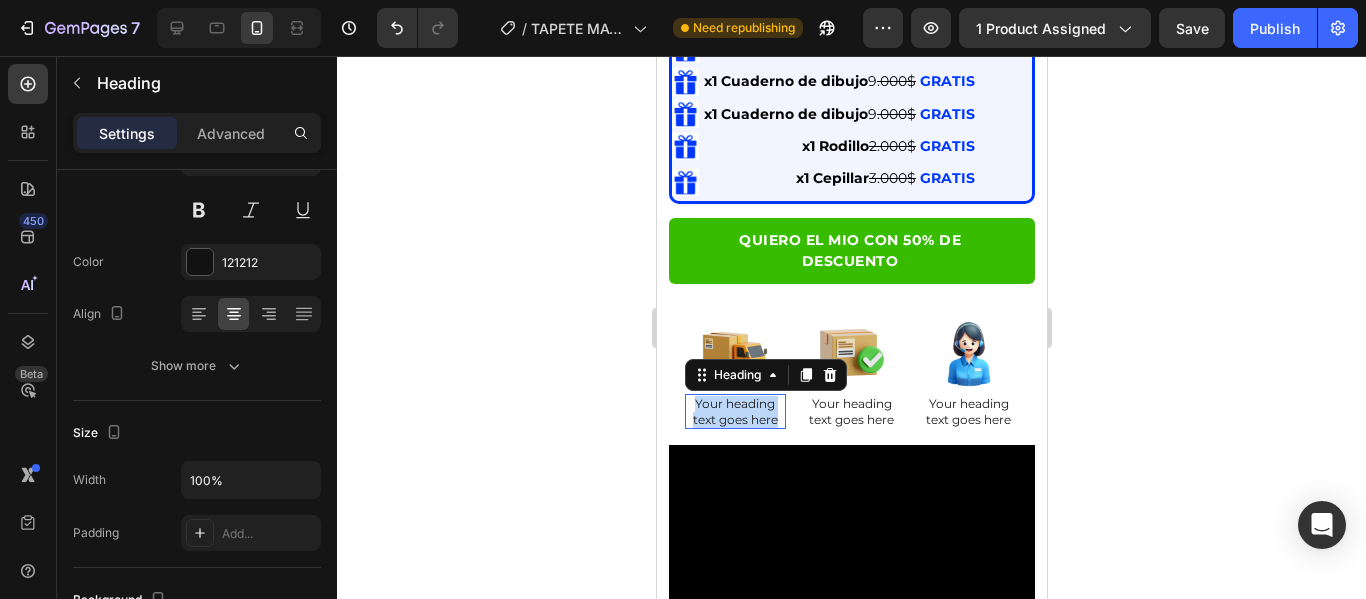 scroll, scrollTop: 0, scrollLeft: 0, axis: both 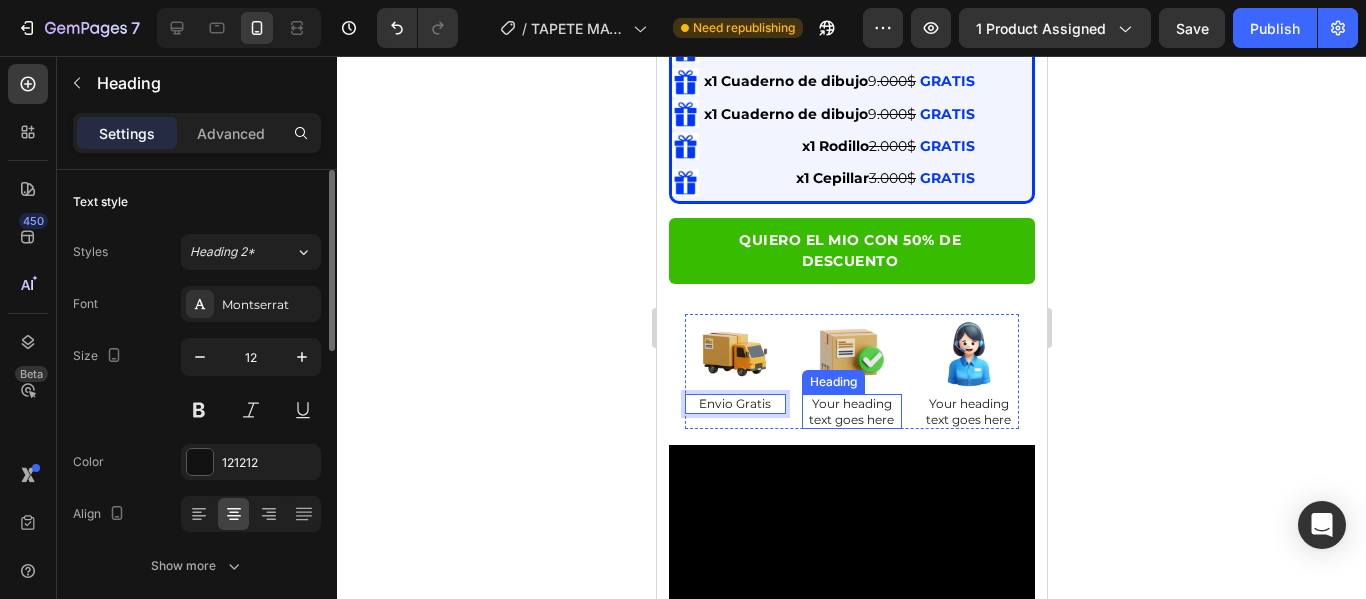 click on "Your heading text goes here" at bounding box center (851, 411) 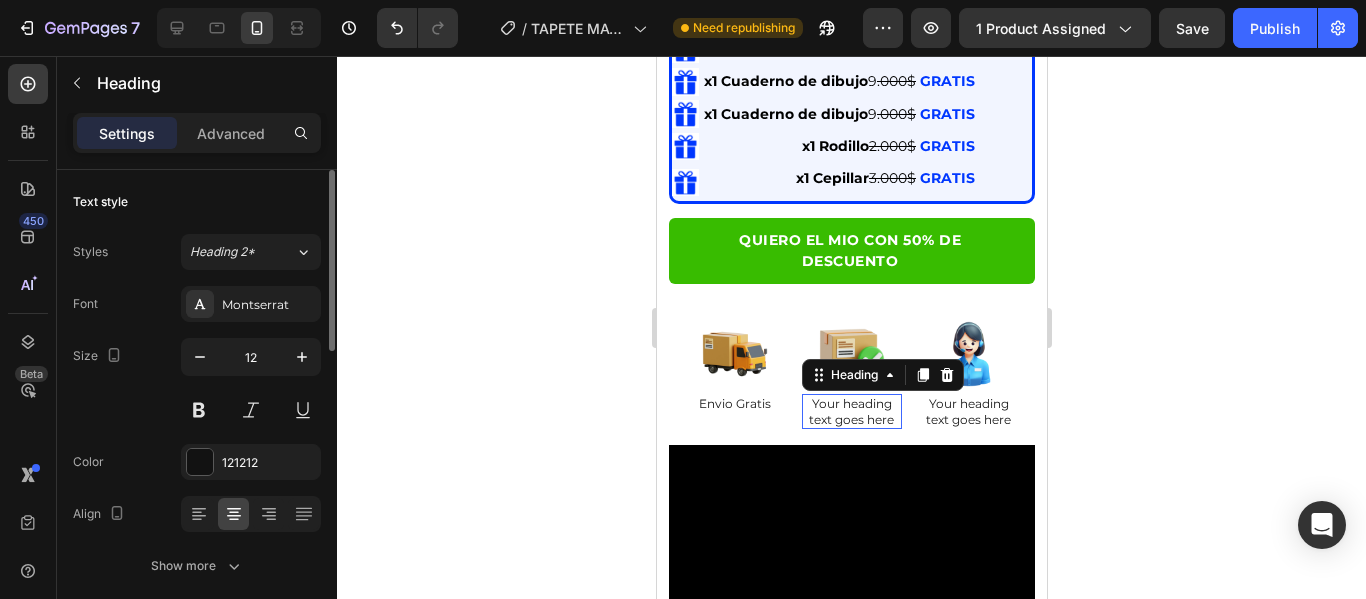 click on "Your heading text goes here" at bounding box center [851, 411] 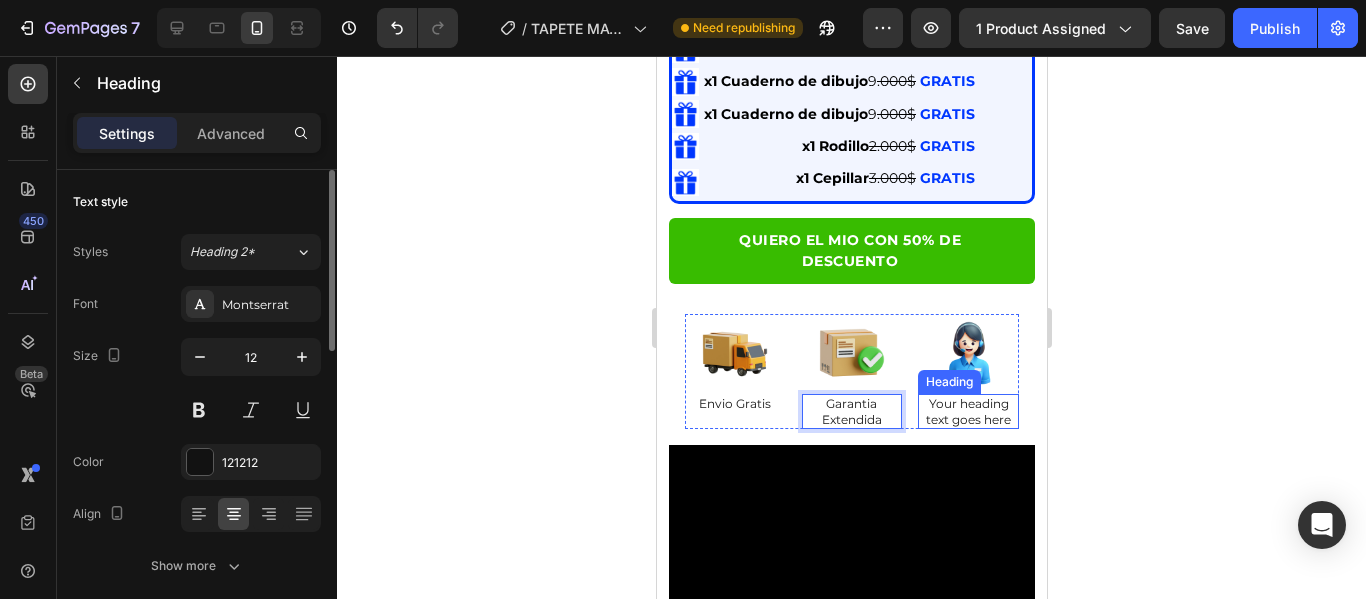 click on "Your heading text goes here" at bounding box center (967, 411) 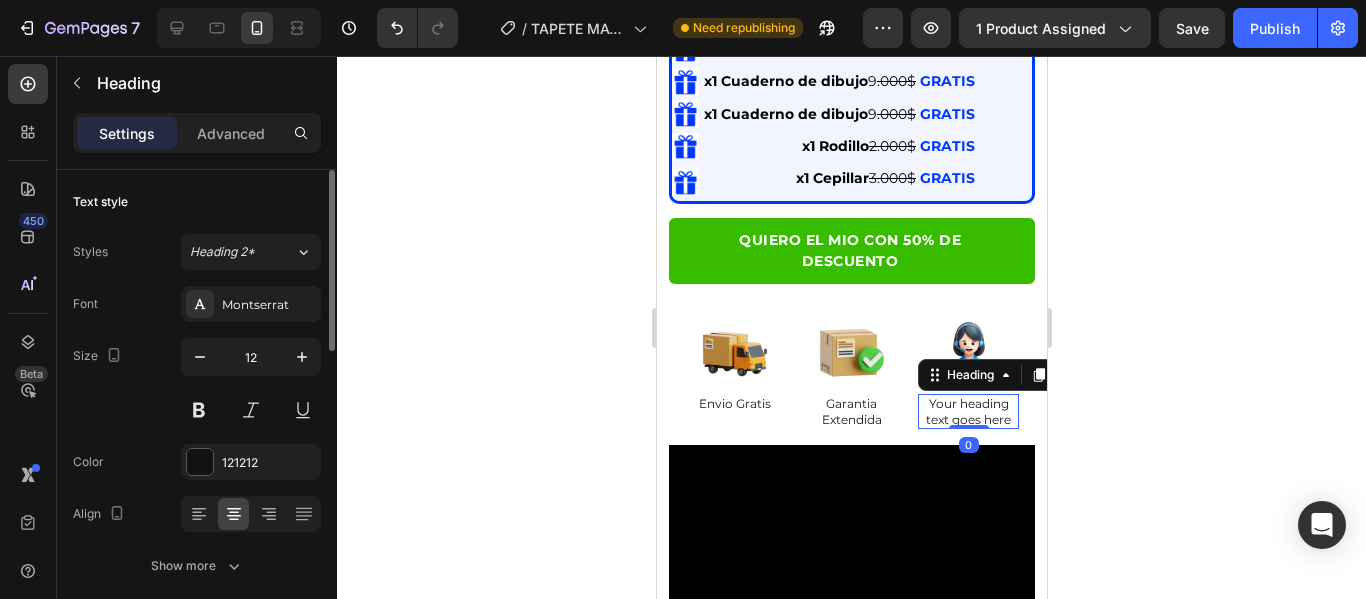 click on "Your heading text goes here" at bounding box center [967, 411] 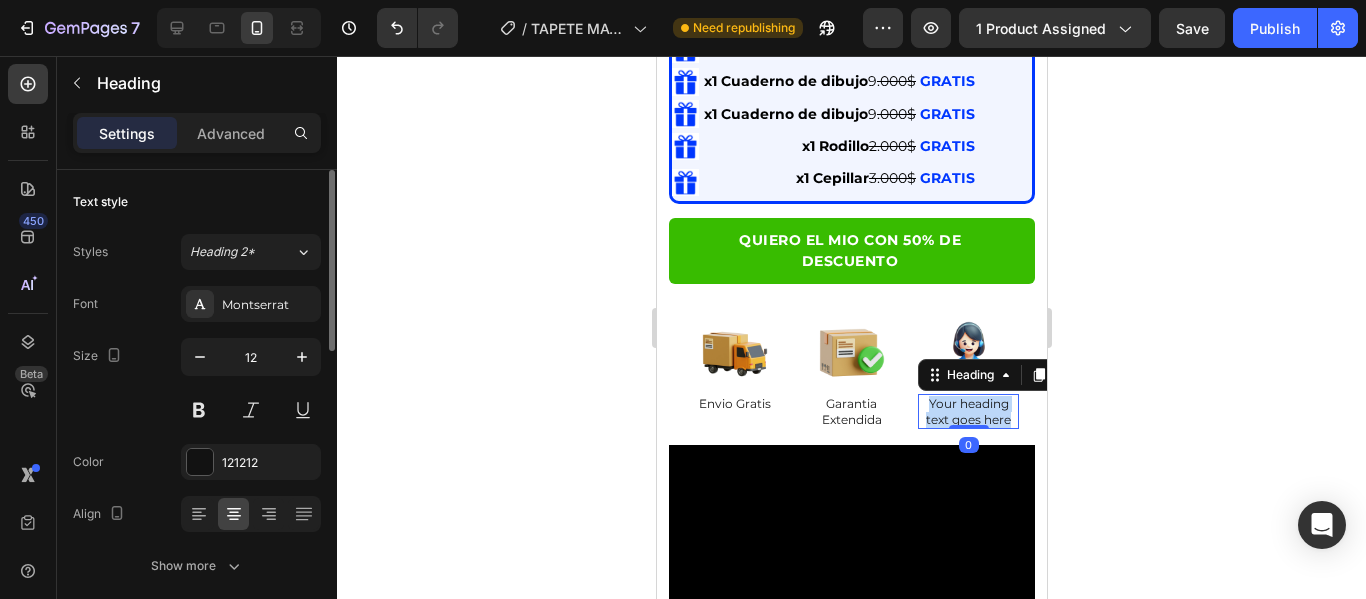 click on "Your heading text goes here" at bounding box center (967, 411) 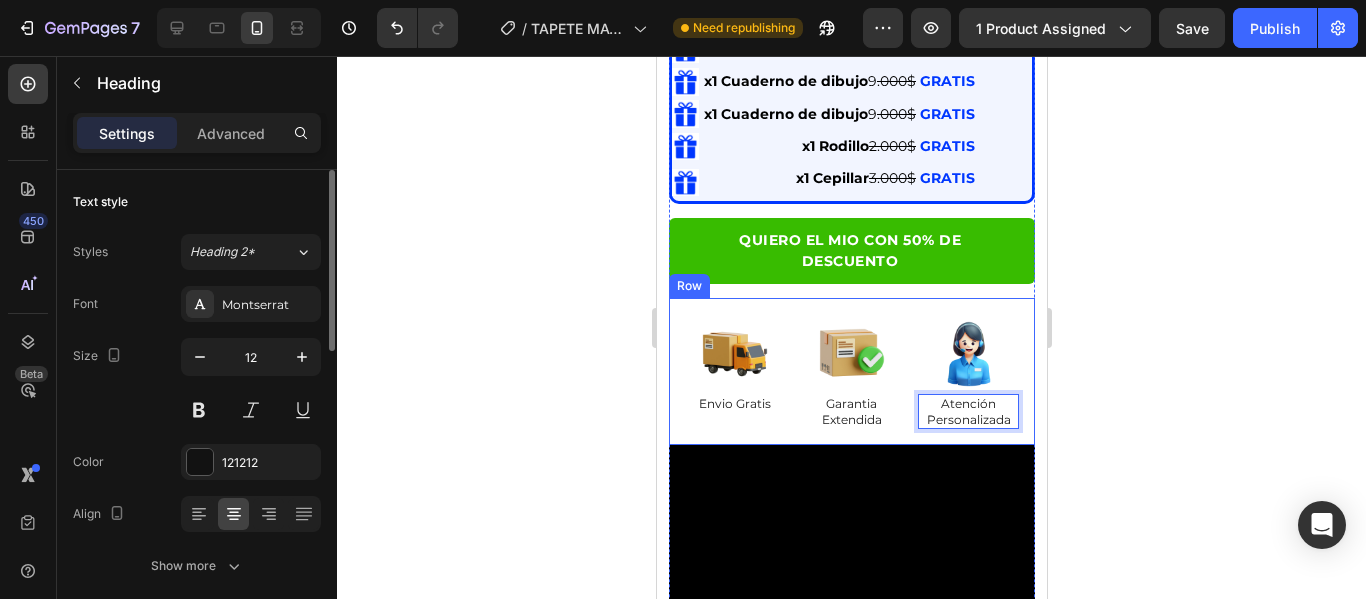 click on "Image Envio Gratis Heading Image Garantia Extendida Heading Image Atención Personalizada Heading   0 Row Row" at bounding box center (851, 371) 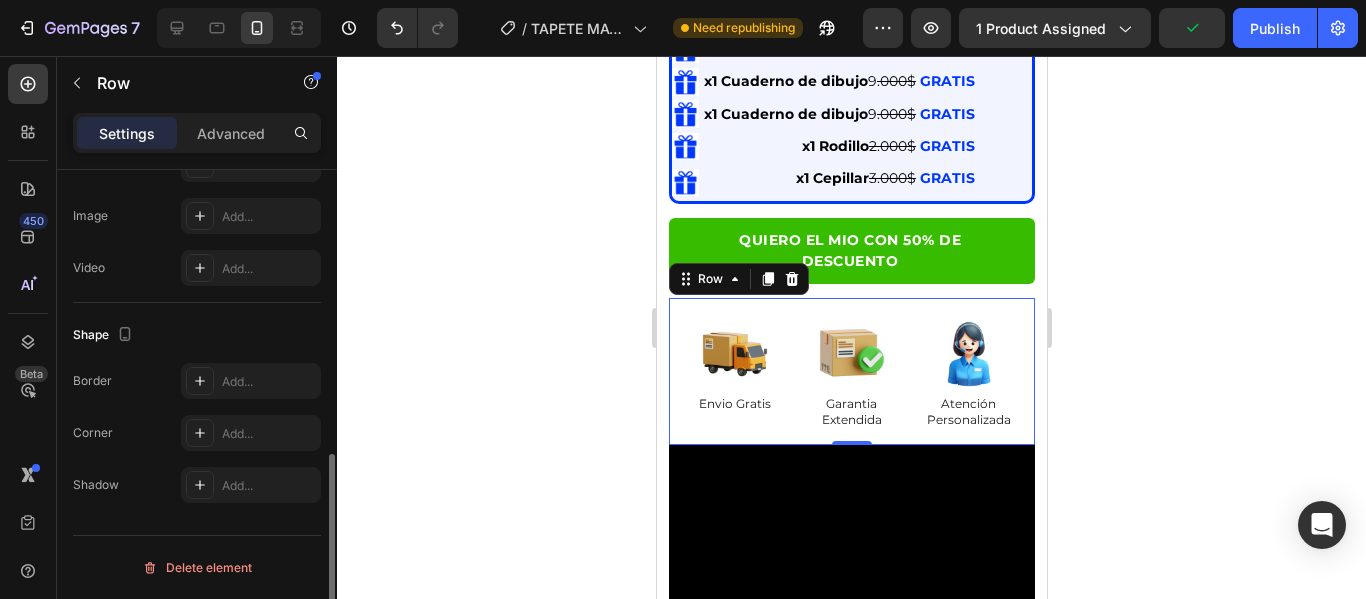 scroll, scrollTop: 582, scrollLeft: 0, axis: vertical 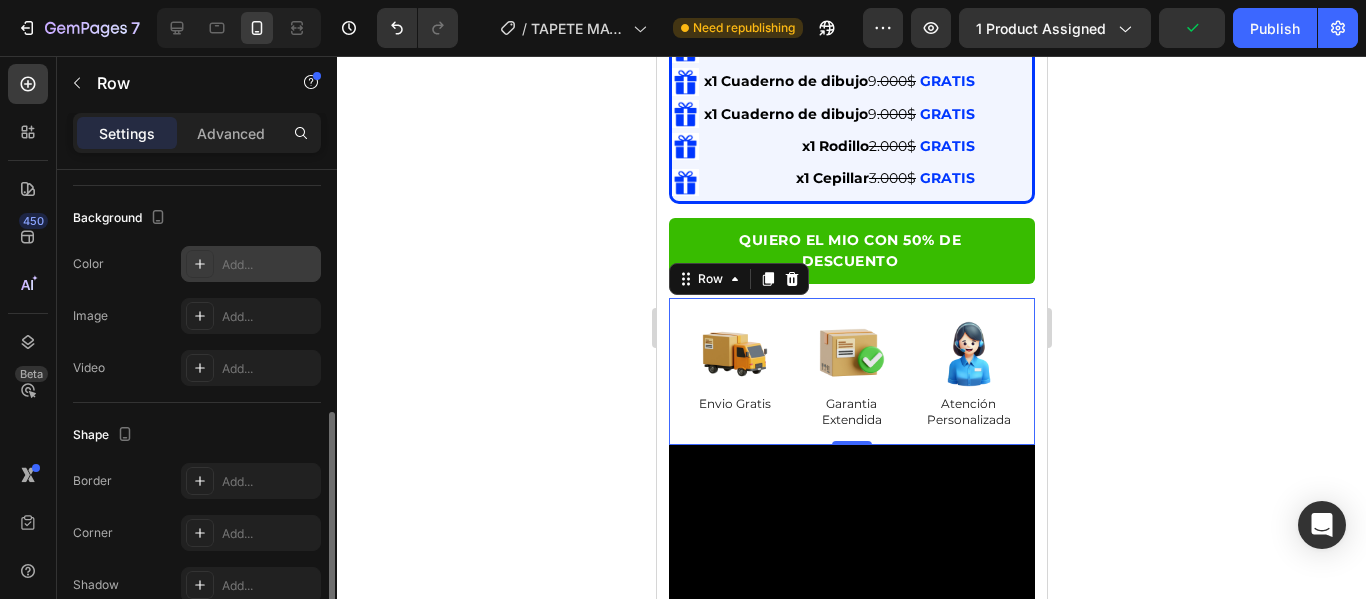 click at bounding box center [200, 264] 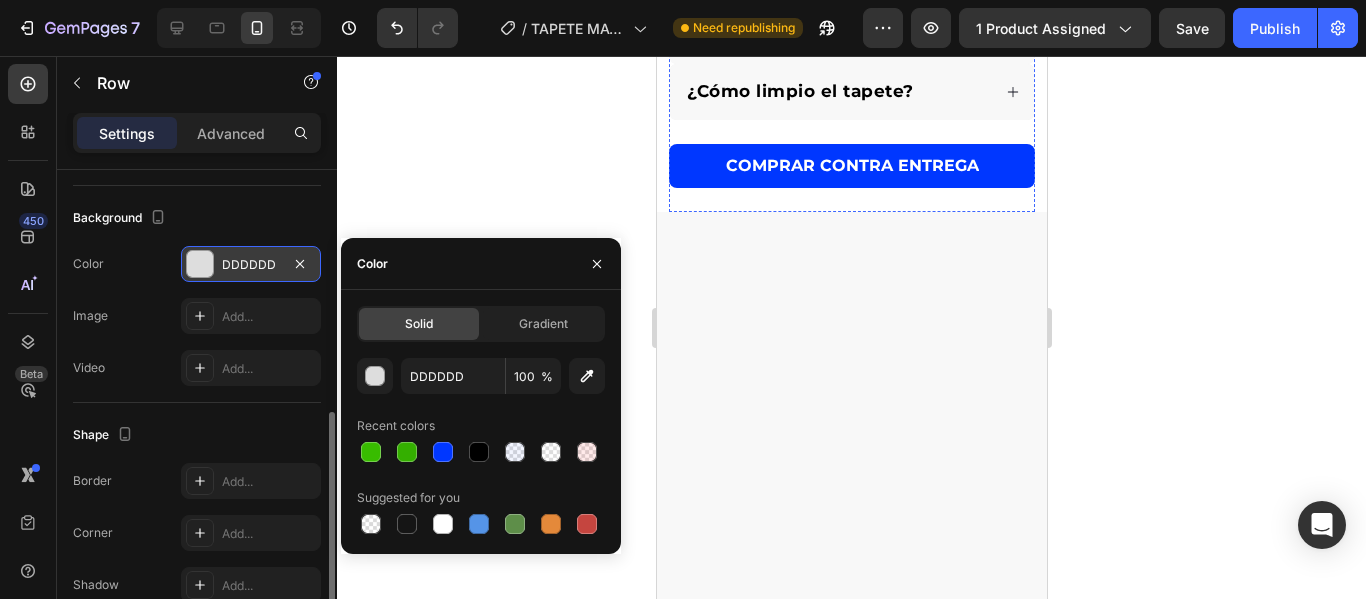 scroll, scrollTop: 2100, scrollLeft: 0, axis: vertical 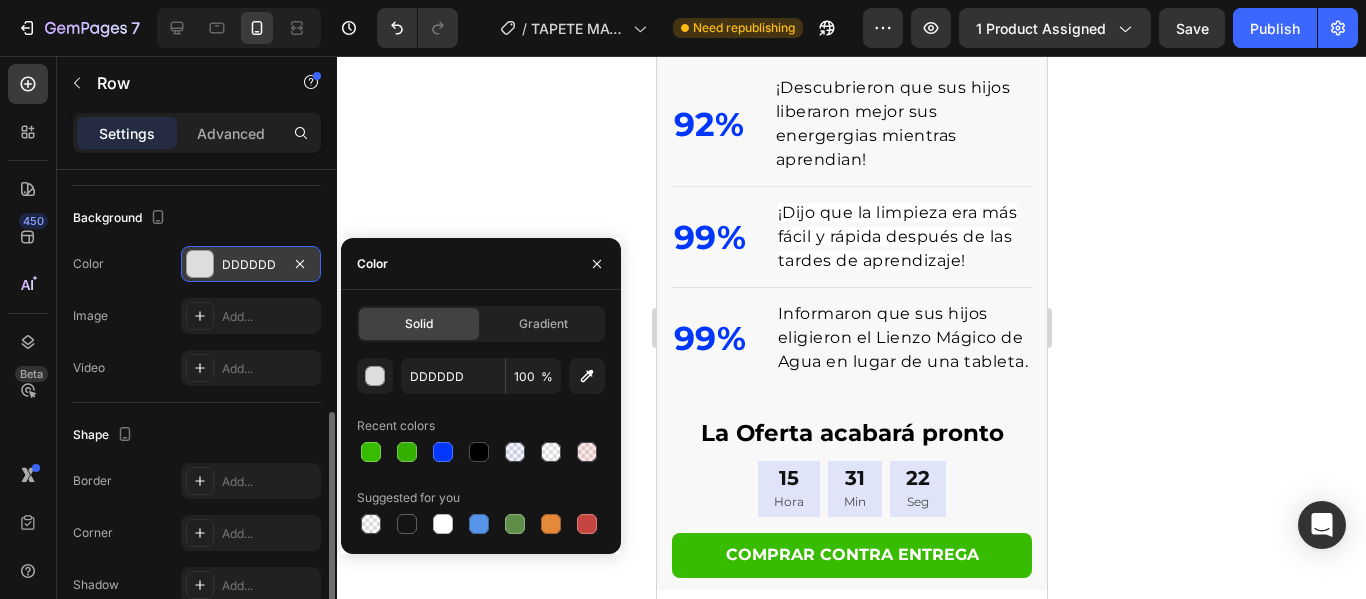 click on "¿Cuanto duran los dibujos?" at bounding box center [851, -264] 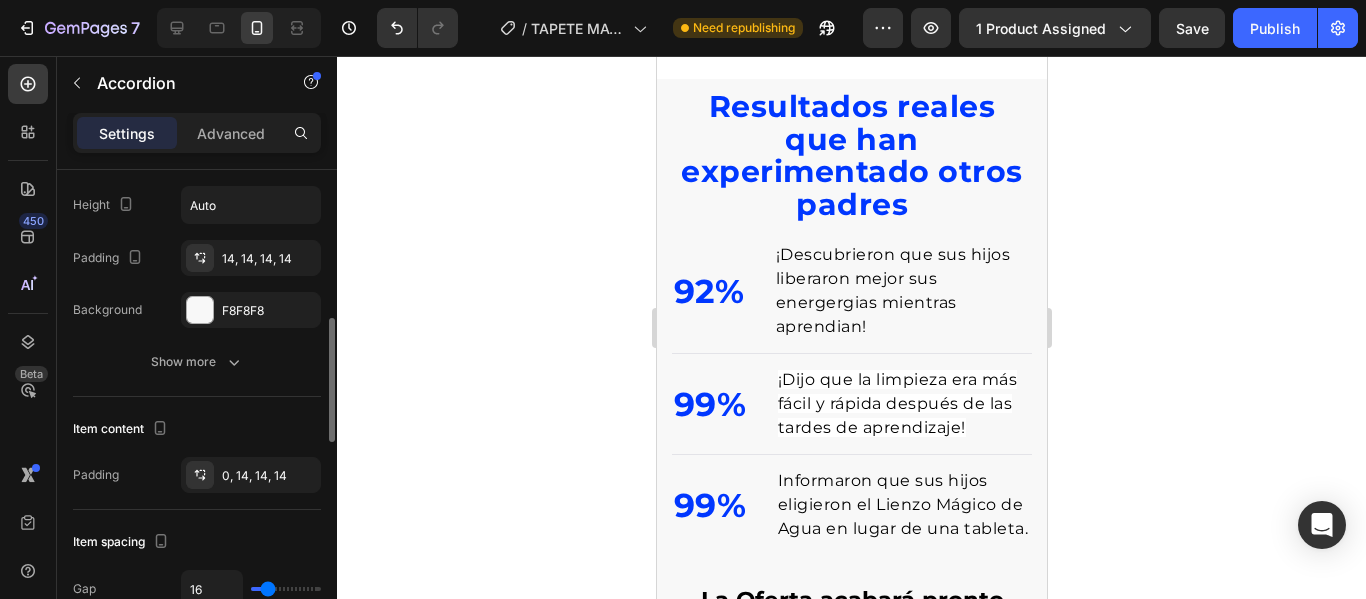 scroll, scrollTop: 0, scrollLeft: 0, axis: both 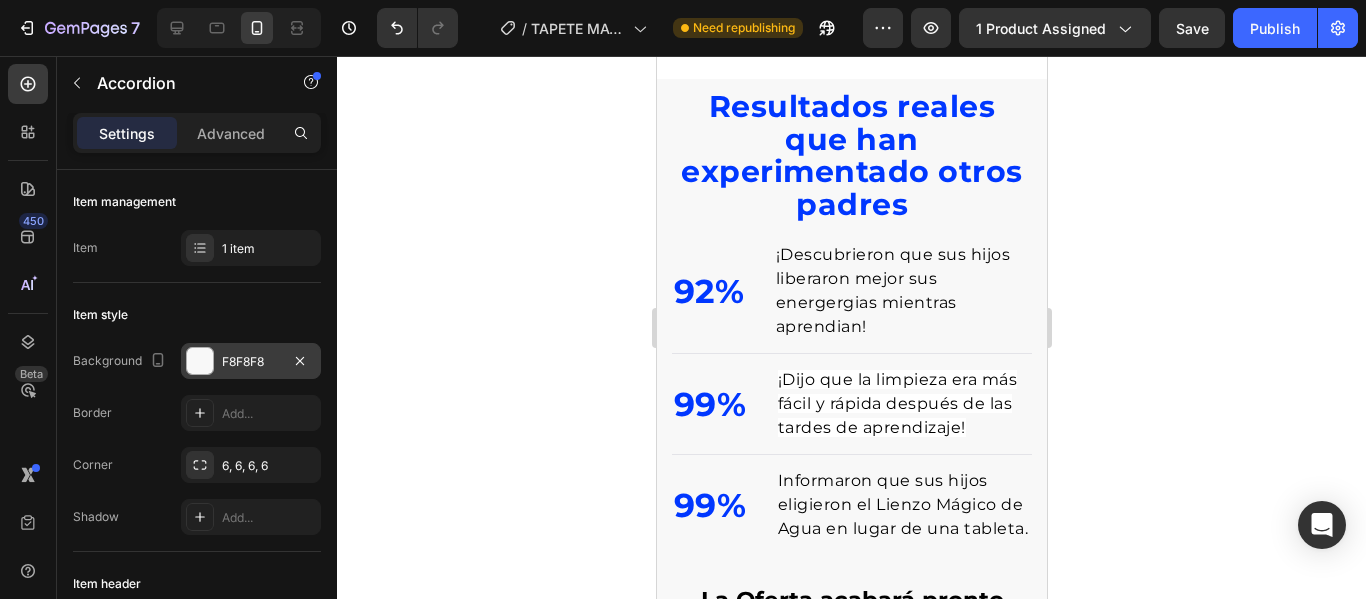 click on "F8F8F8" at bounding box center [251, 361] 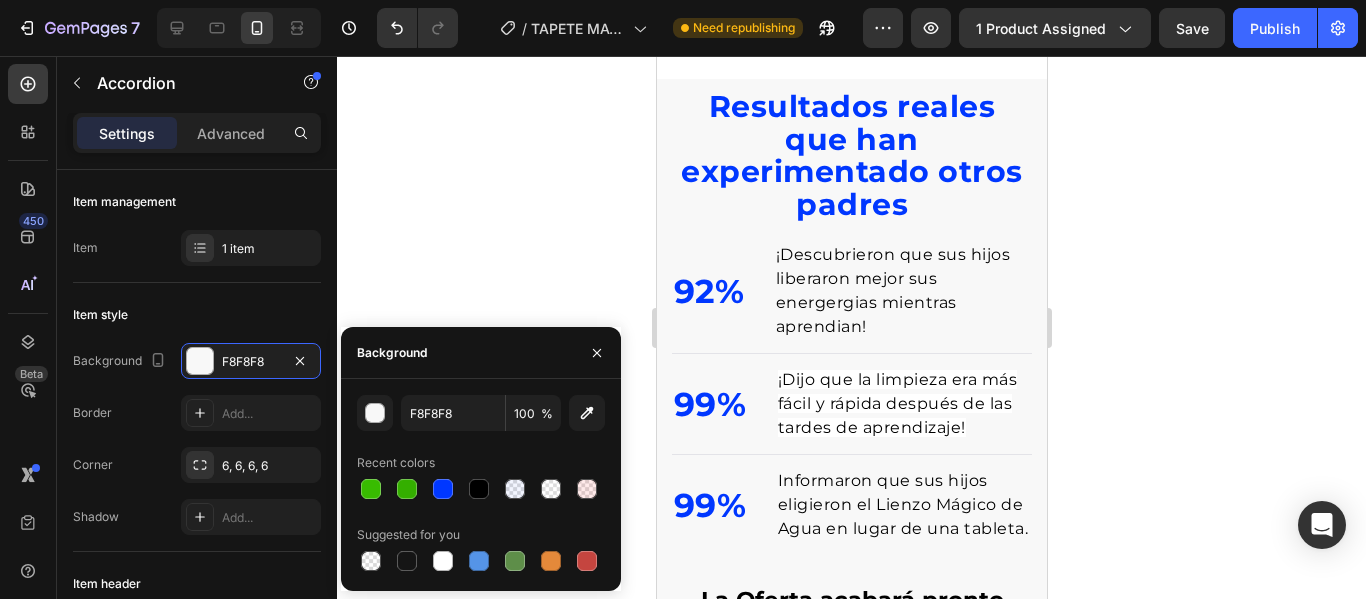 click on "F8F8F8 100 %" at bounding box center [481, 413] 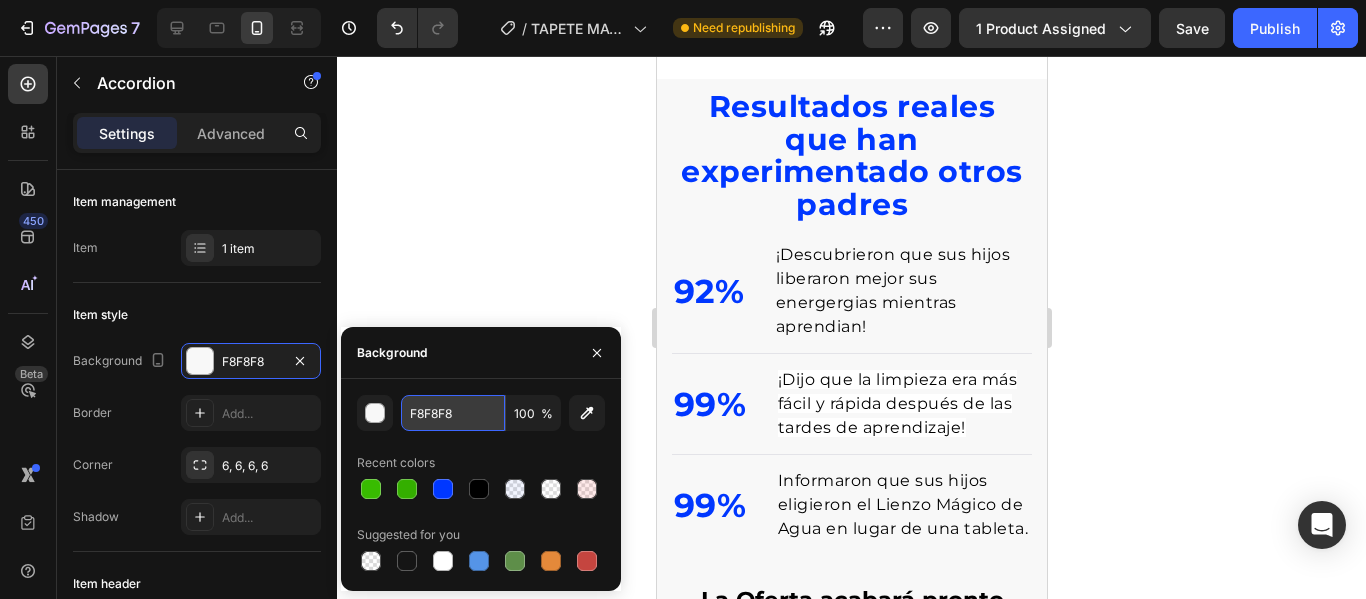 click on "F8F8F8" at bounding box center (453, 413) 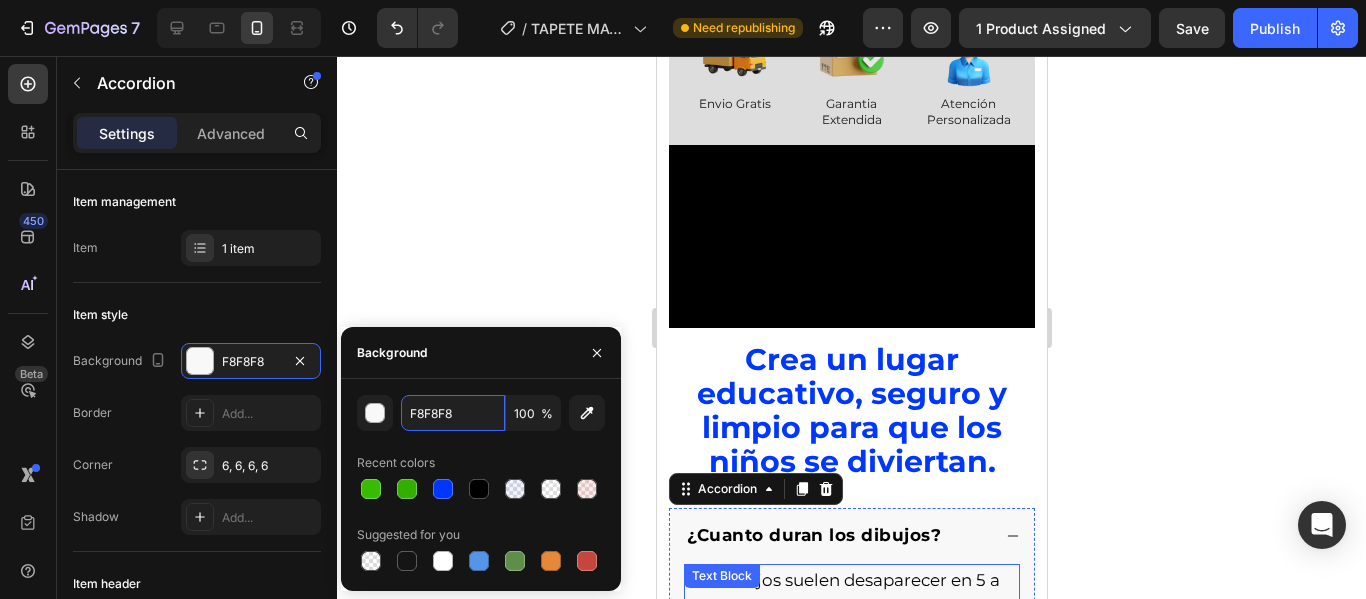 scroll, scrollTop: 1200, scrollLeft: 0, axis: vertical 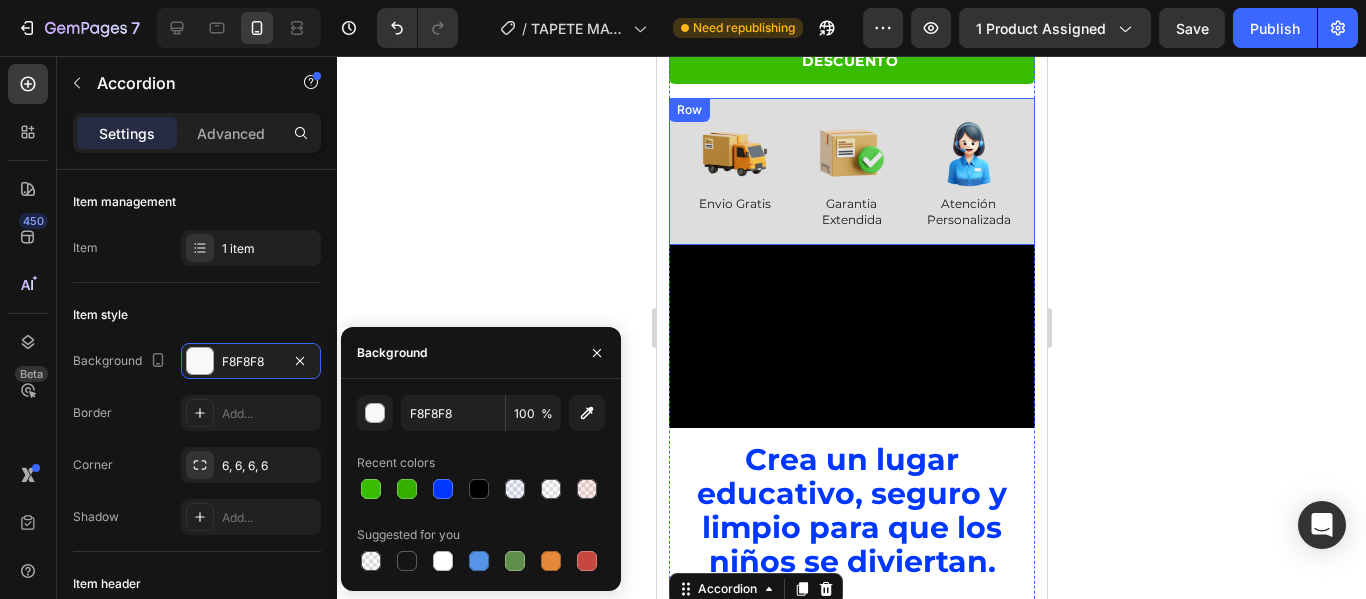 click on "Image Envio Gratis Heading Image Garantia Extendida Heading Image Atención Personalizada Heading Row Row" at bounding box center [851, 171] 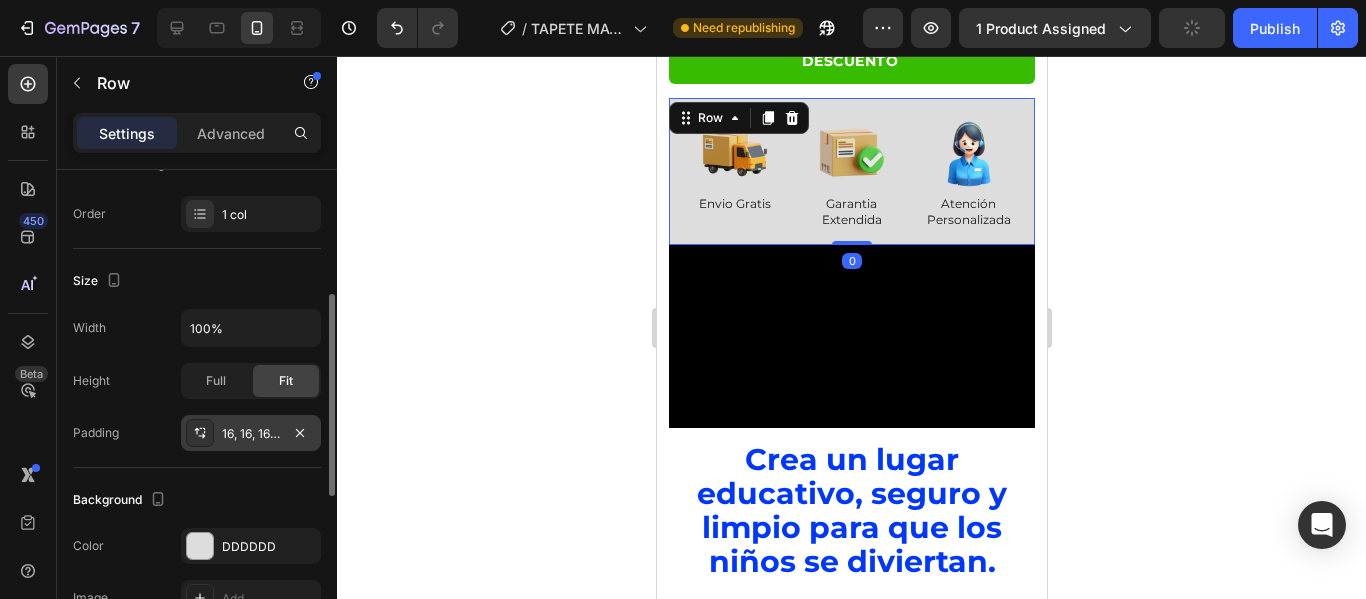 scroll, scrollTop: 600, scrollLeft: 0, axis: vertical 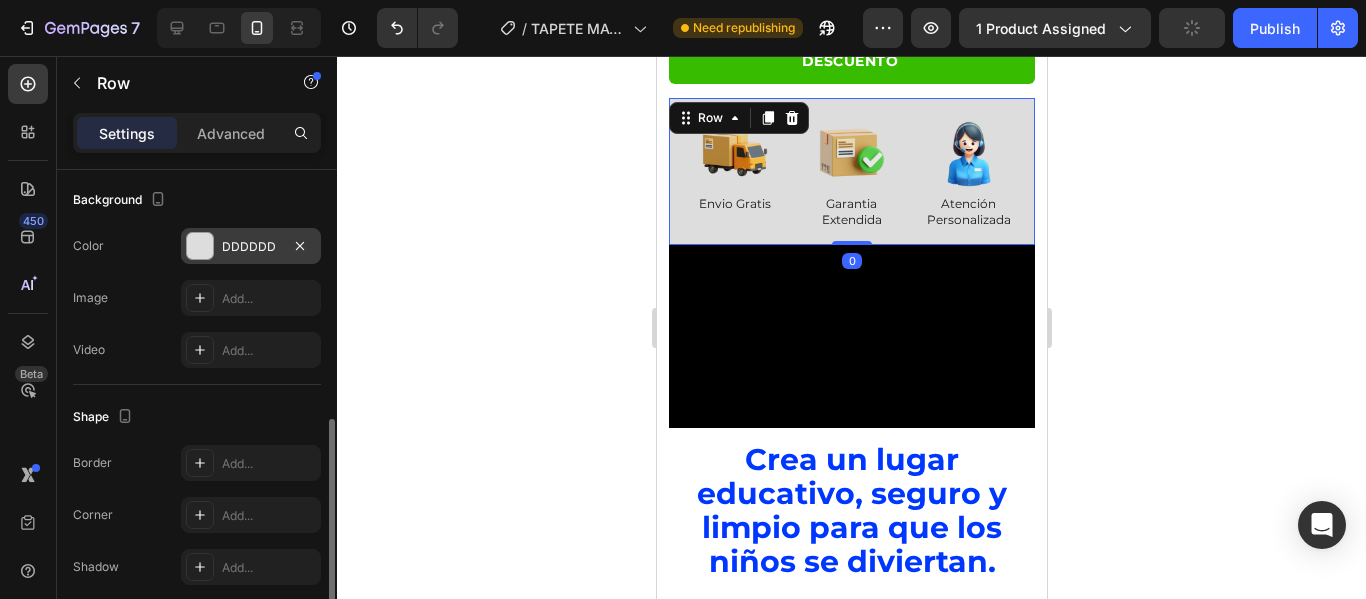 click on "DDDDDD" at bounding box center (251, 247) 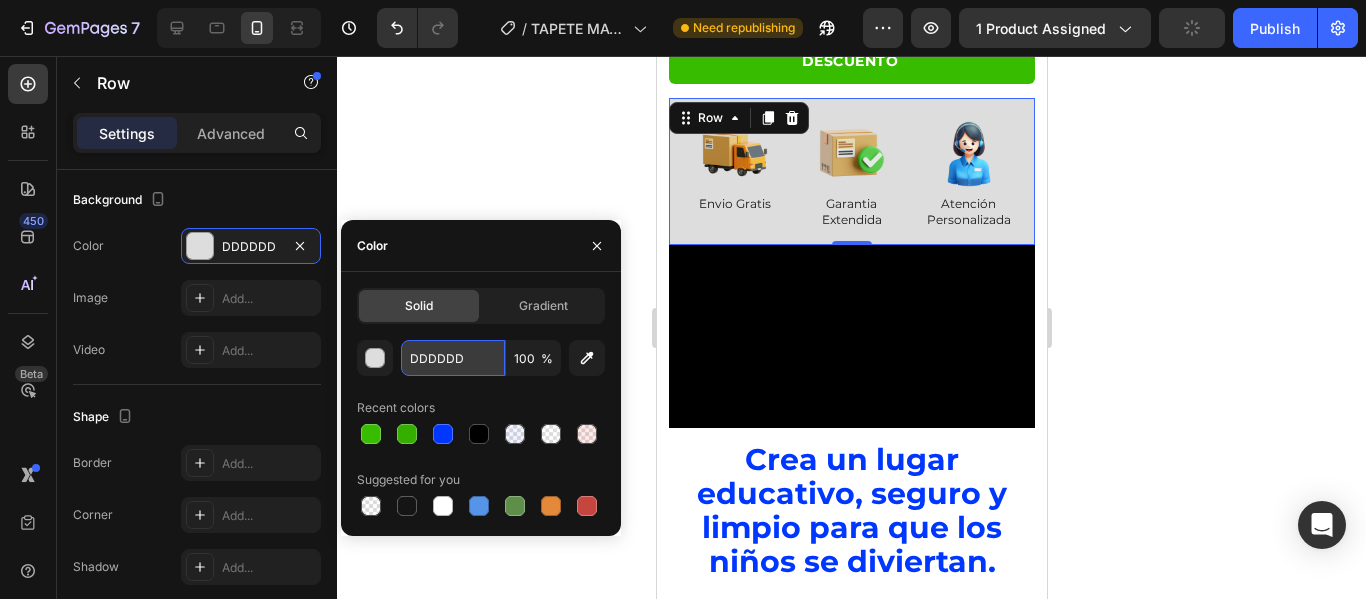 click on "DDDDDD" at bounding box center [453, 358] 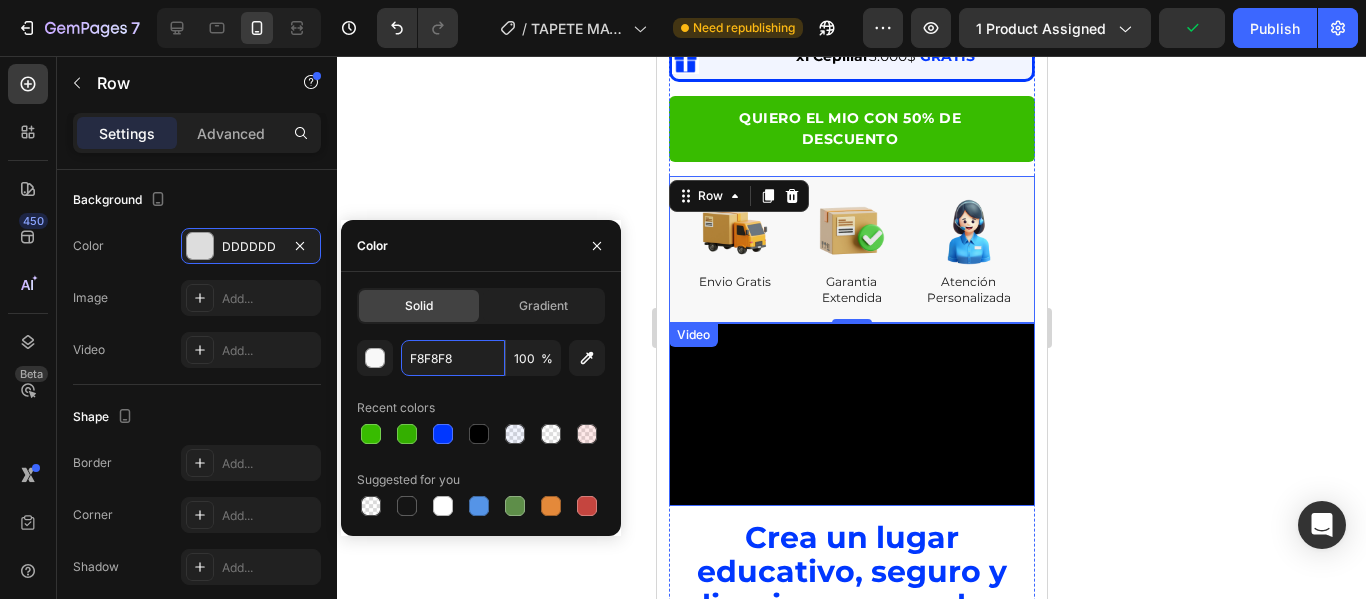 scroll, scrollTop: 1100, scrollLeft: 0, axis: vertical 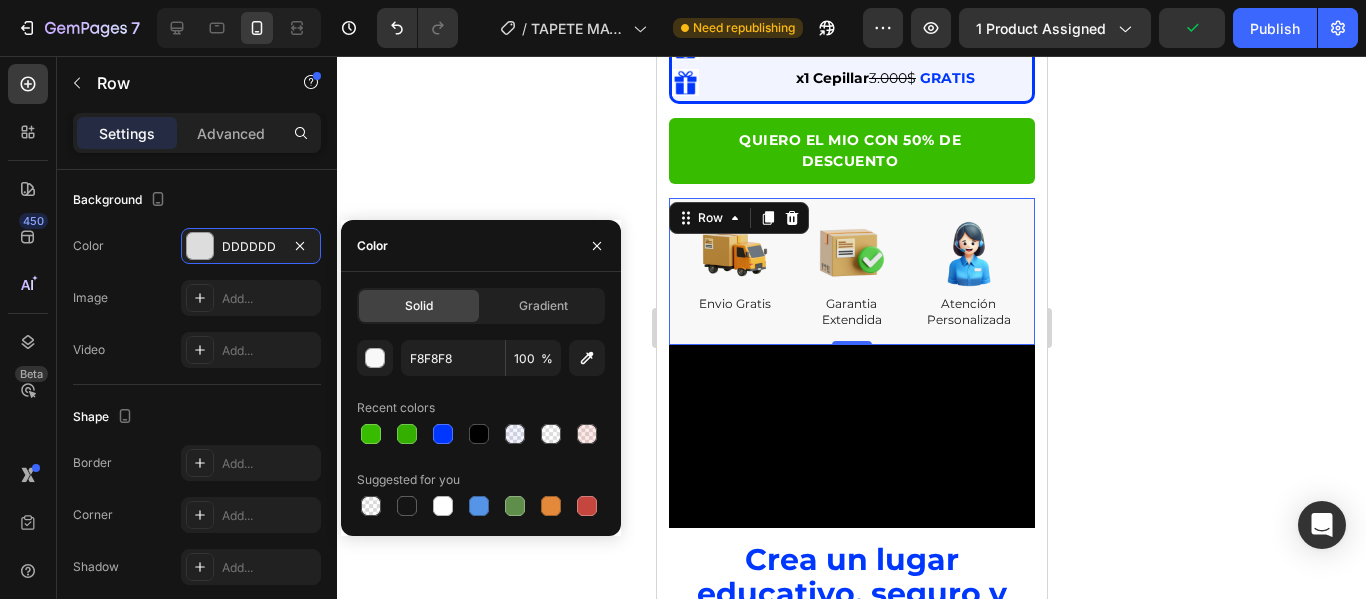 click 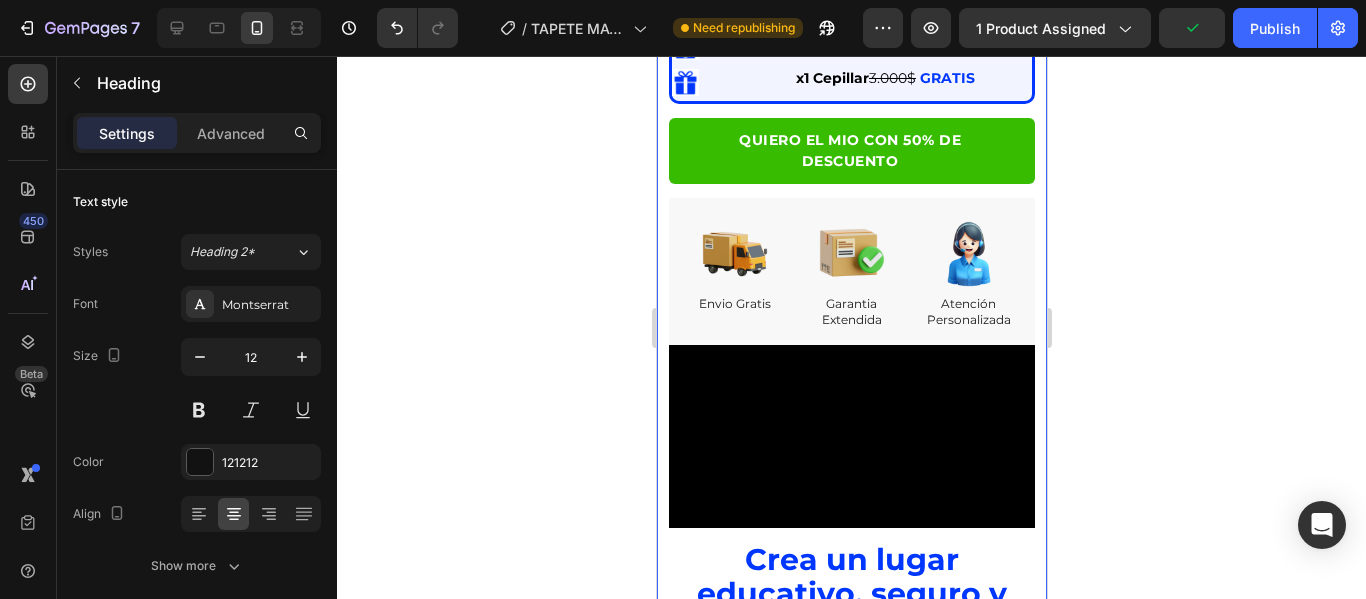 click on "Envio Gratis" at bounding box center (734, 304) 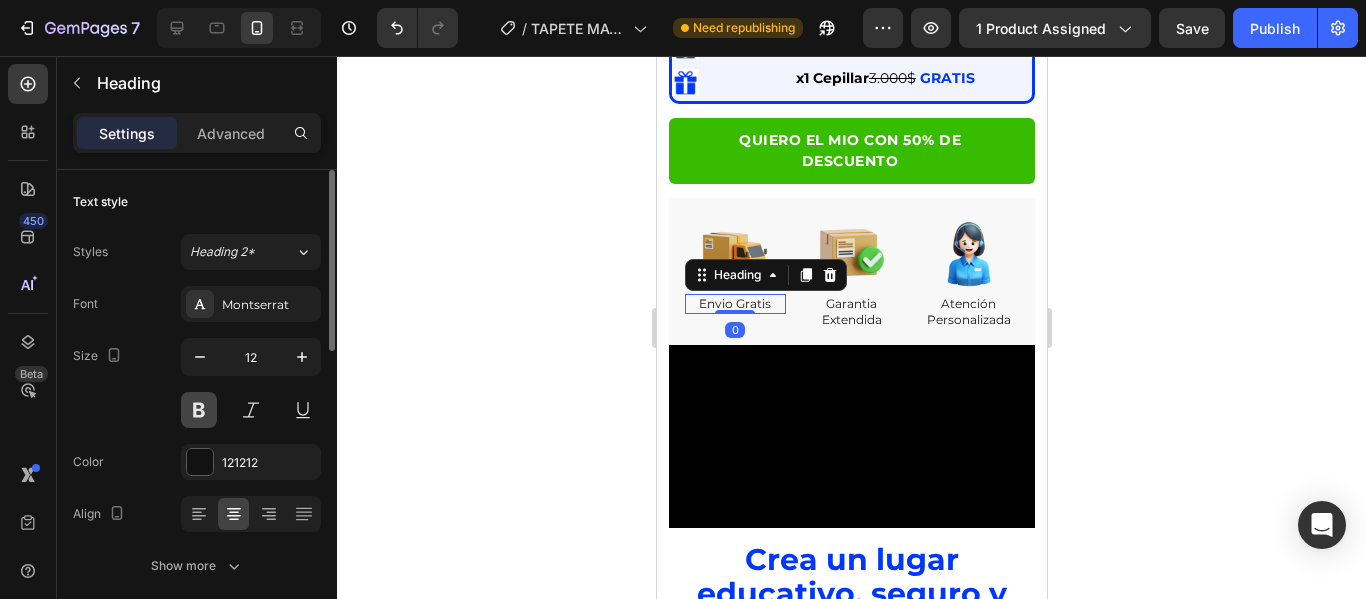 click at bounding box center [199, 410] 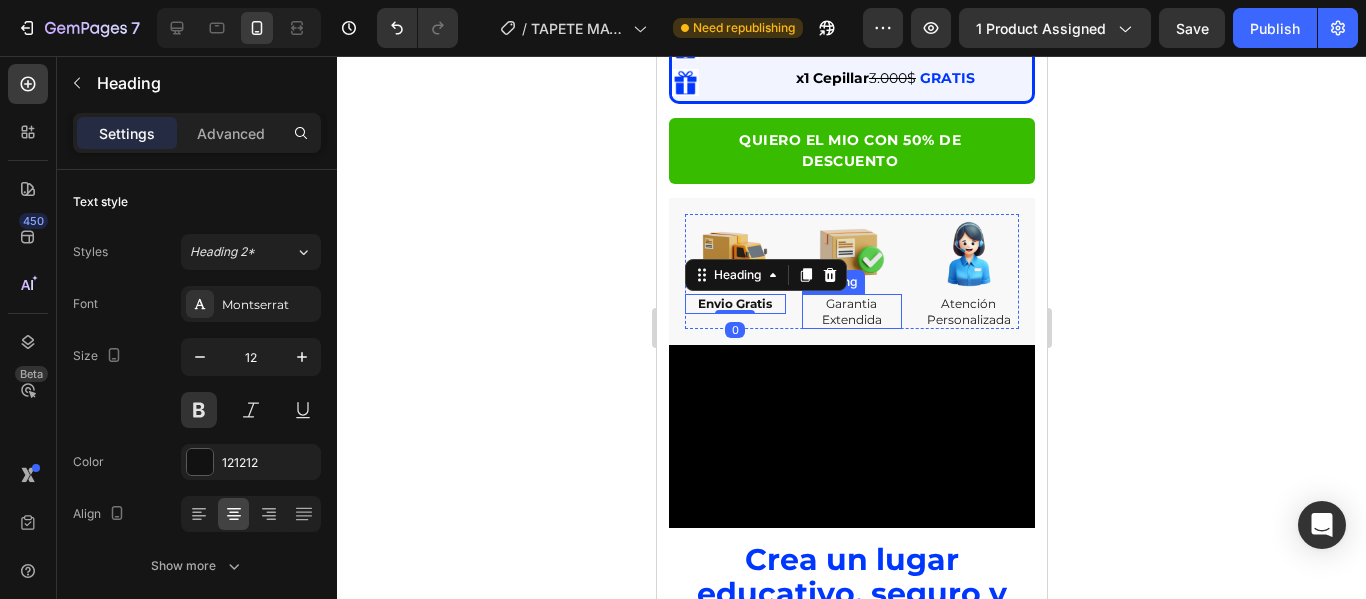 click on "Garantia Extendida" at bounding box center [851, 311] 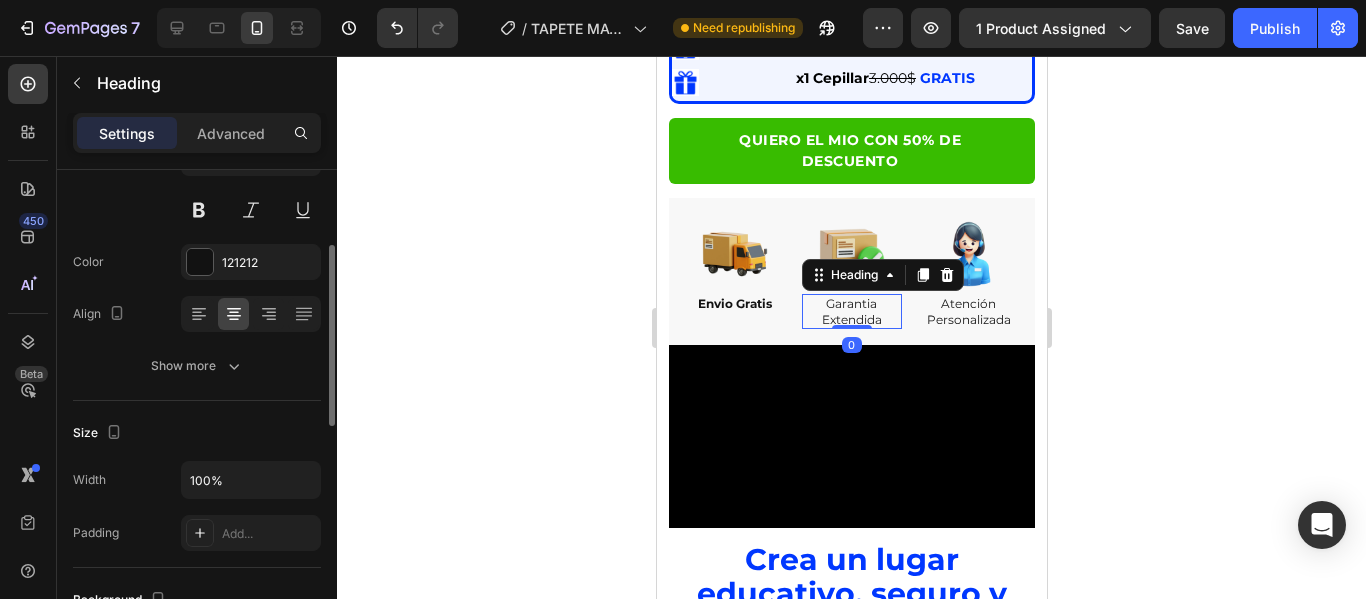 scroll, scrollTop: 0, scrollLeft: 0, axis: both 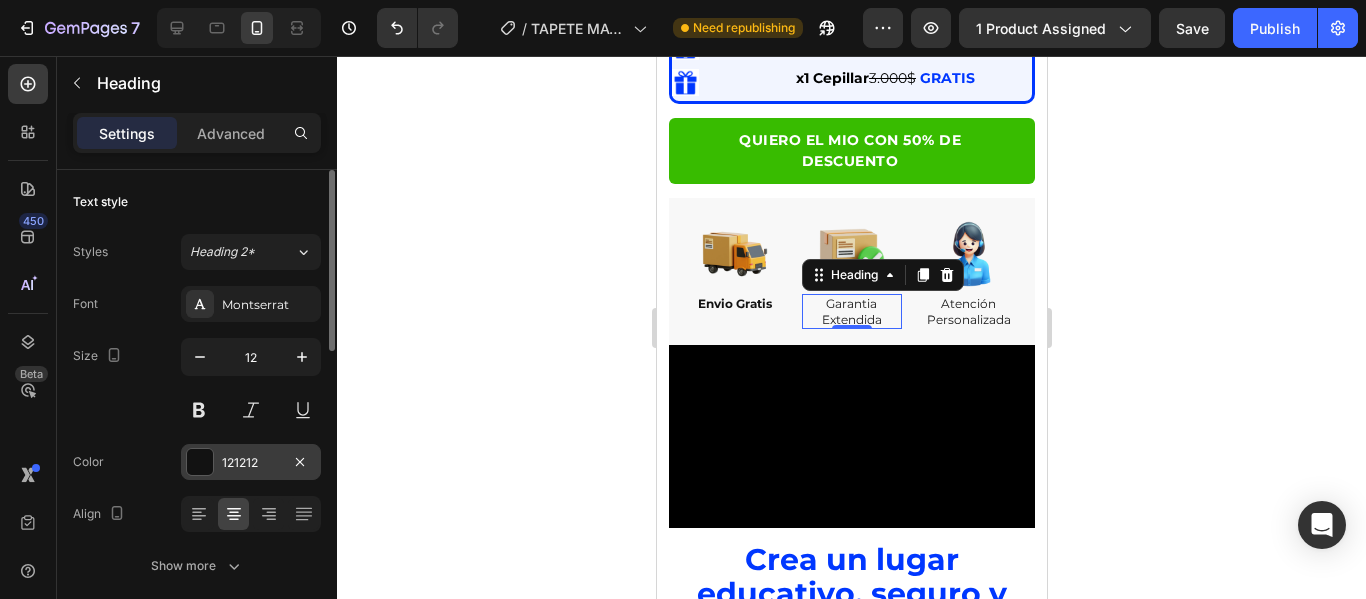 click at bounding box center (199, 410) 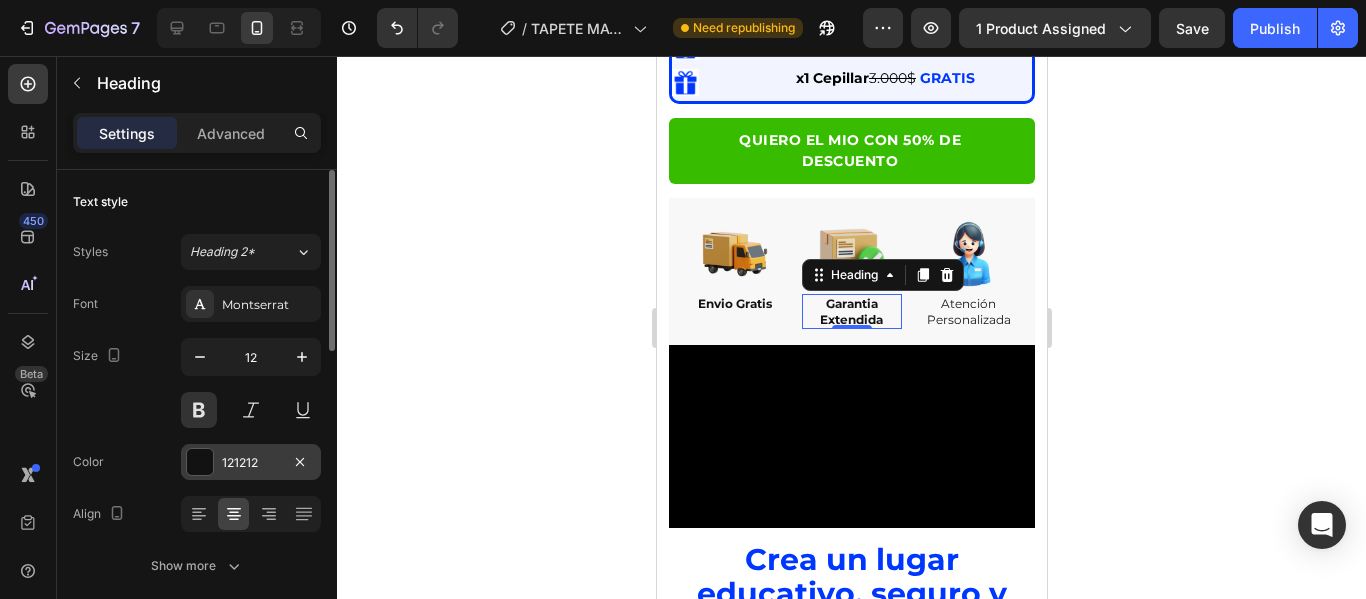 click on "121212" at bounding box center [251, 462] 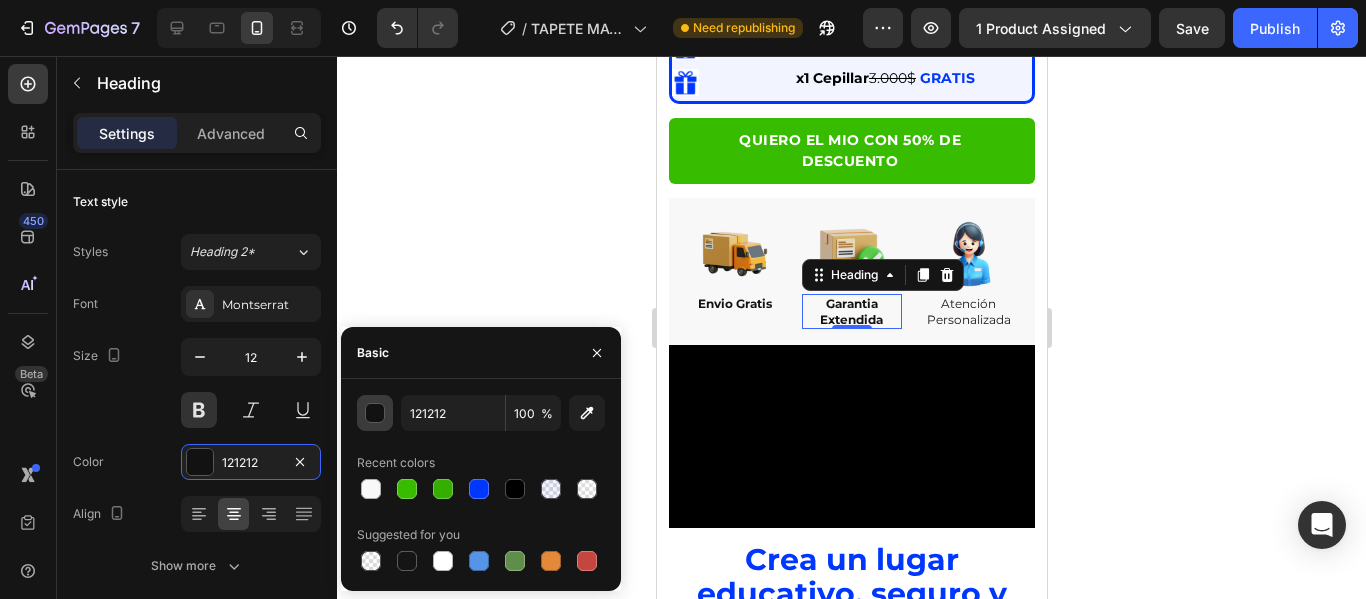 click at bounding box center [376, 414] 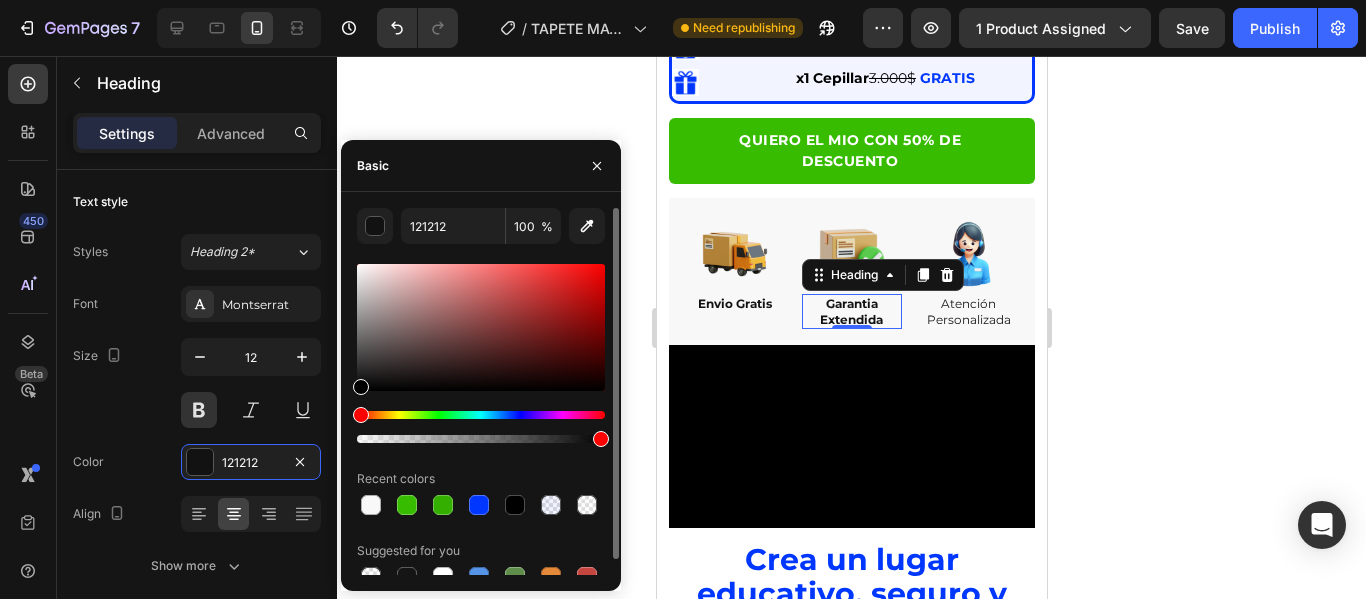 click on "121212 100 % Recent colors Suggested for you" at bounding box center [481, 399] 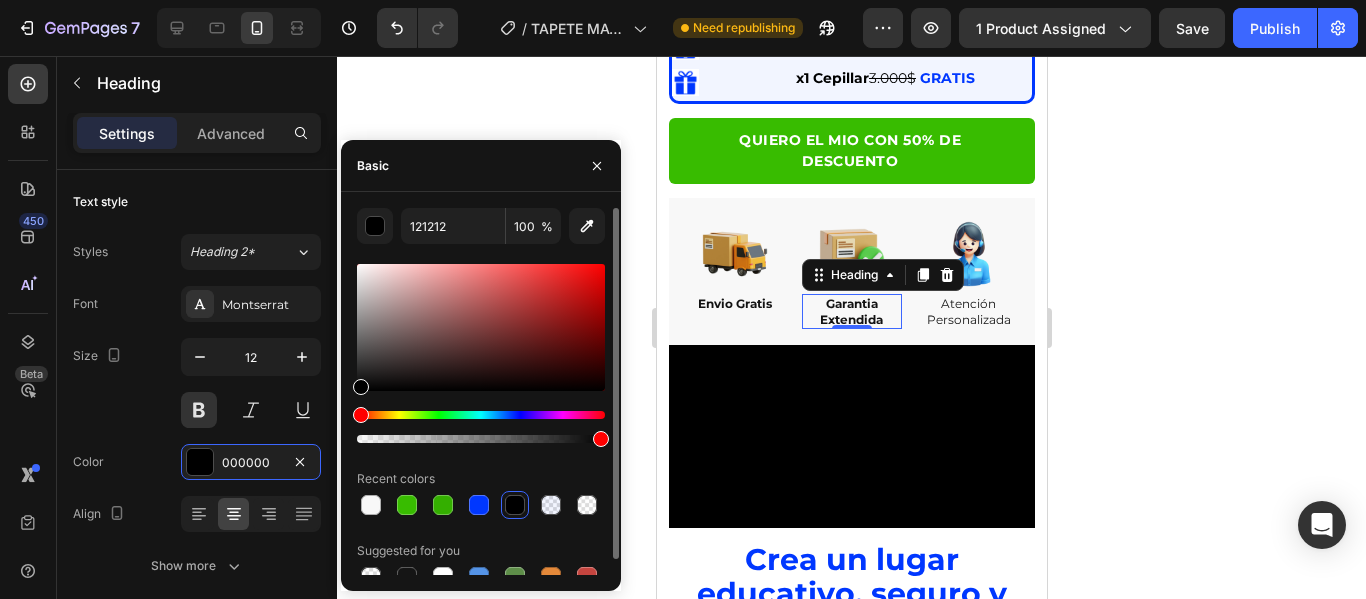 type on "000000" 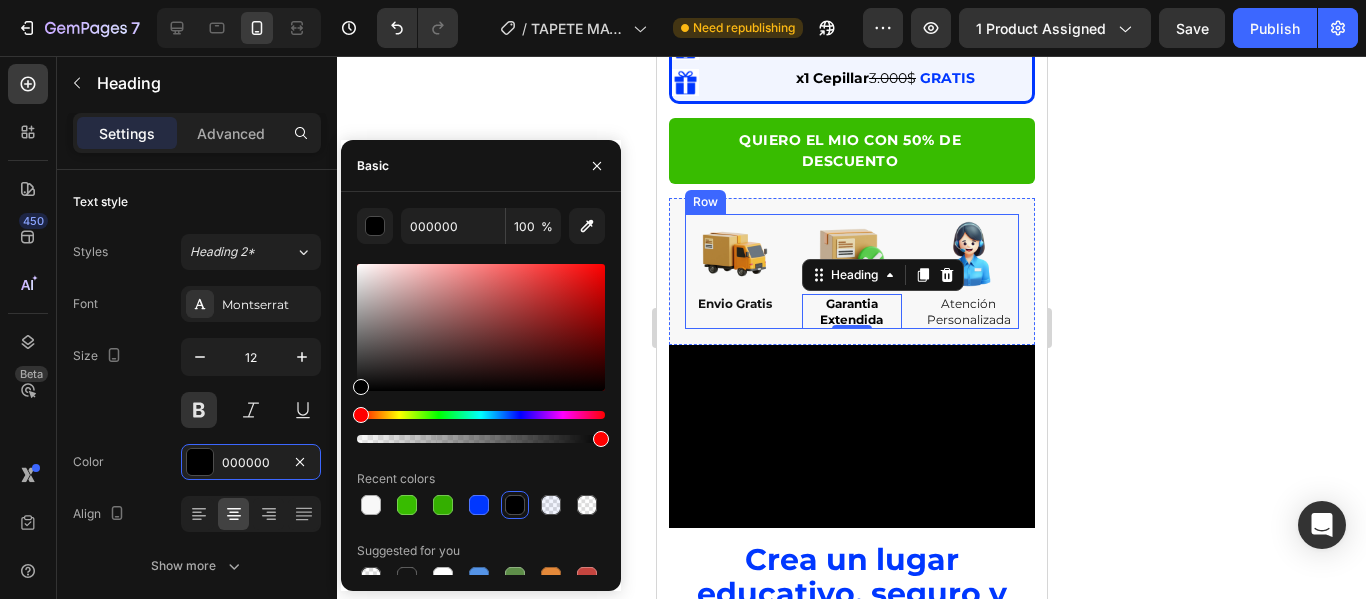 click on "Envio Gratis" at bounding box center [734, 304] 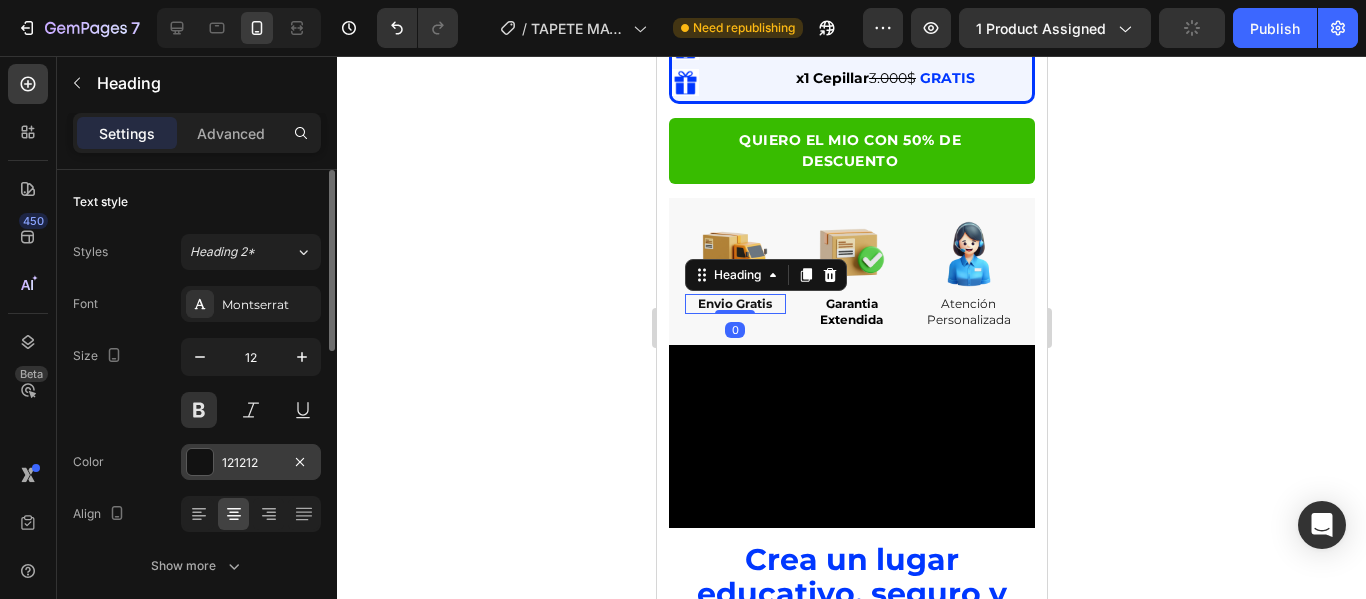 click on "121212" at bounding box center (251, 463) 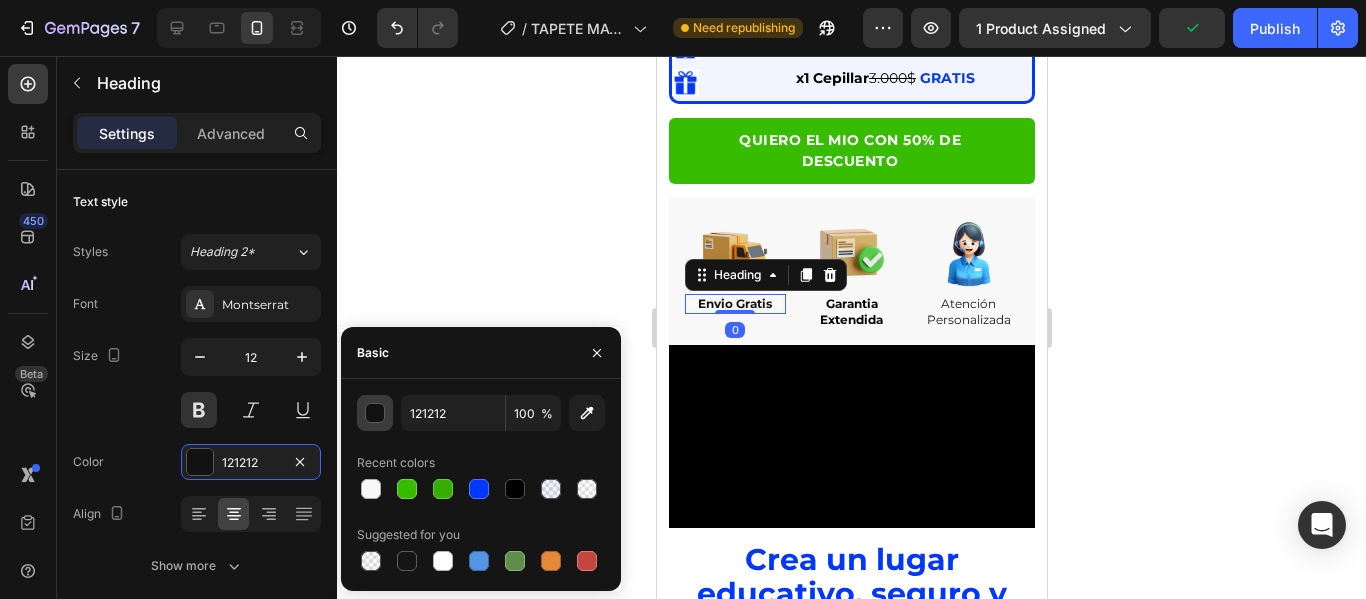 click at bounding box center [375, 413] 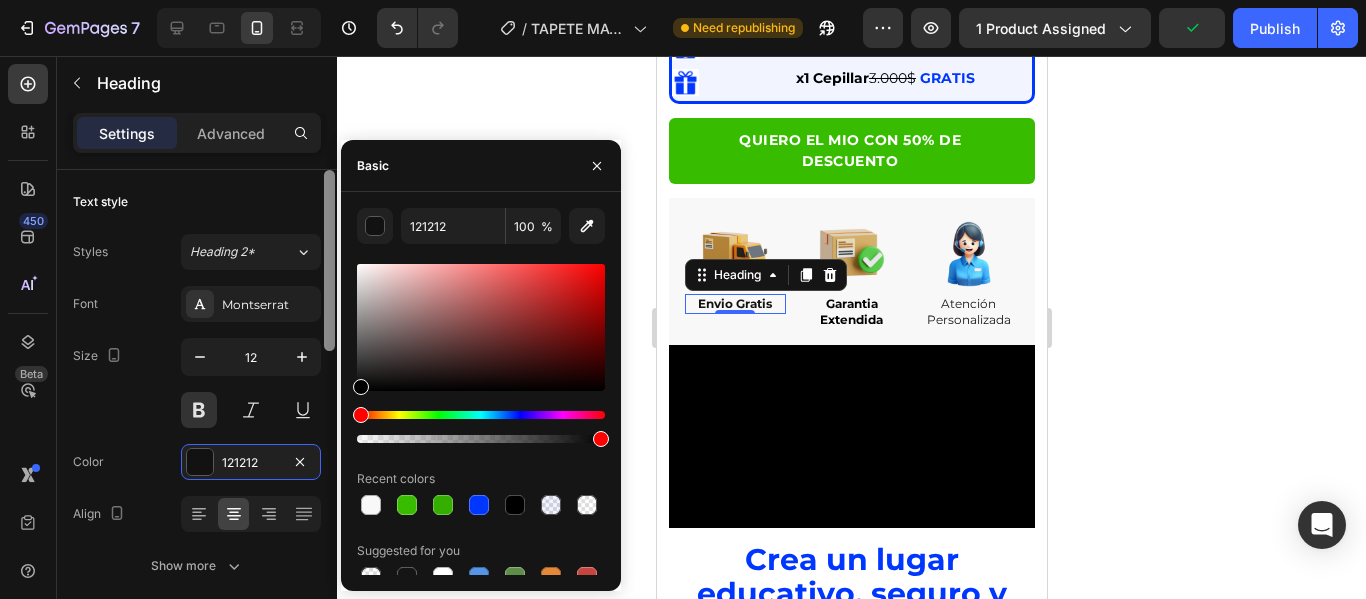type on "000000" 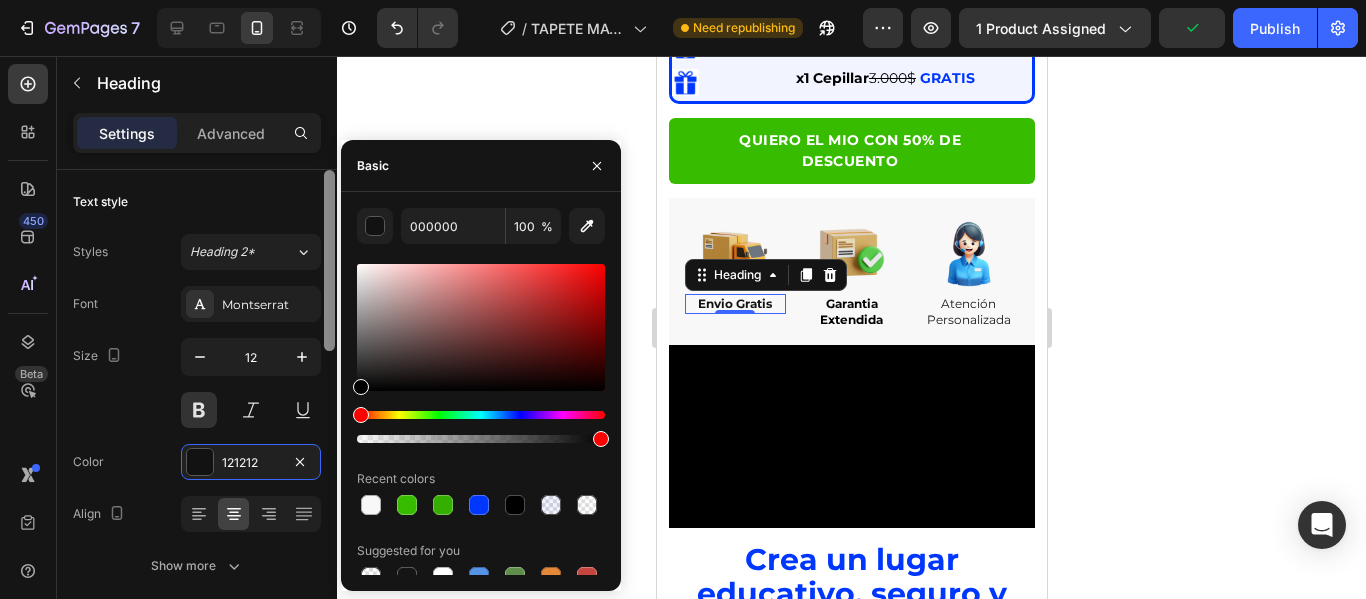 click on "450 Beta Sections(18) Elements(84) Section Element Hero Section Product Detail Brands Trusted Badges Guarantee Product Breakdown How to use Testimonials Compare Bundle FAQs Social Proof Brand Story Product List Collection Blog List Contact Sticky Add to Cart Custom Footer Browse Library 450 Layout
Row
Row
Row
Row Text
Heading
Text Block Button
Button
Button Media
Image
Image
Video" 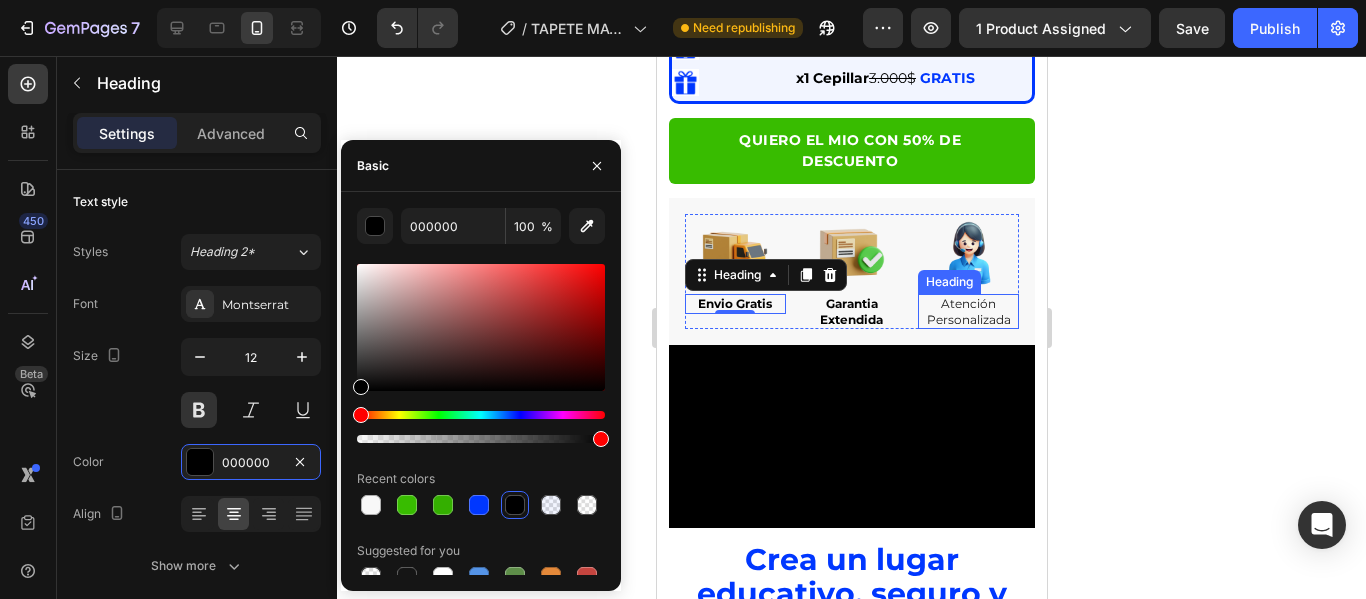 click on "Atención Personalizada" at bounding box center [967, 311] 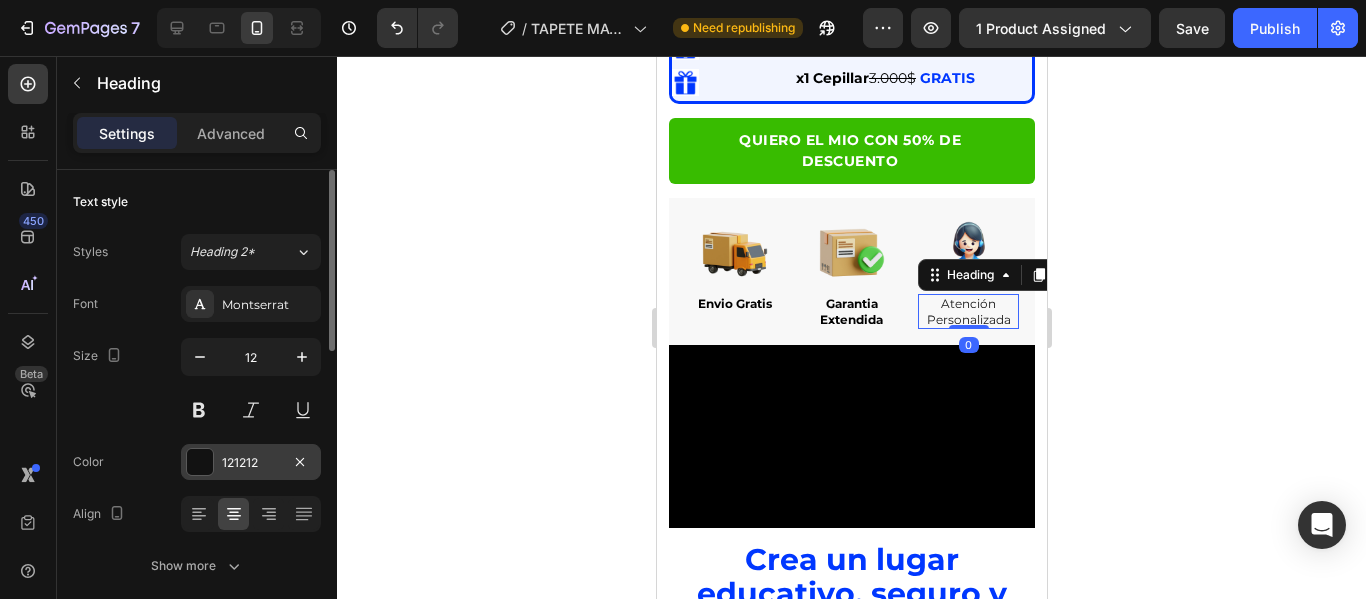 click at bounding box center (200, 462) 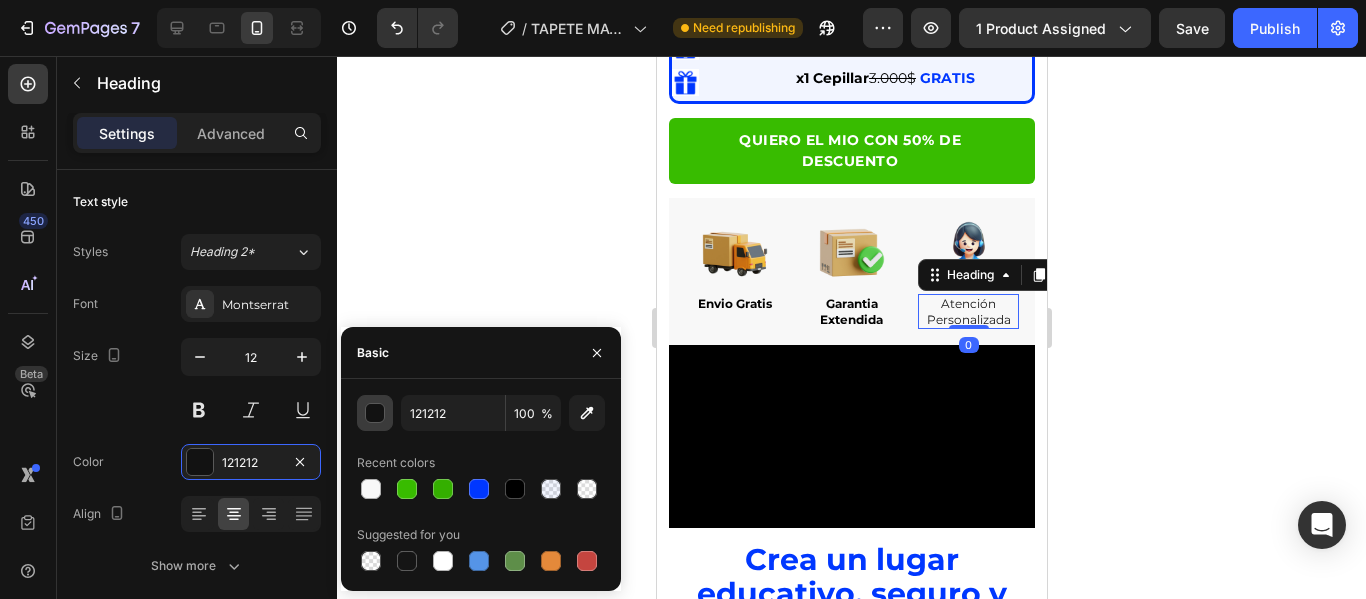 click at bounding box center (376, 414) 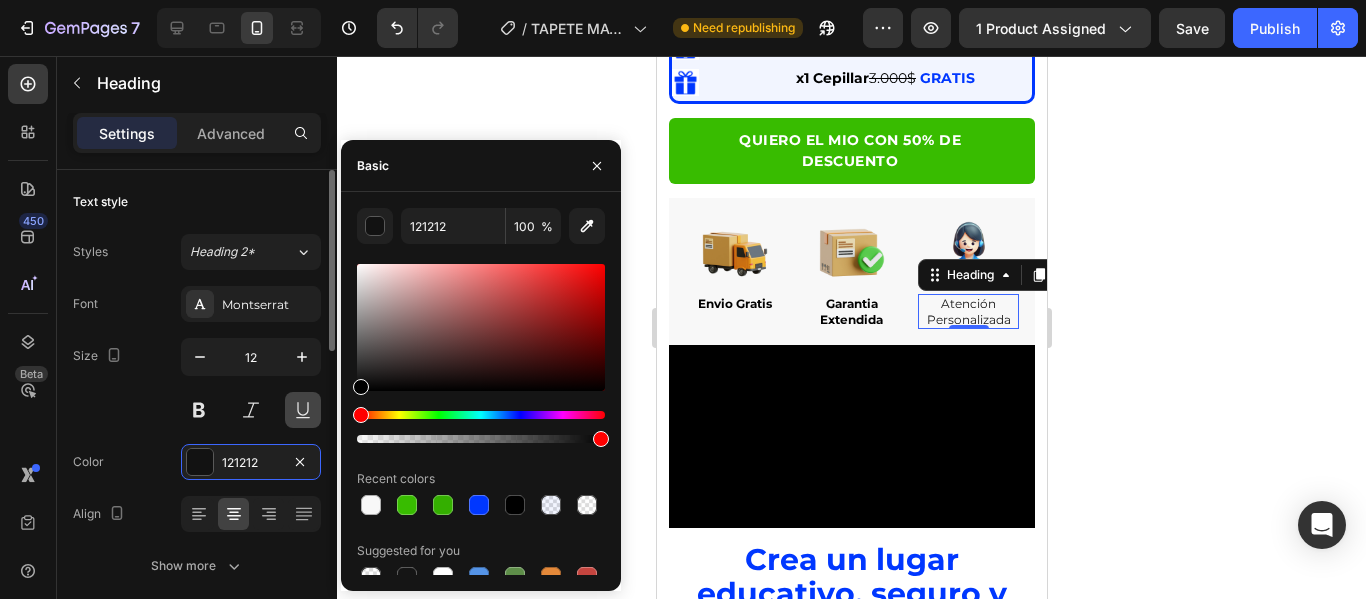 click on "450 Beta Sections(18) Elements(84) Section Element Hero Section Product Detail Brands Trusted Badges Guarantee Product Breakdown How to use Testimonials Compare Bundle FAQs Social Proof Brand Story Product List Collection Blog List Contact Sticky Add to Cart Custom Footer Browse Library 450 Layout
Row
Row
Row
Row Text
Heading
Text Block Button
Button
Button Media
Image
Image
Video" 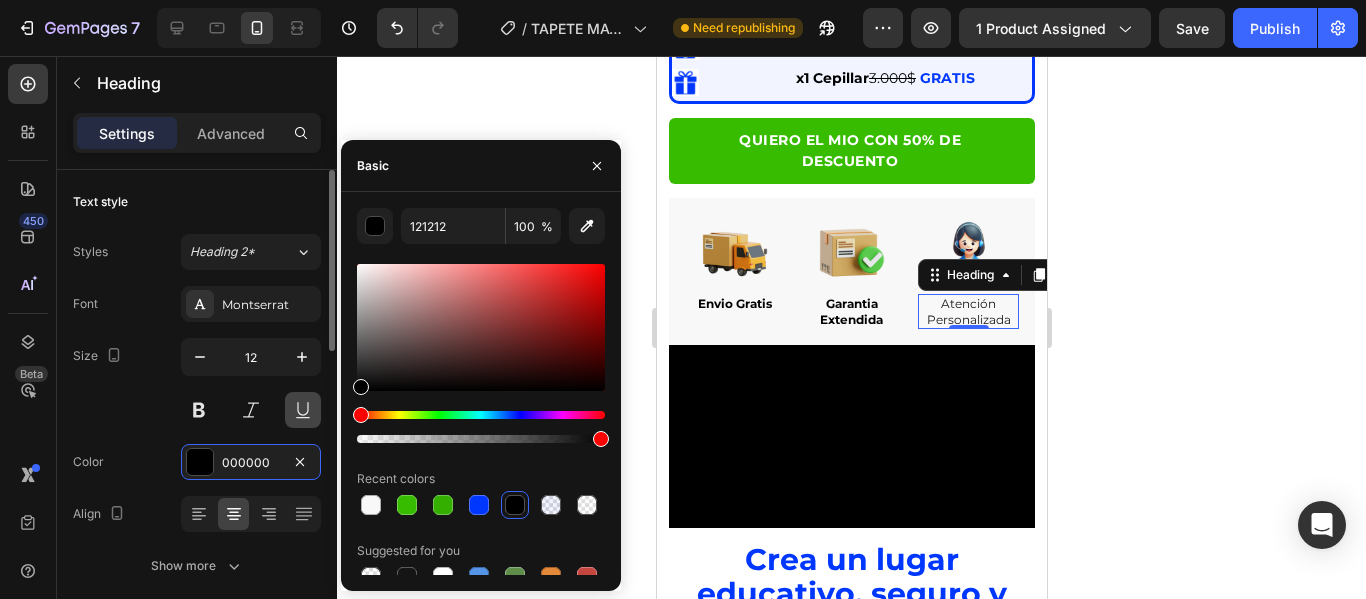 type on "000000" 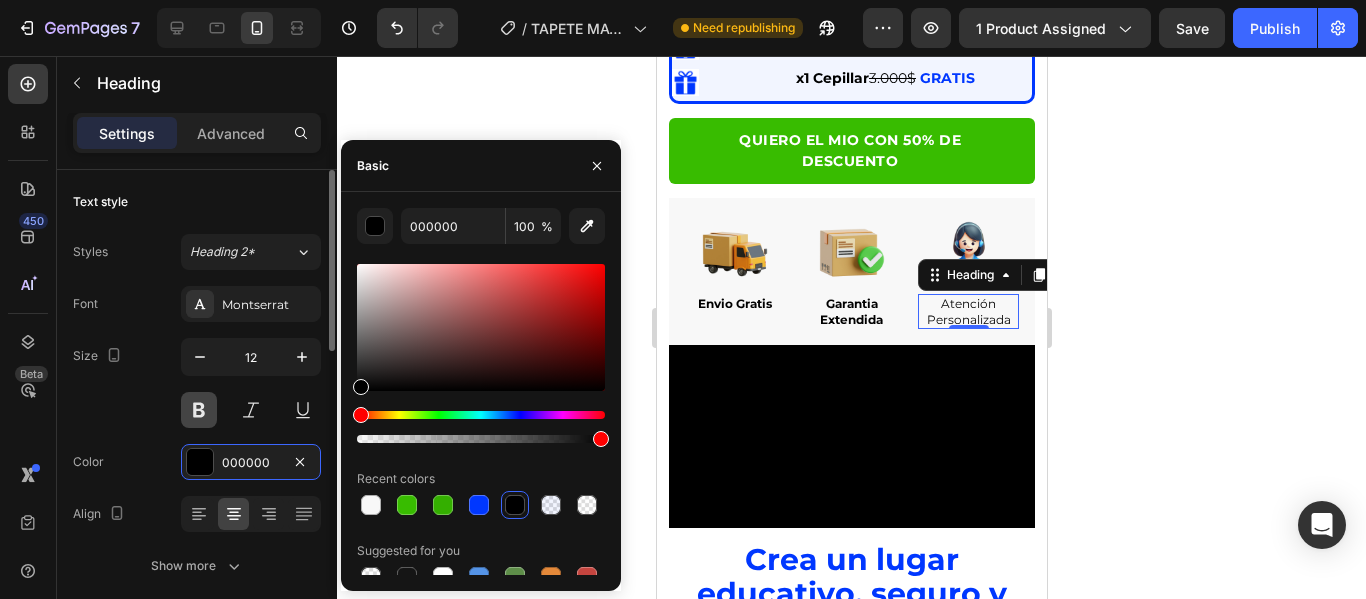 click at bounding box center [199, 410] 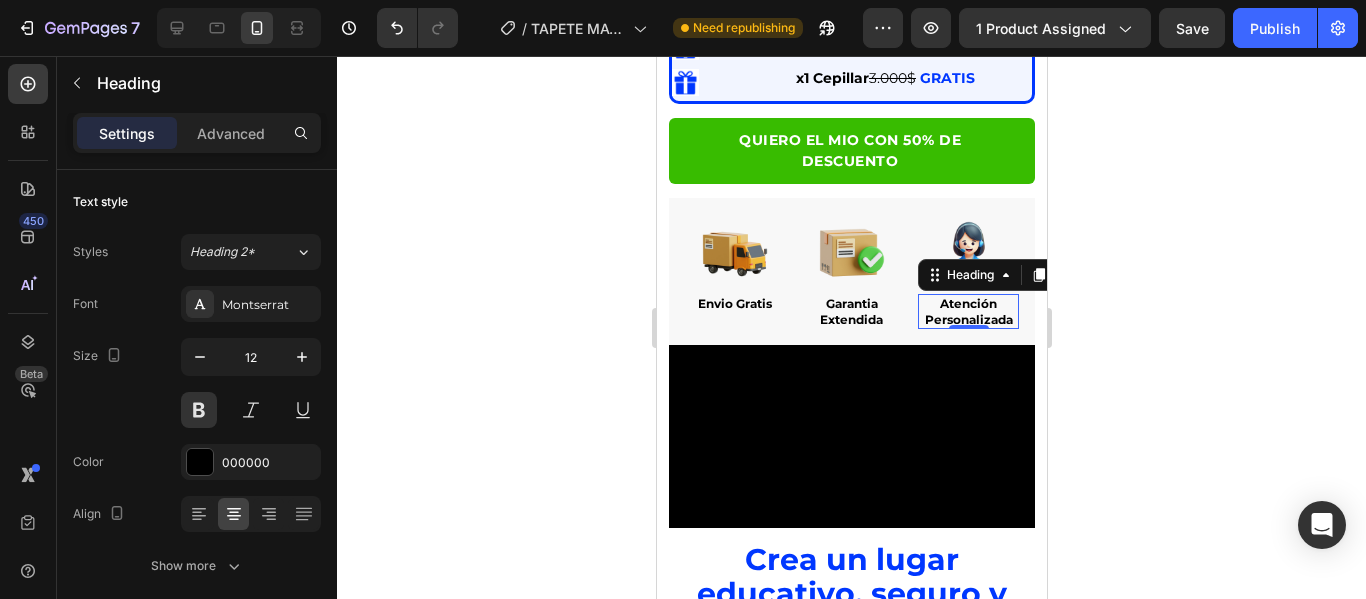 click 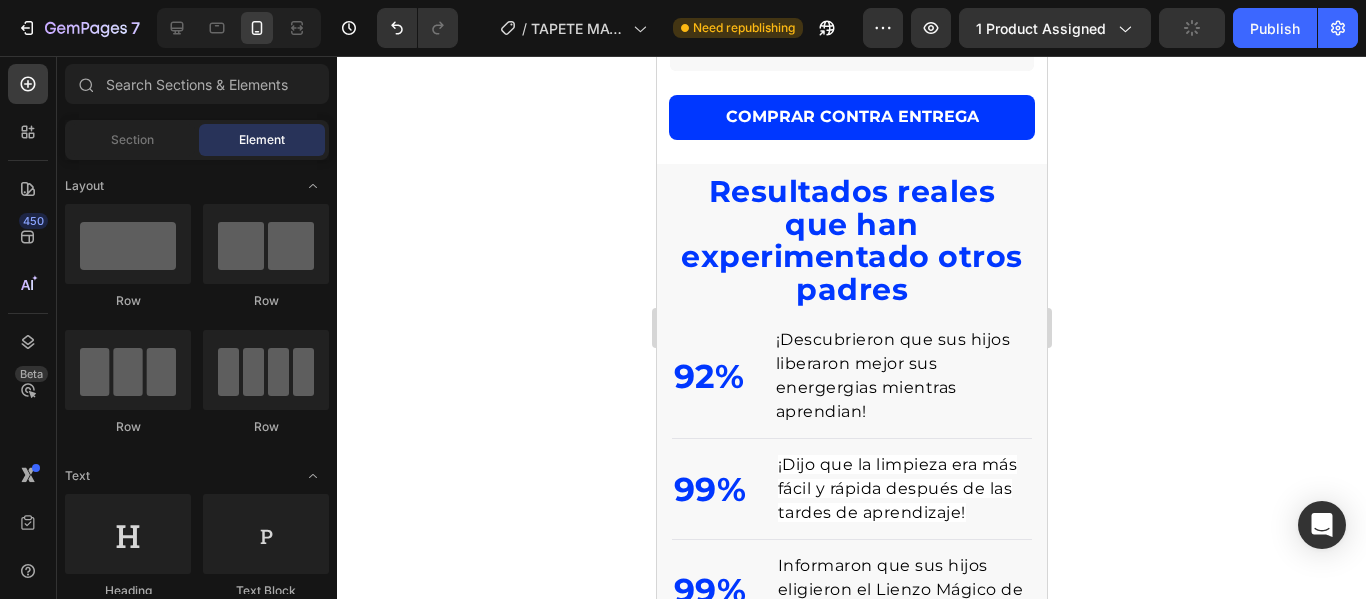scroll, scrollTop: 2000, scrollLeft: 0, axis: vertical 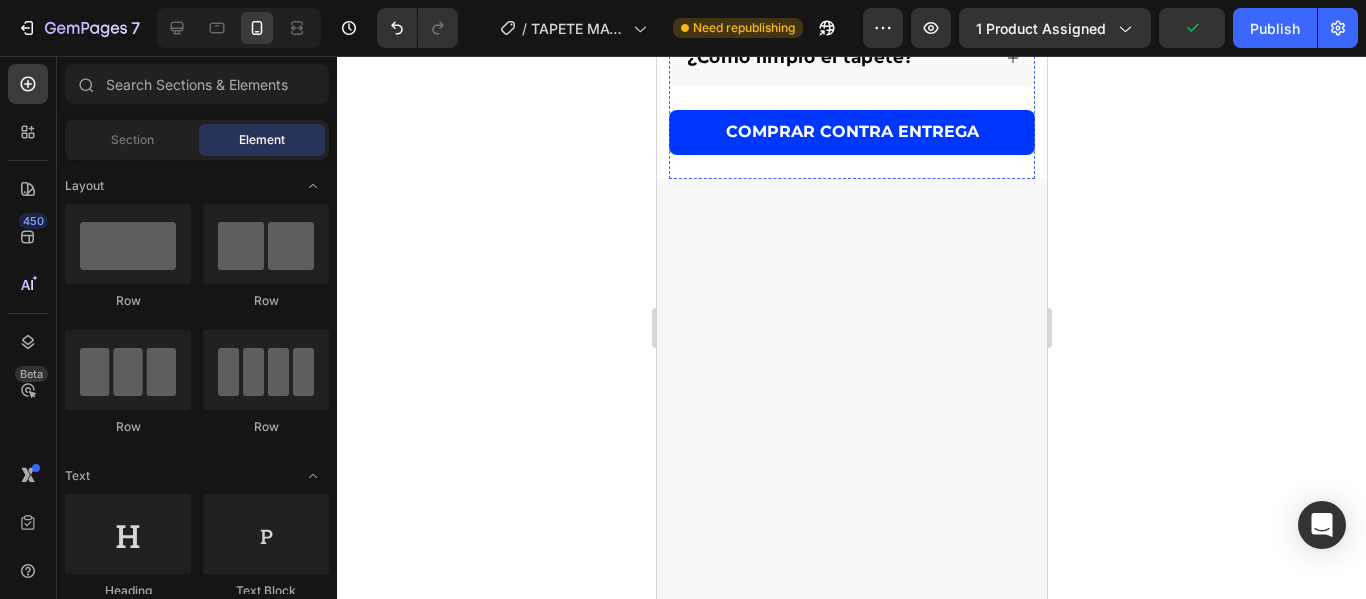 click 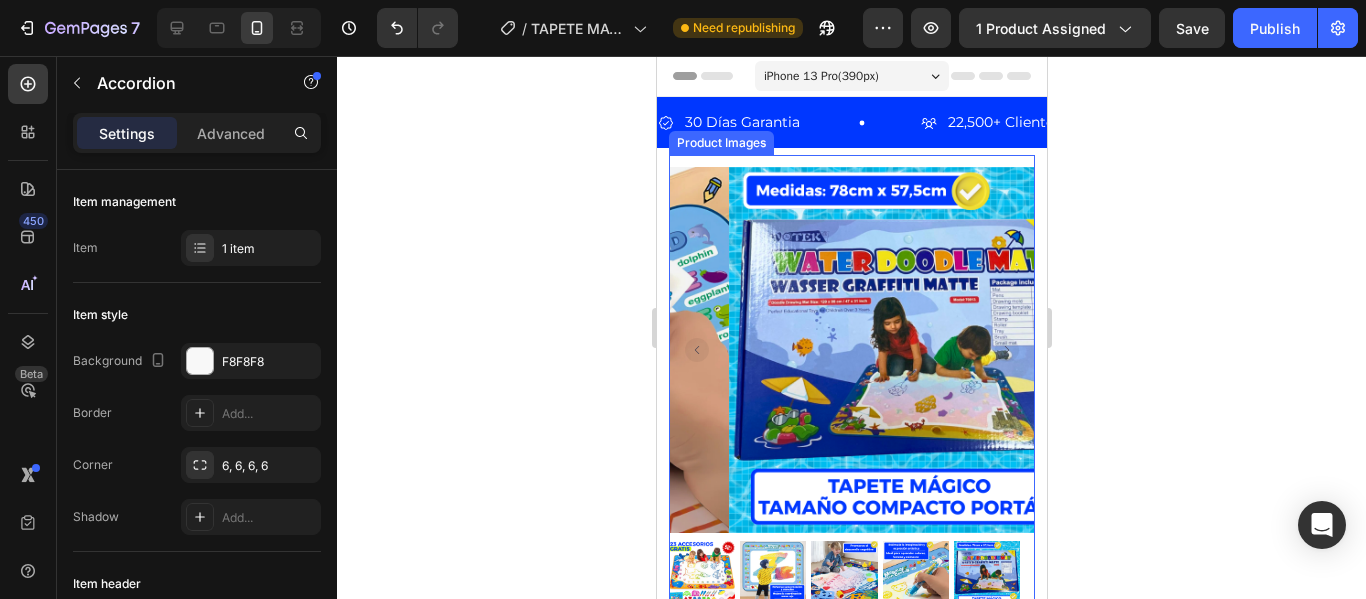scroll, scrollTop: 400, scrollLeft: 0, axis: vertical 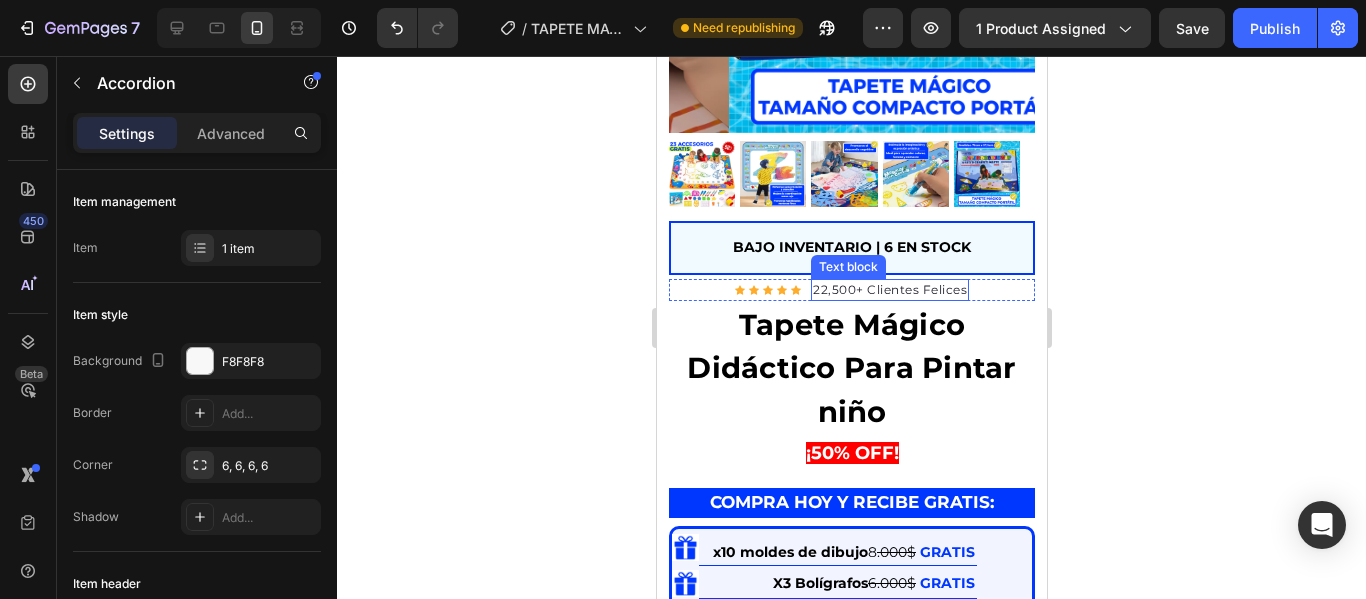 click on "22,500+ Clientes Felices" at bounding box center (889, 290) 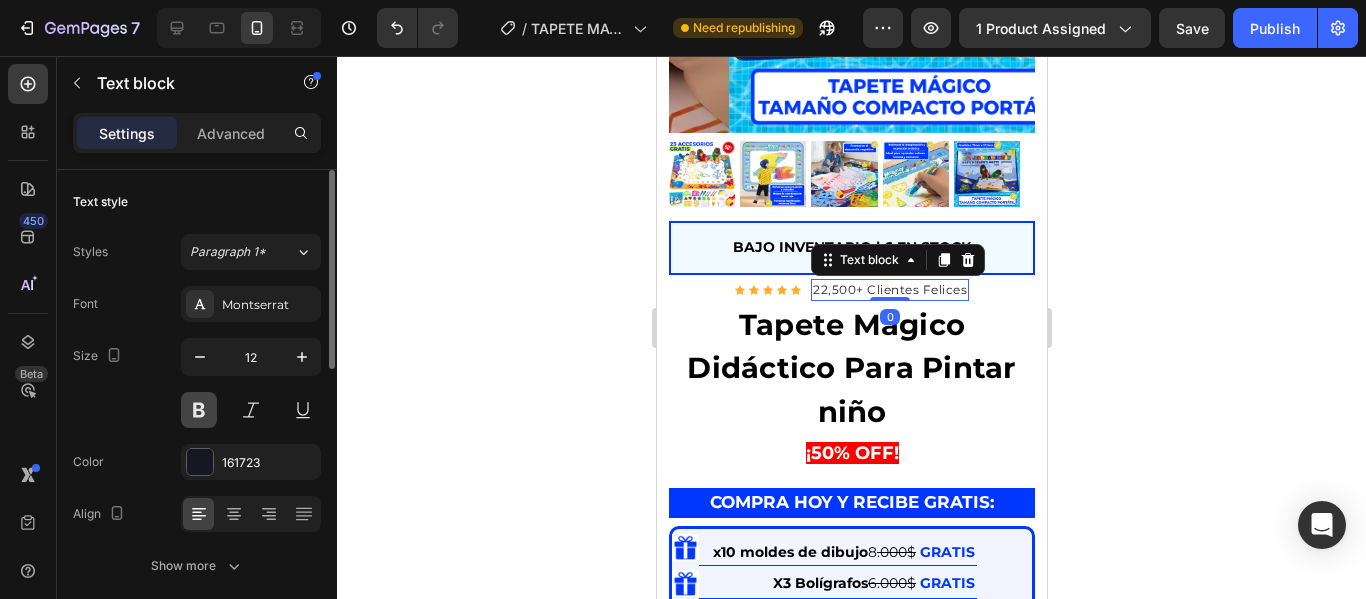 click at bounding box center (199, 410) 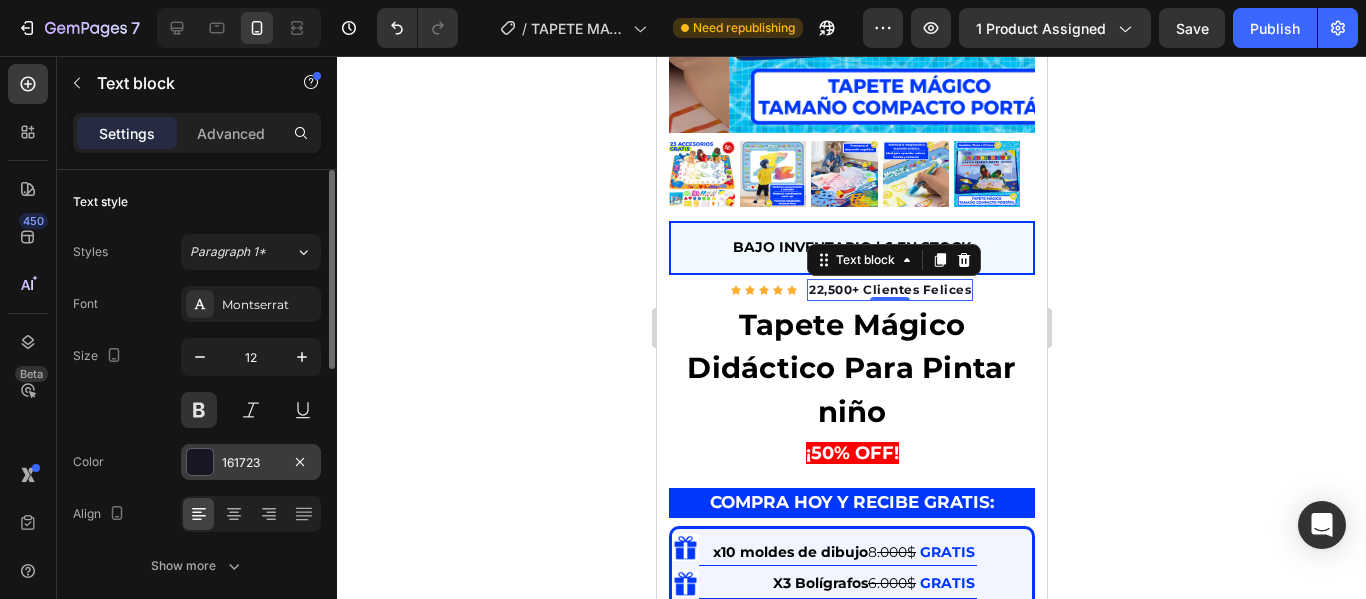 click at bounding box center [200, 462] 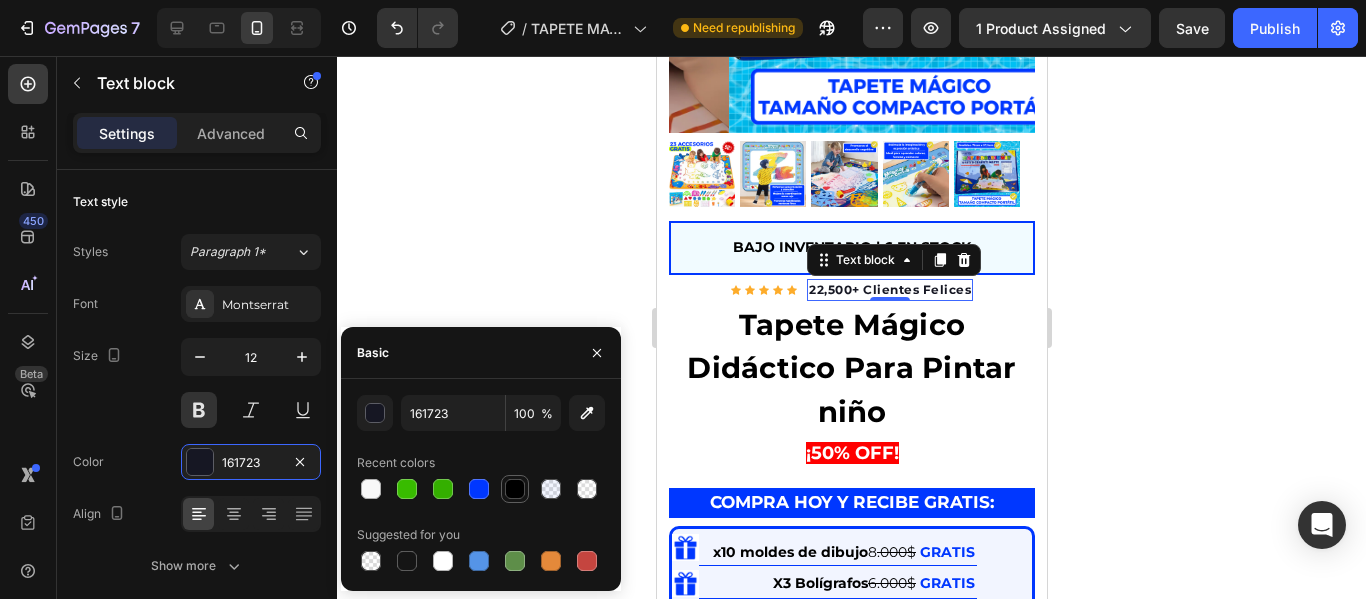 click at bounding box center (515, 489) 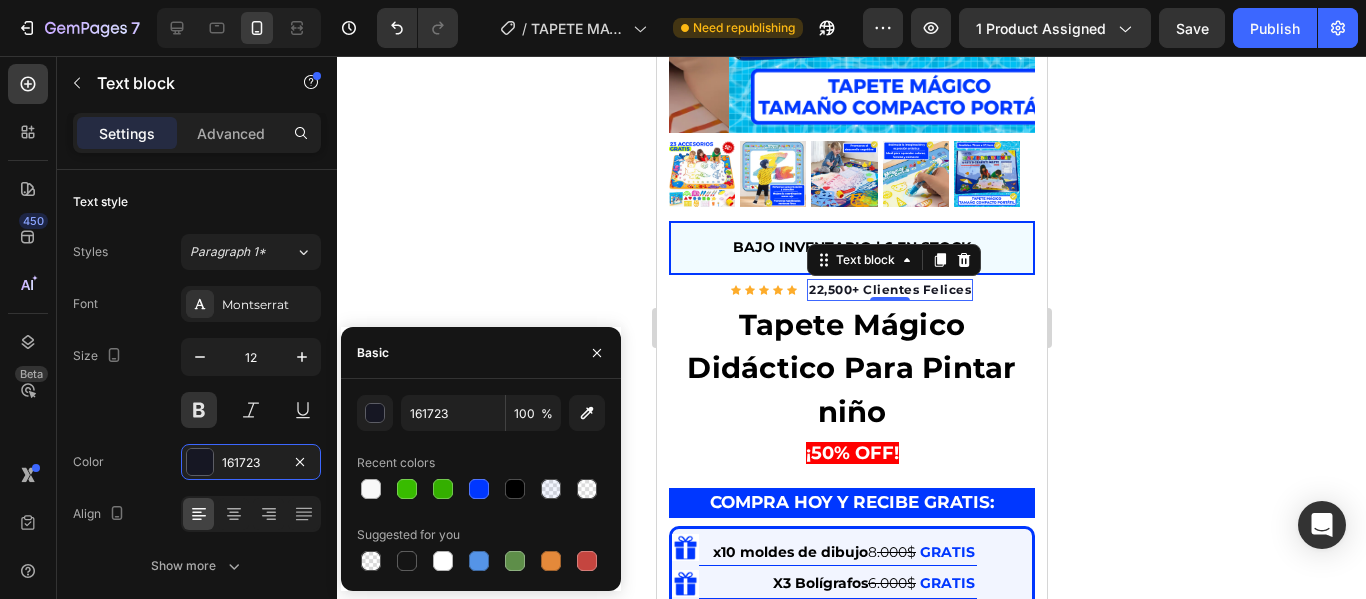 type on "000000" 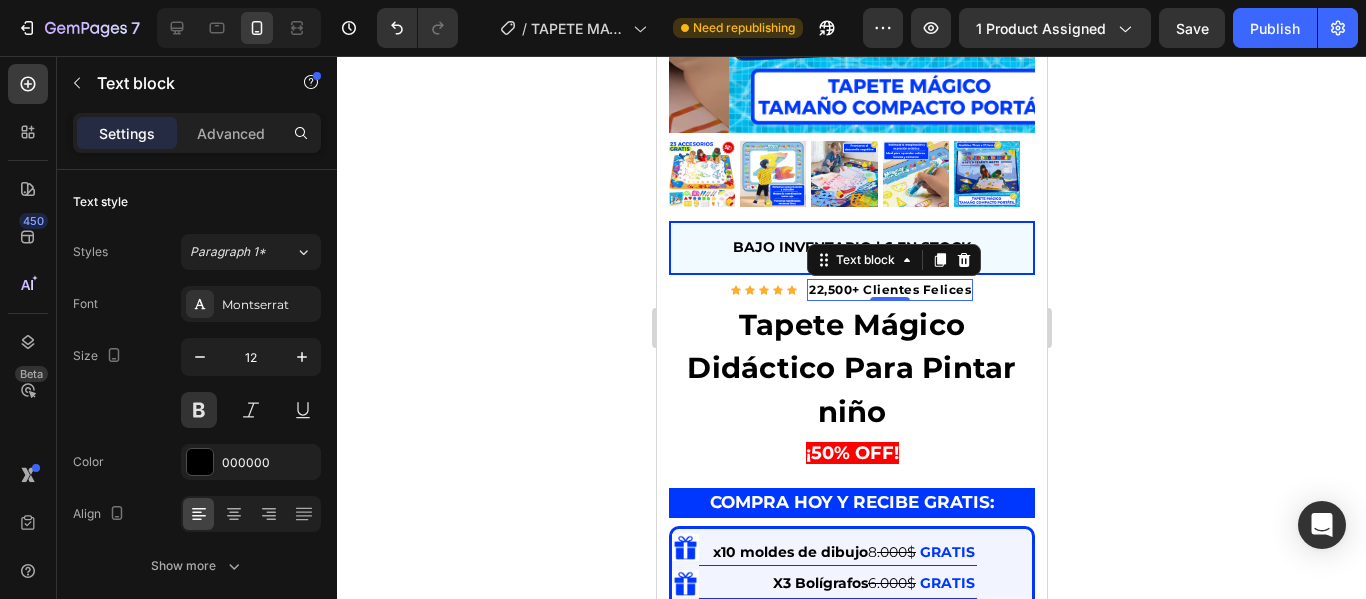 click 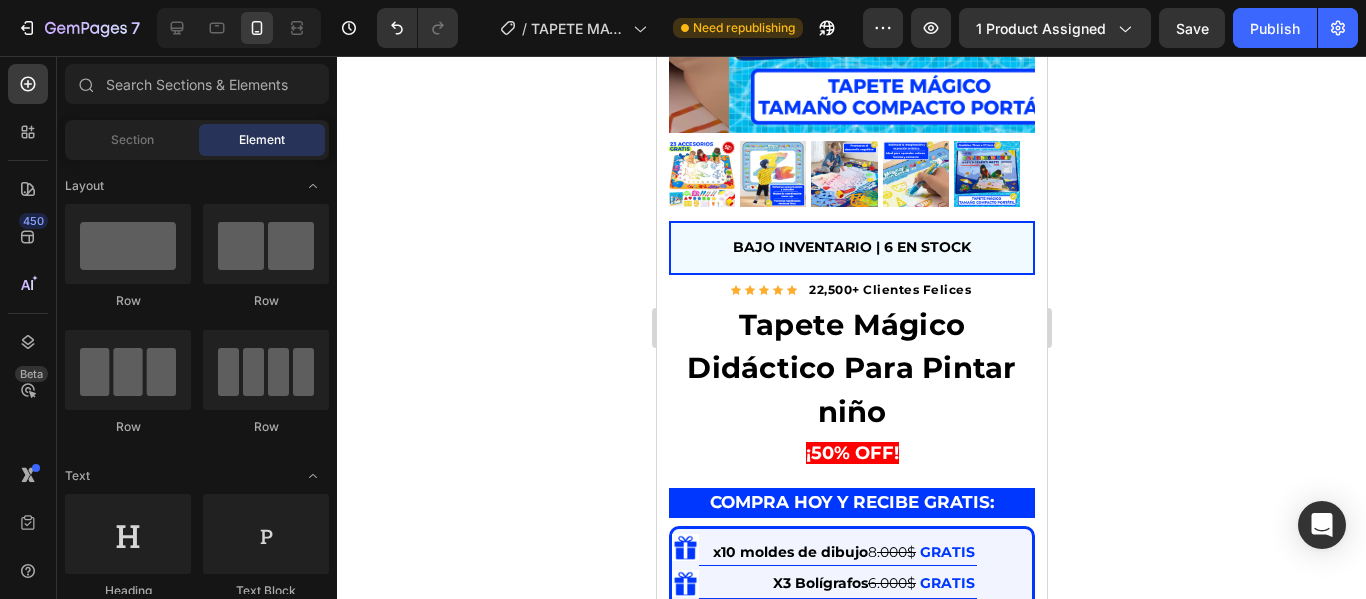 click 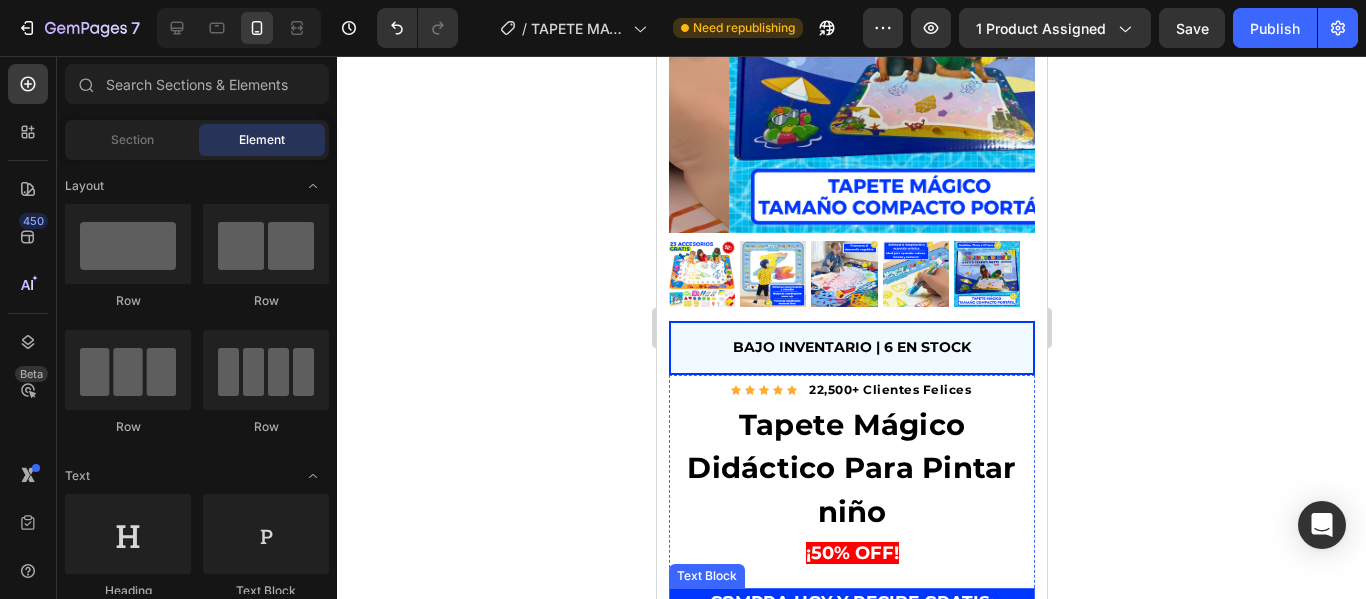 scroll, scrollTop: 700, scrollLeft: 0, axis: vertical 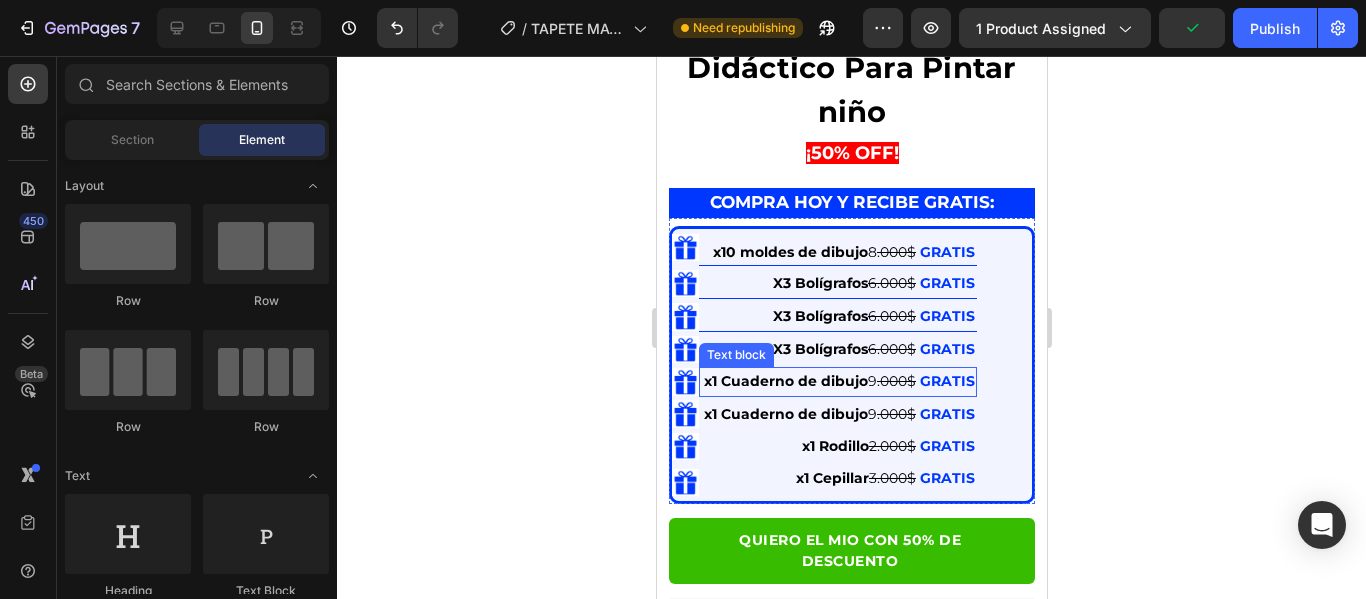 click on "x1 Cuaderno de dibujo" at bounding box center (785, 381) 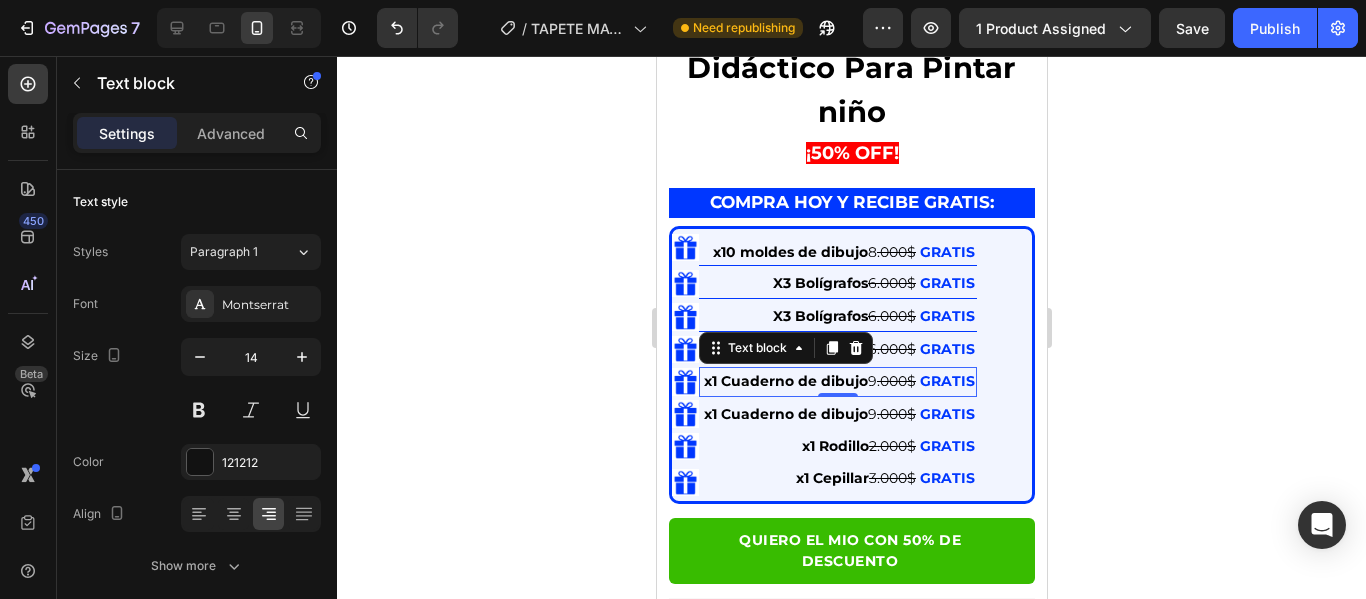 click 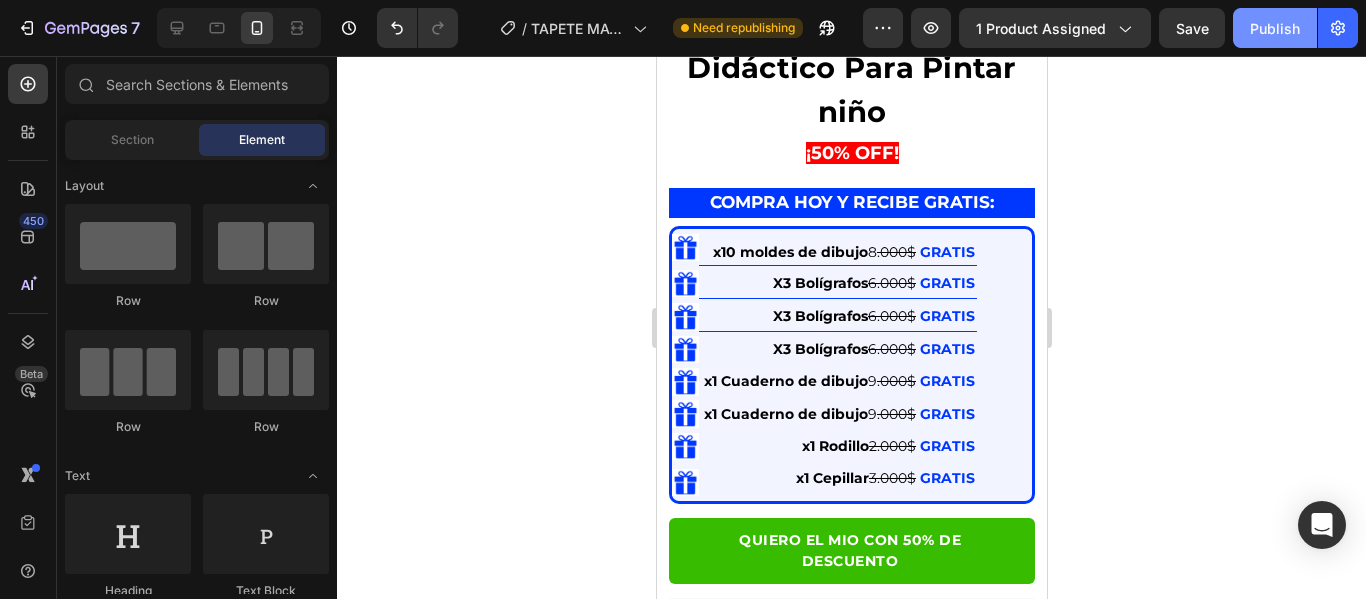 click on "Publish" 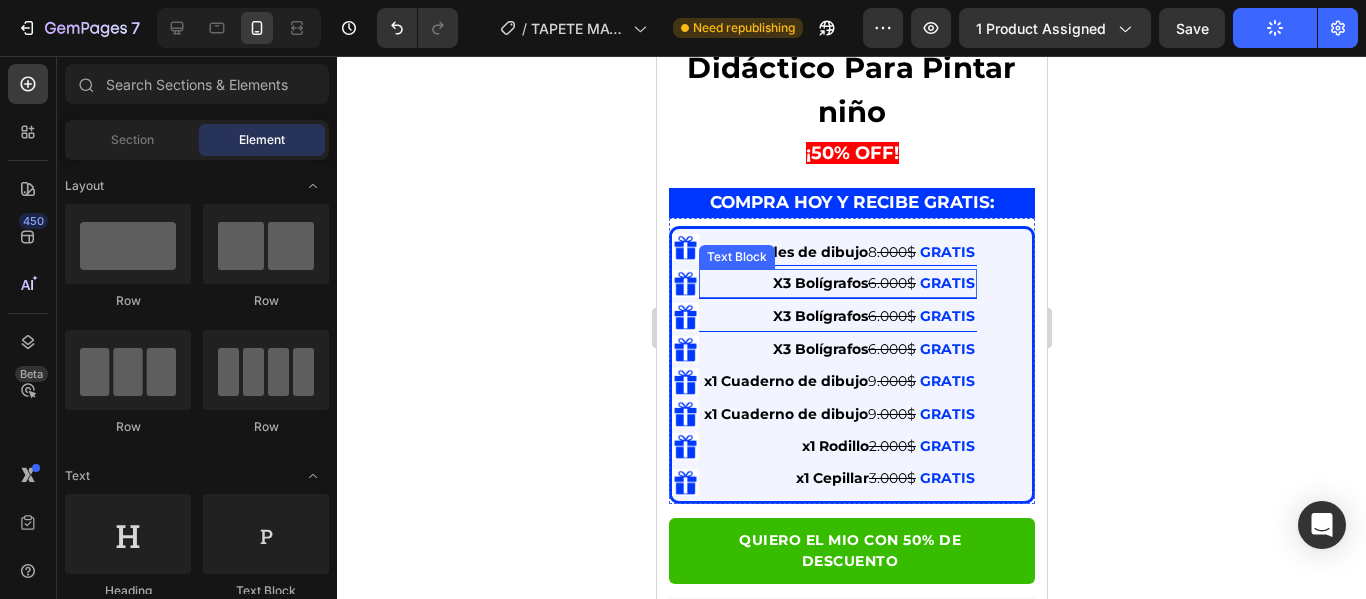 scroll, scrollTop: 600, scrollLeft: 0, axis: vertical 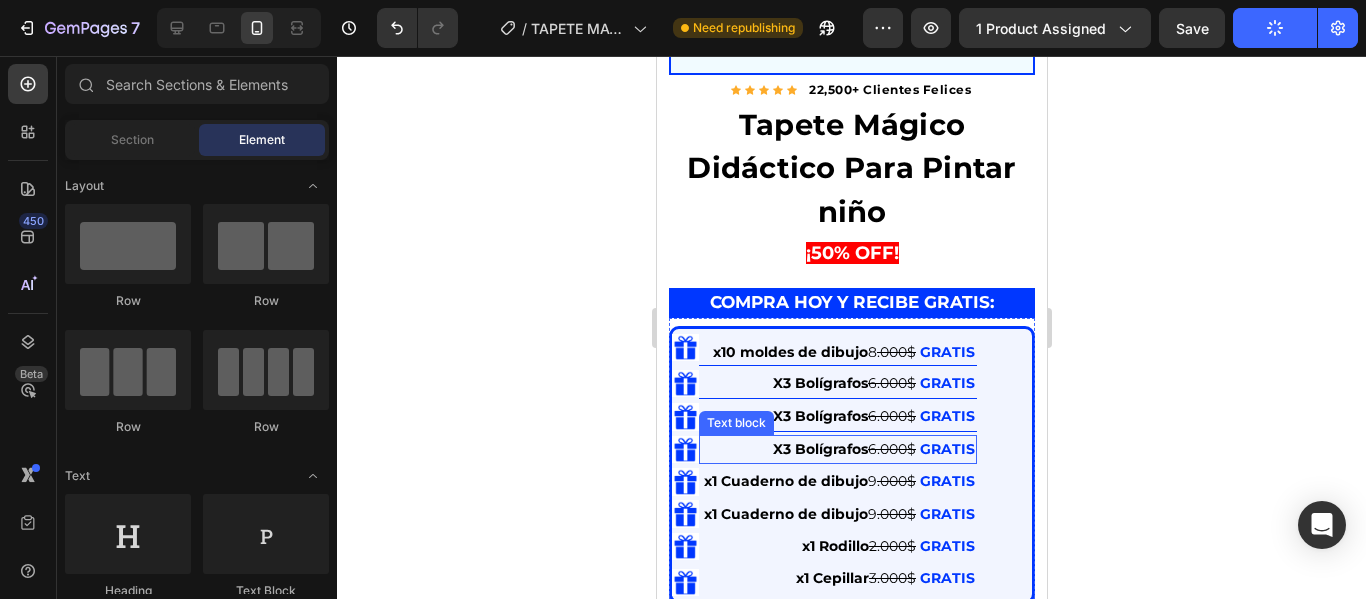 click on "X3 Bolígrafos" at bounding box center (819, 449) 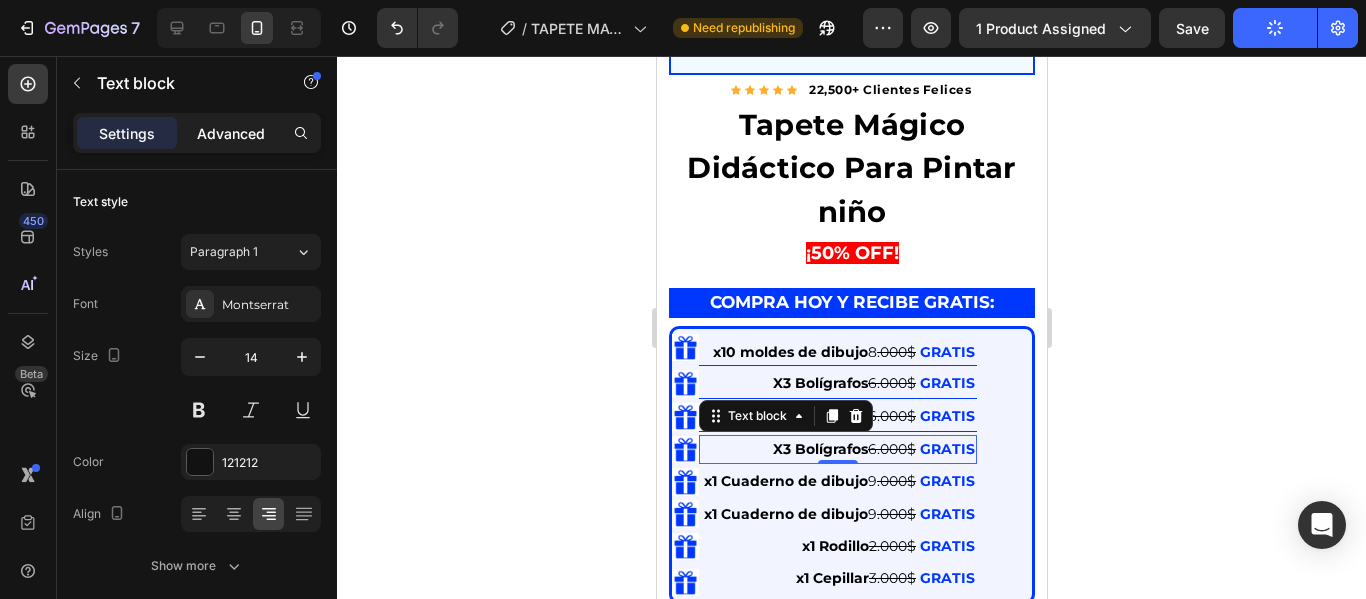 click on "Advanced" 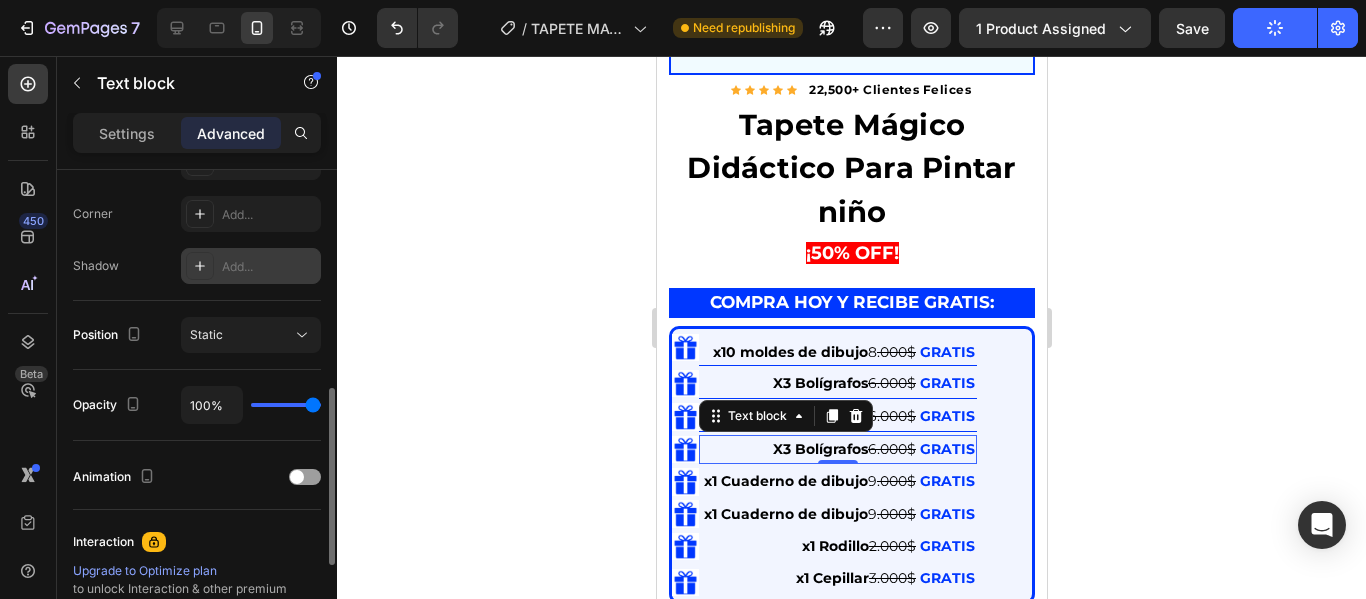 scroll, scrollTop: 500, scrollLeft: 0, axis: vertical 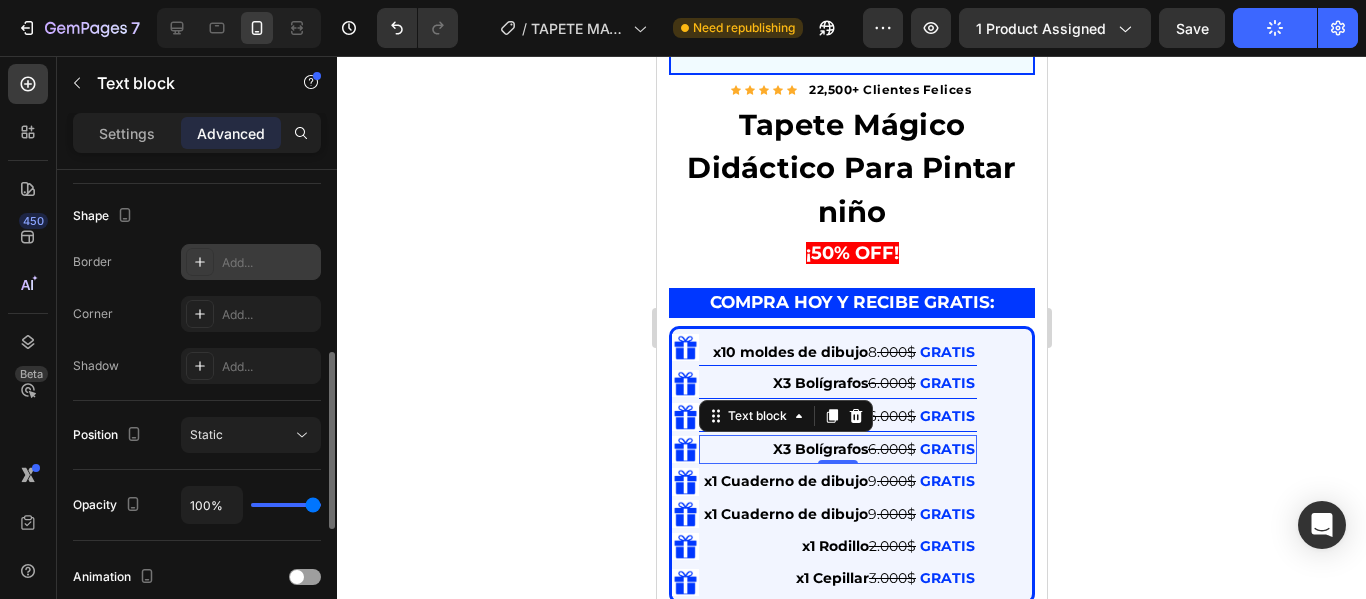 click 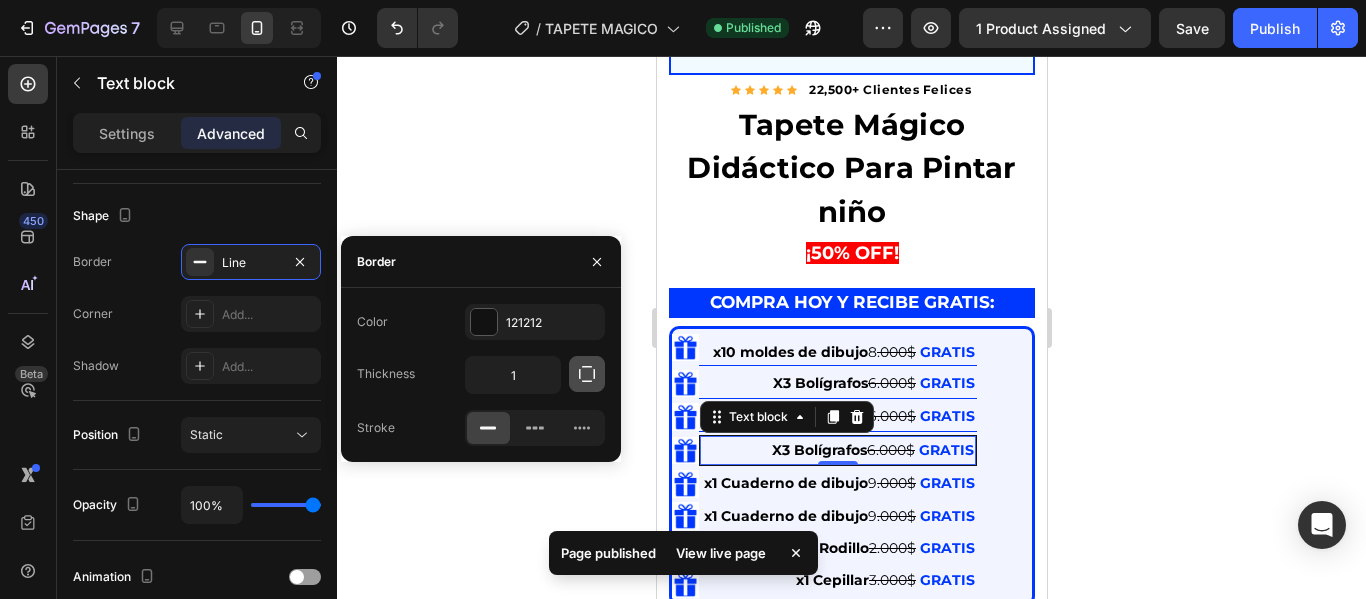 click at bounding box center (587, 374) 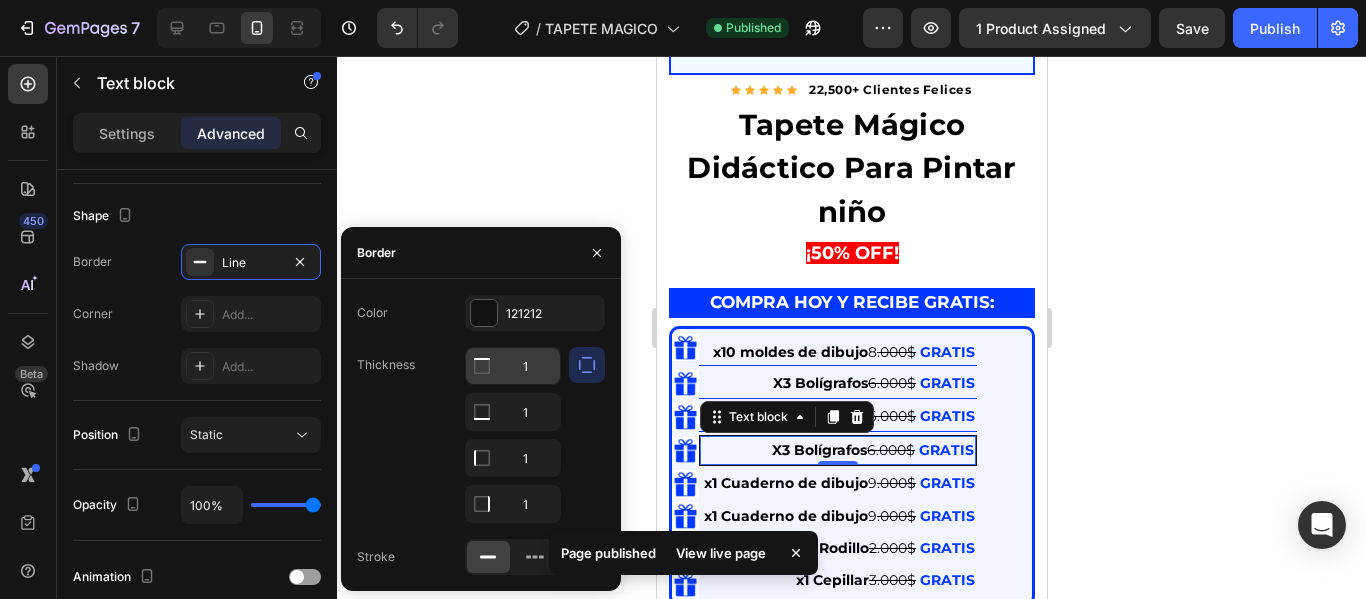 click on "1" at bounding box center (513, 366) 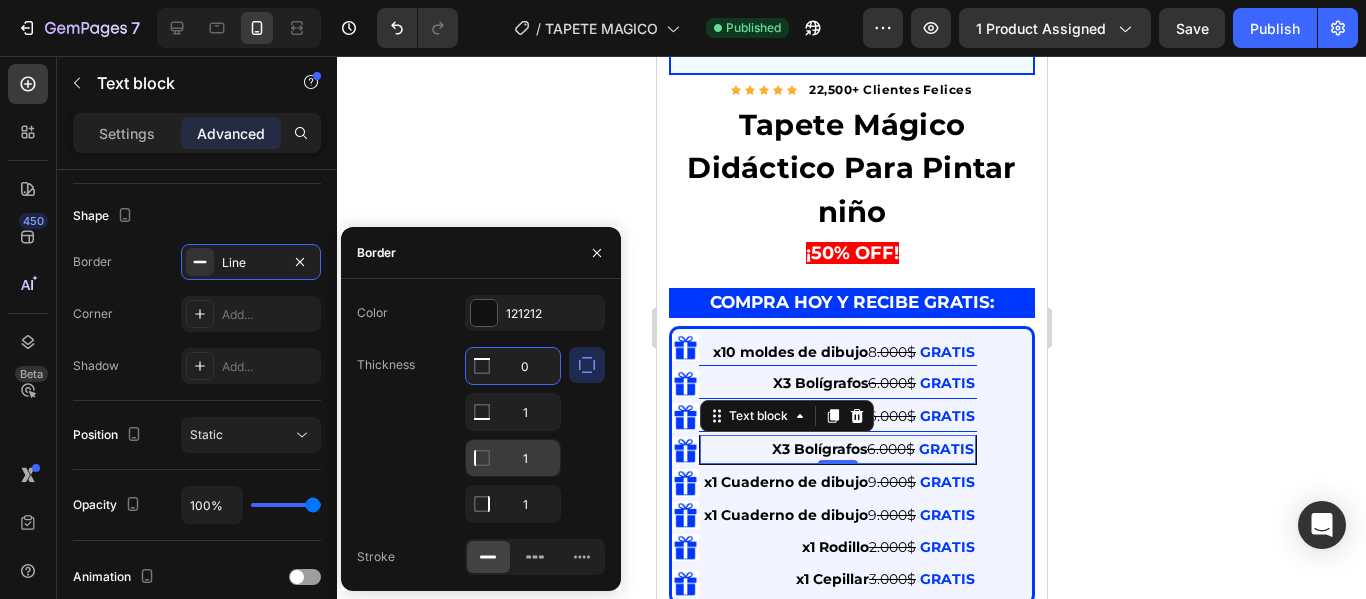 type on "0" 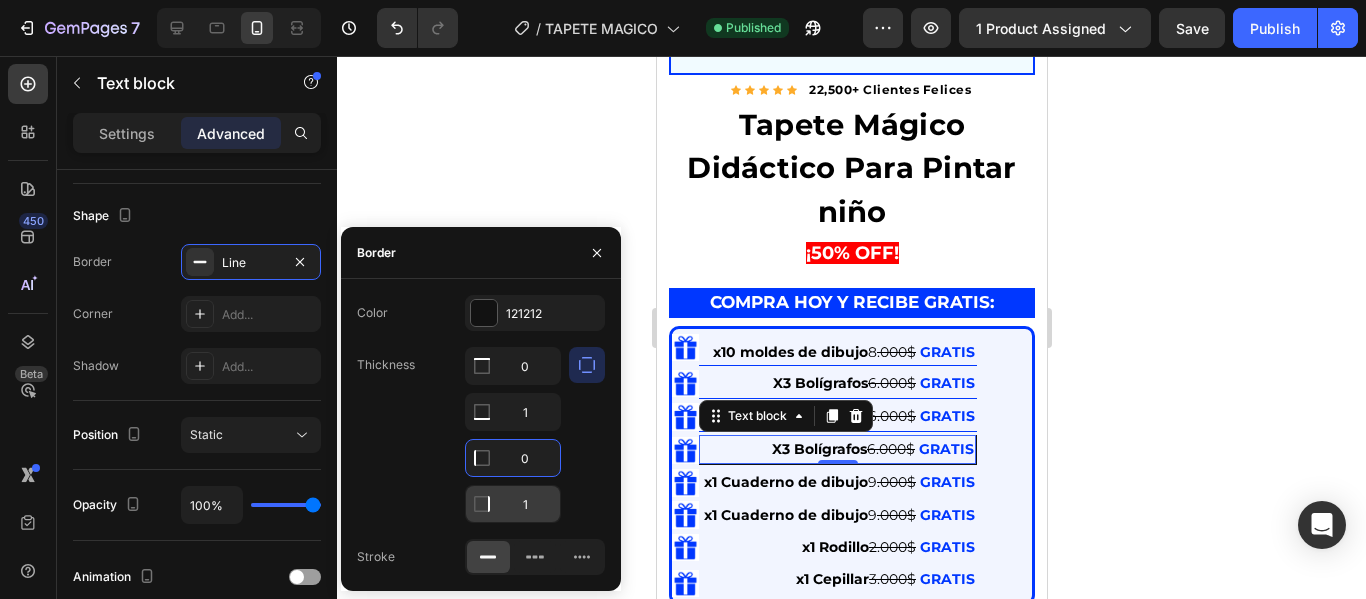 type on "0" 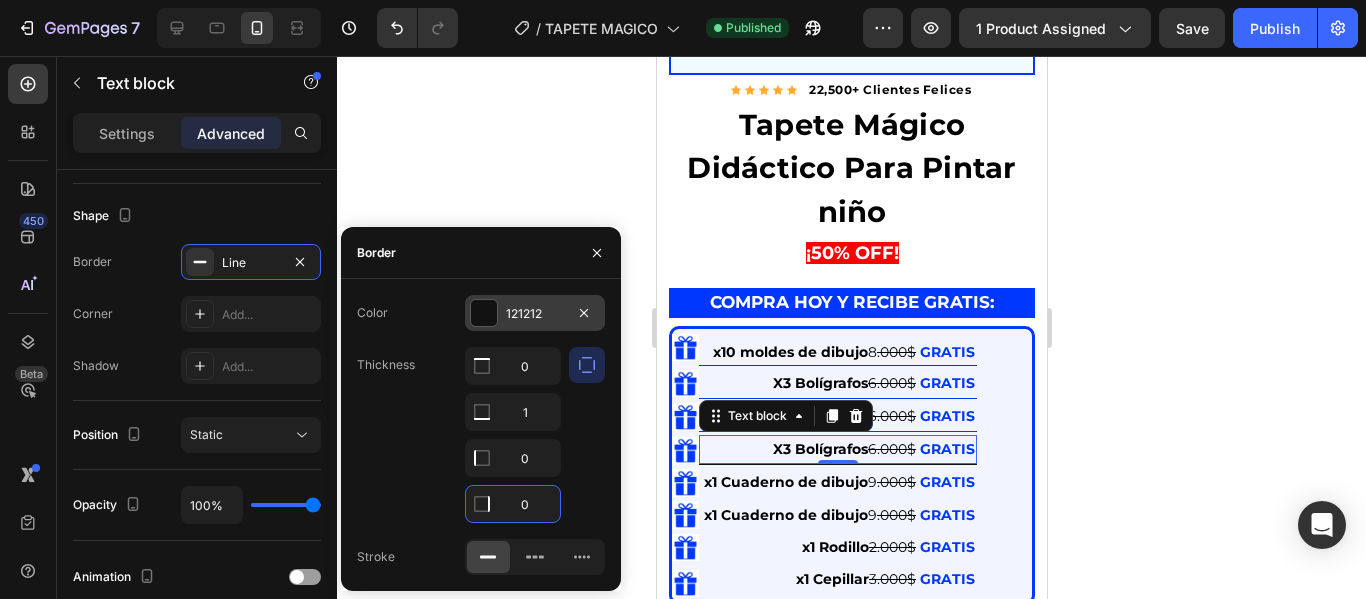 click at bounding box center (484, 313) 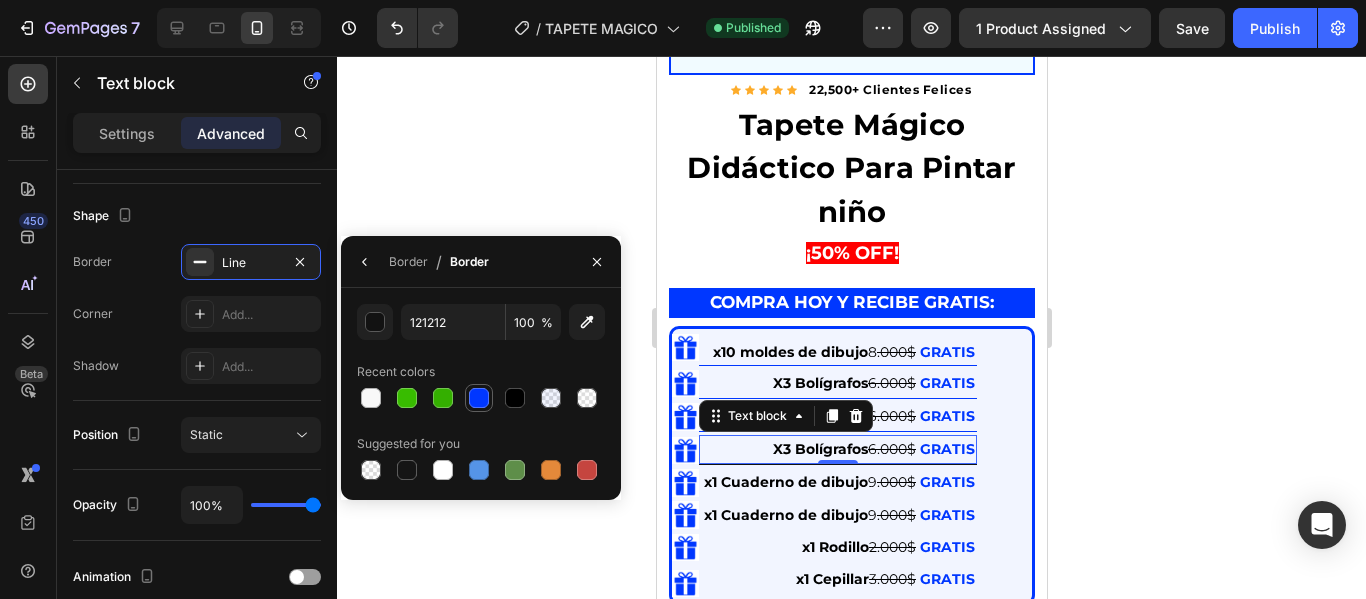 click at bounding box center (479, 398) 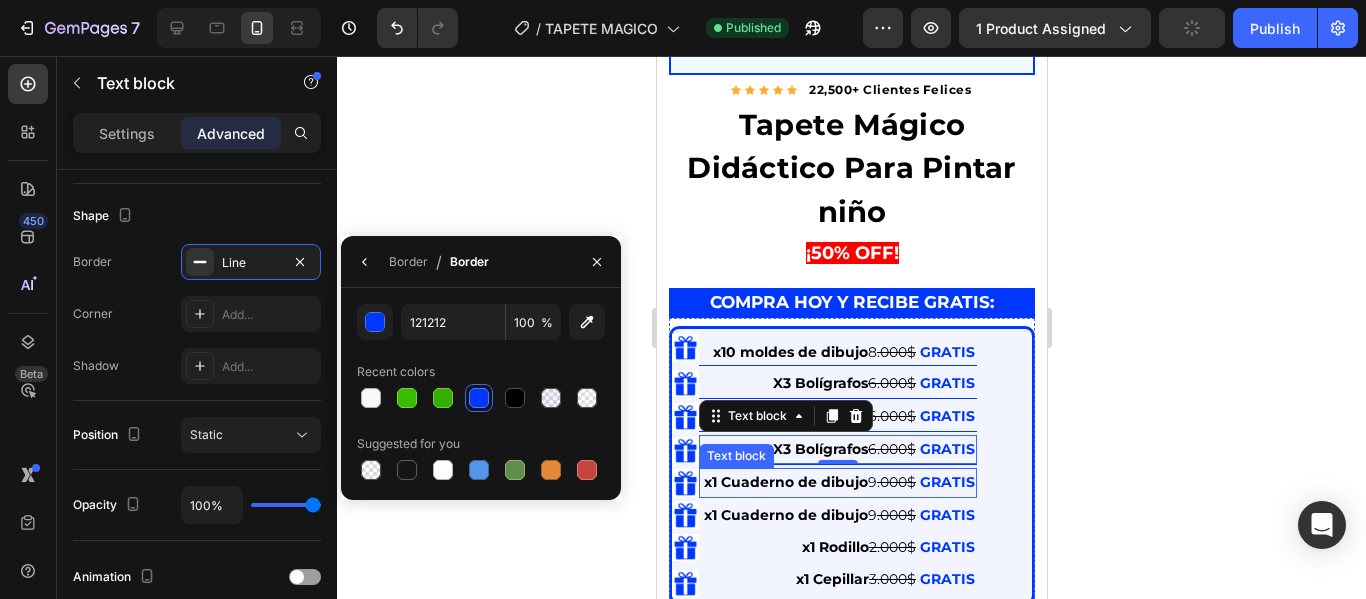 type on "0037FF" 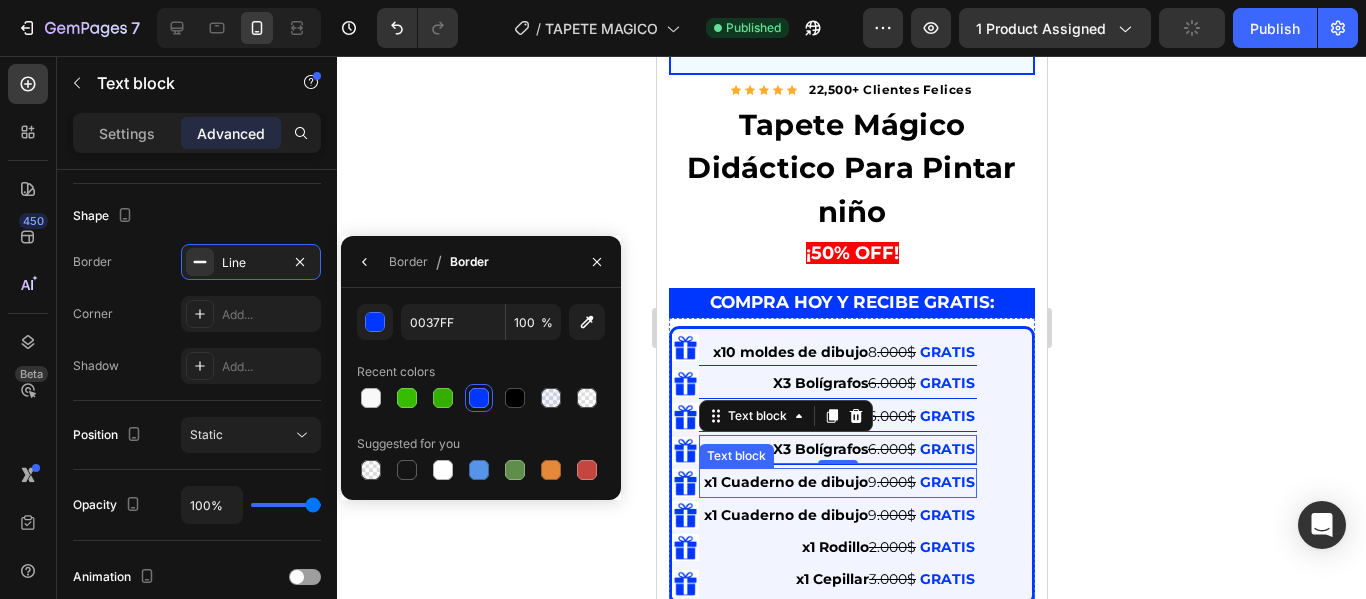 click on "x1 Cuaderno de dibujo" at bounding box center (785, 482) 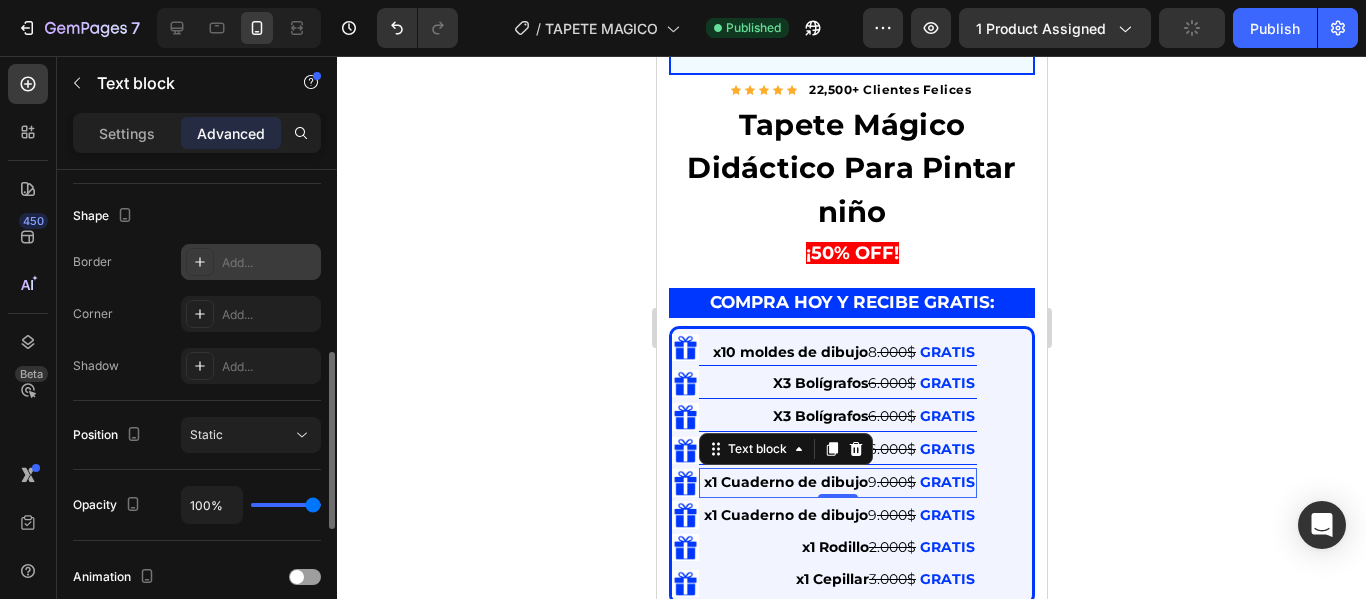 click at bounding box center [200, 262] 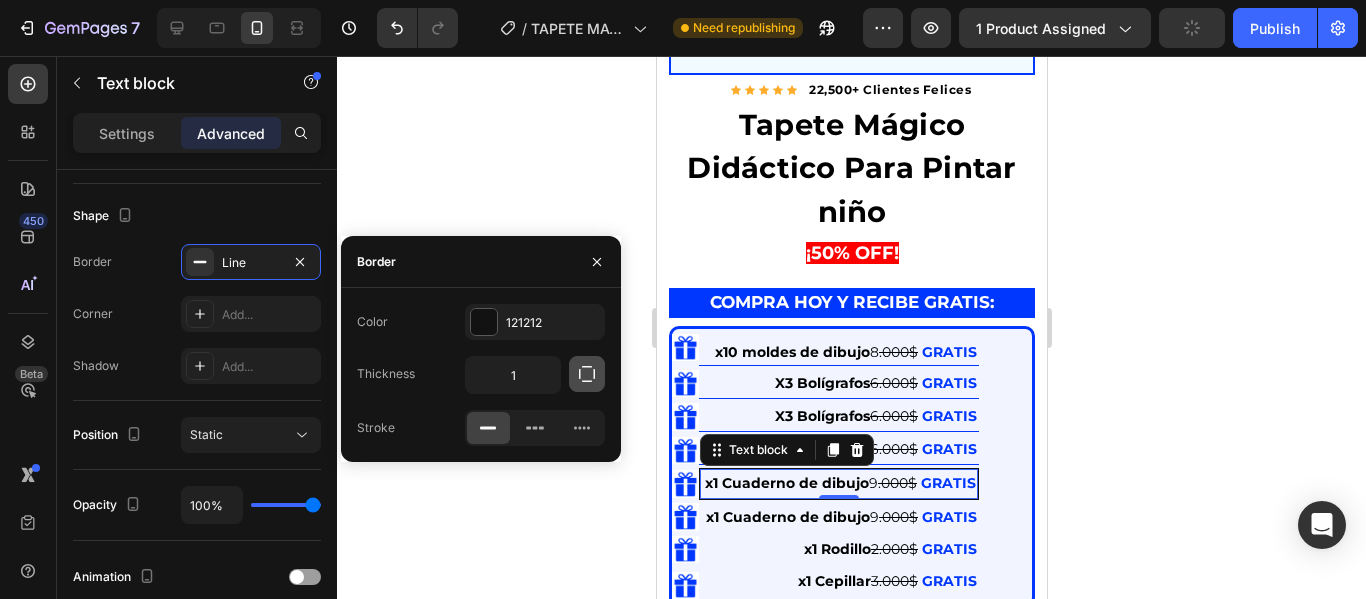 click at bounding box center (587, 374) 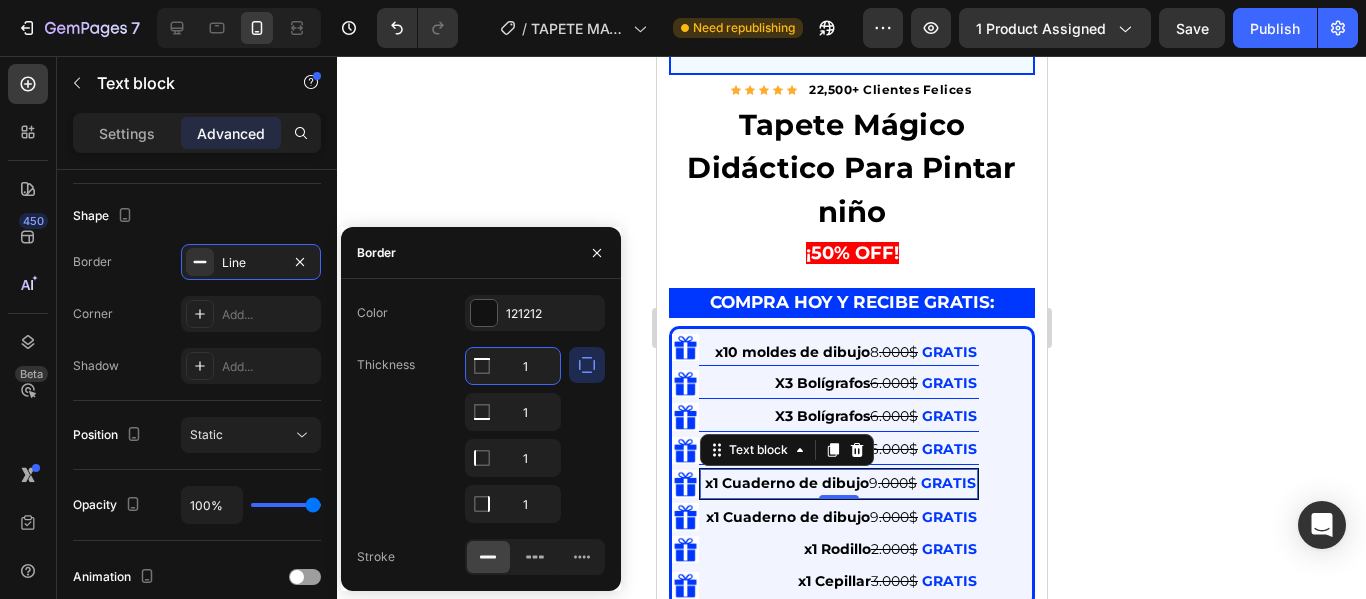 click on "1" at bounding box center [513, 366] 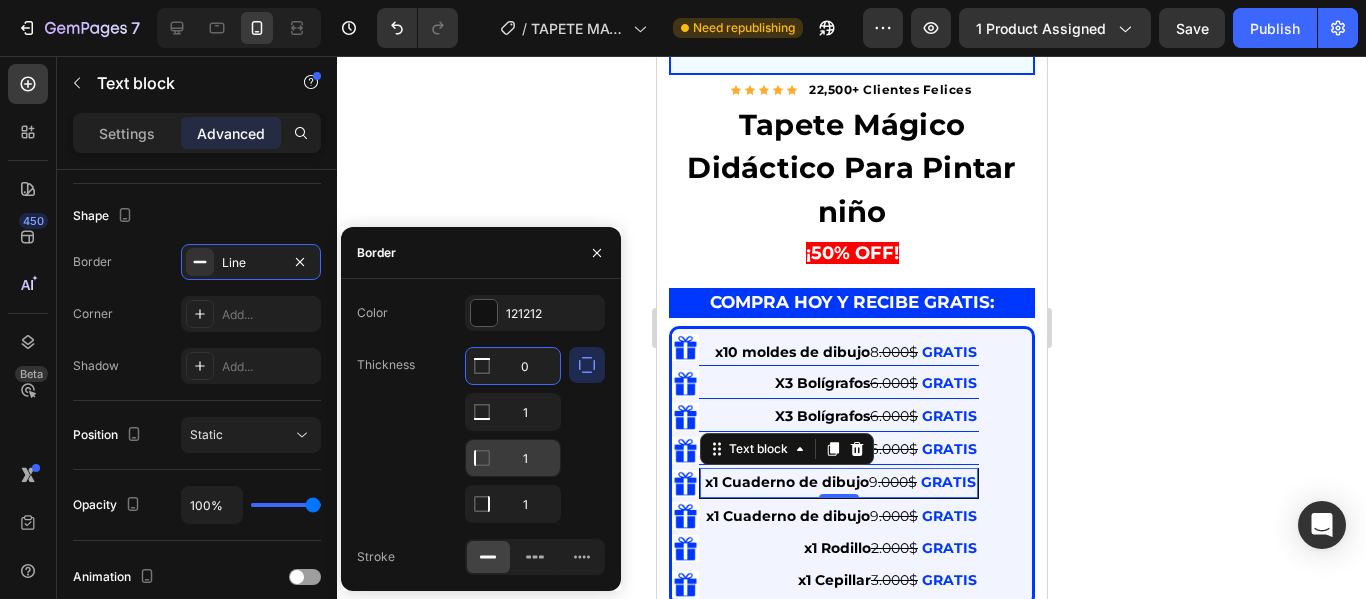 type on "0" 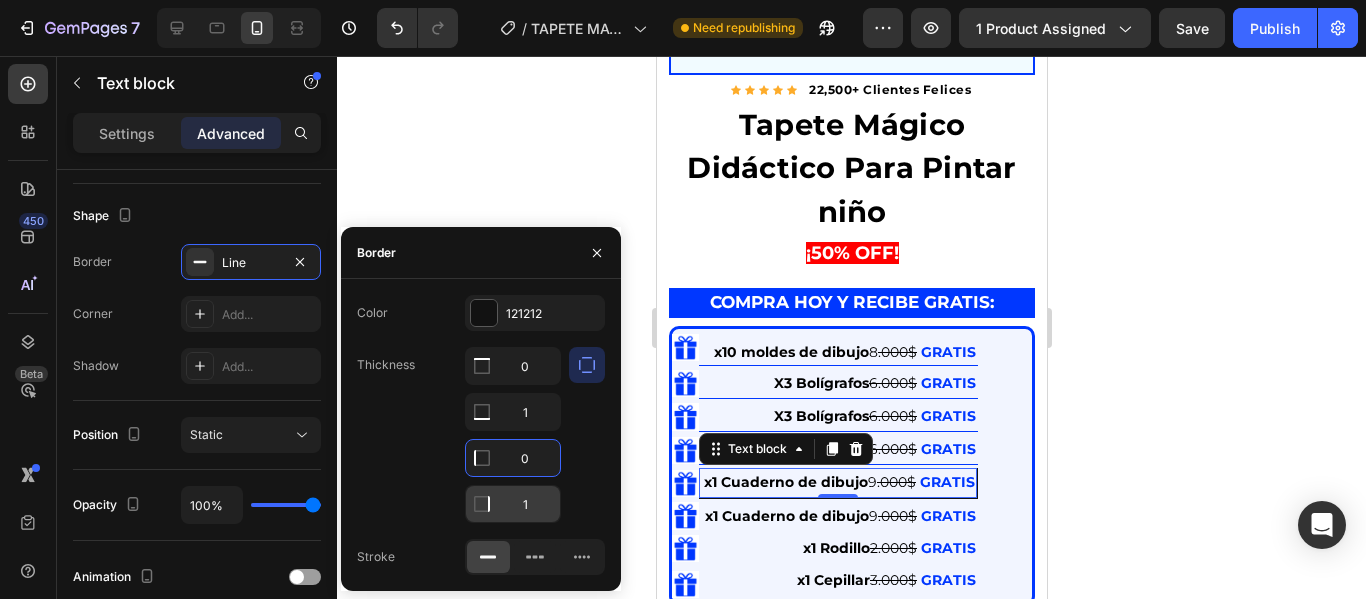 type on "0" 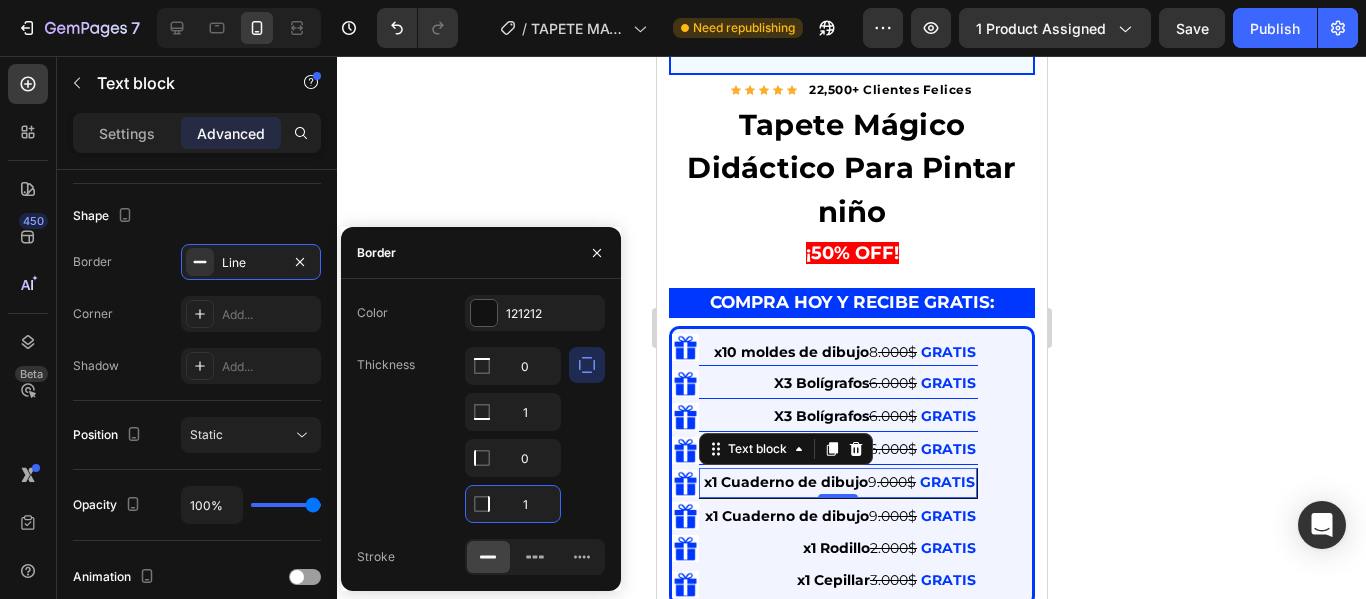 type on "0" 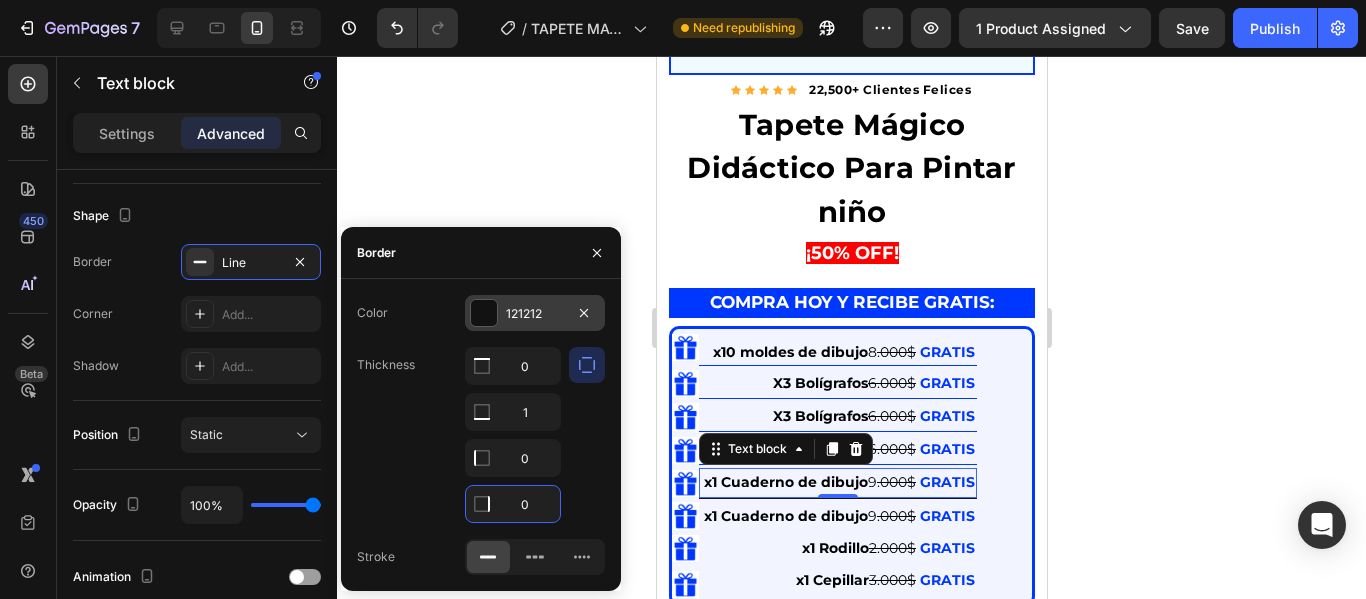 click at bounding box center [484, 313] 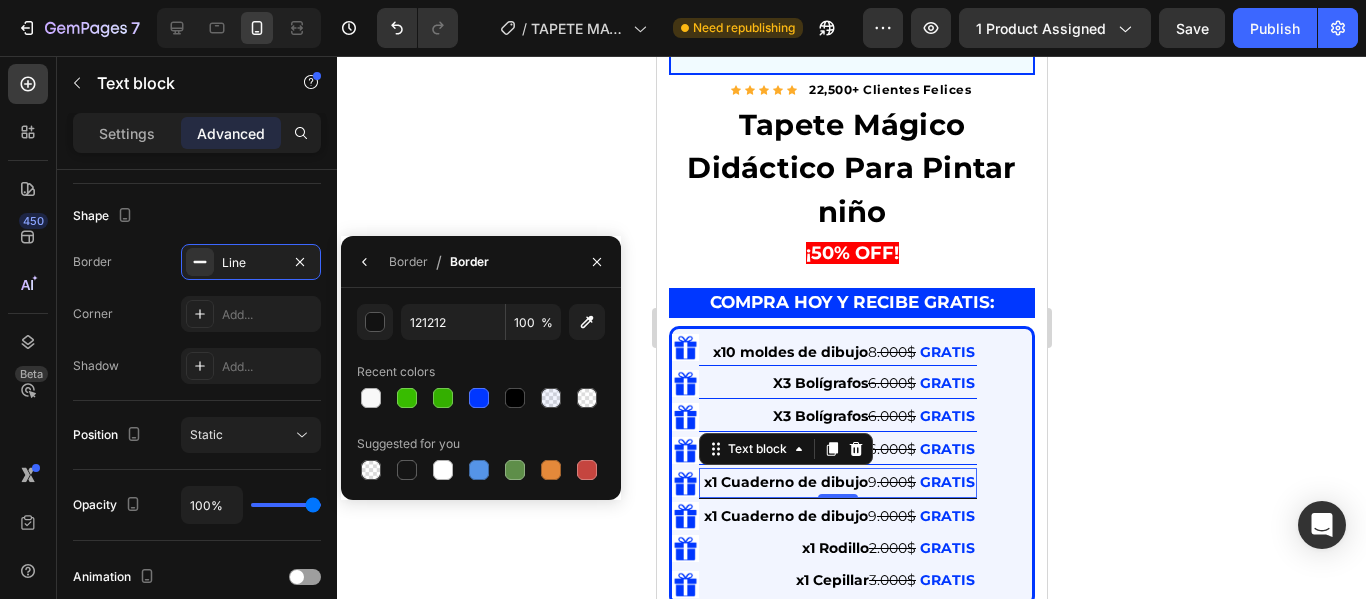 drag, startPoint x: 483, startPoint y: 397, endPoint x: 614, endPoint y: 438, distance: 137.26616 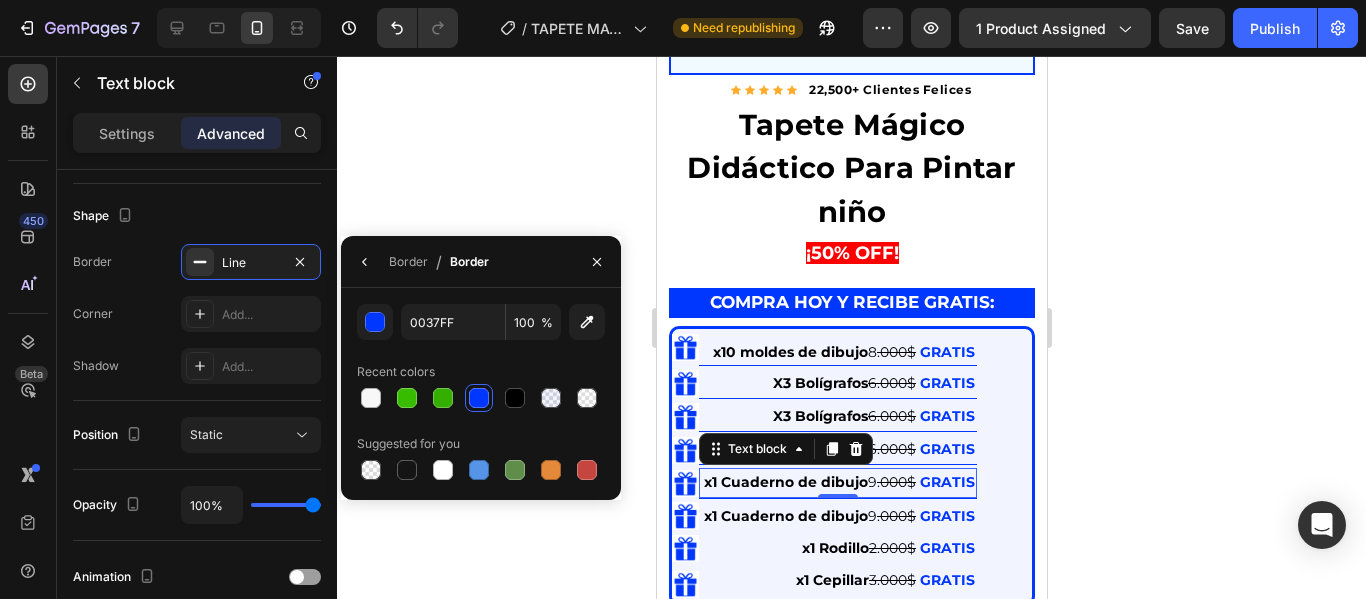 click on "x1 Cuaderno de dibujo" at bounding box center [785, 516] 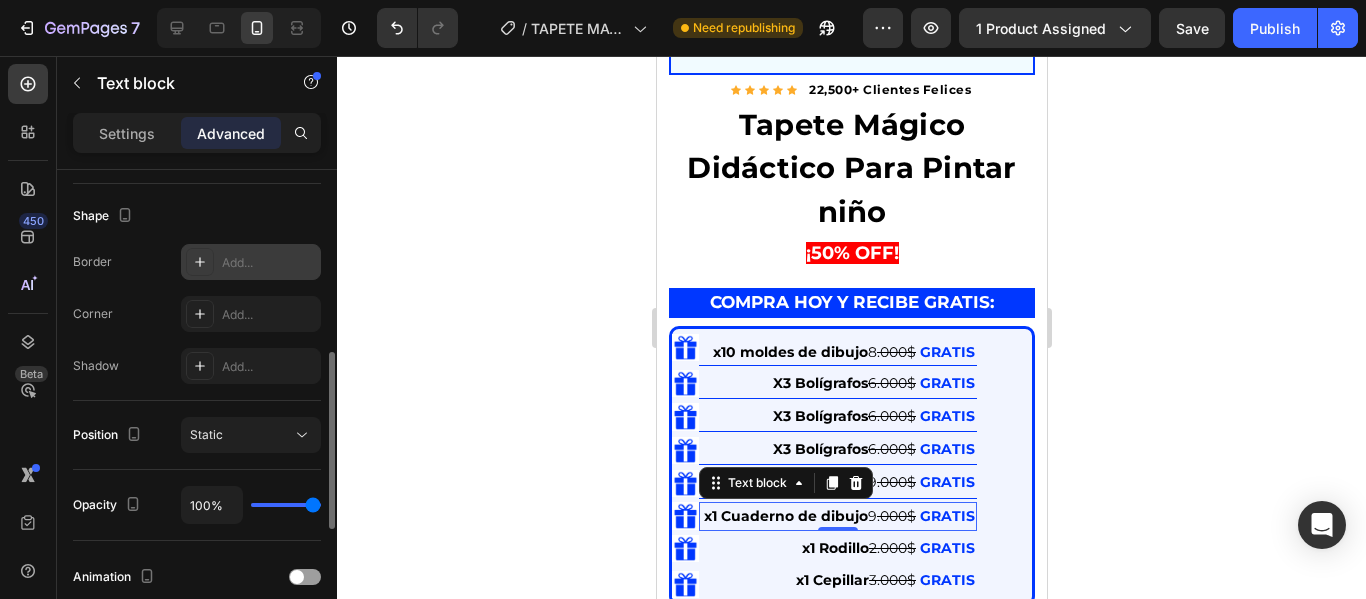click on "Add..." at bounding box center (269, 263) 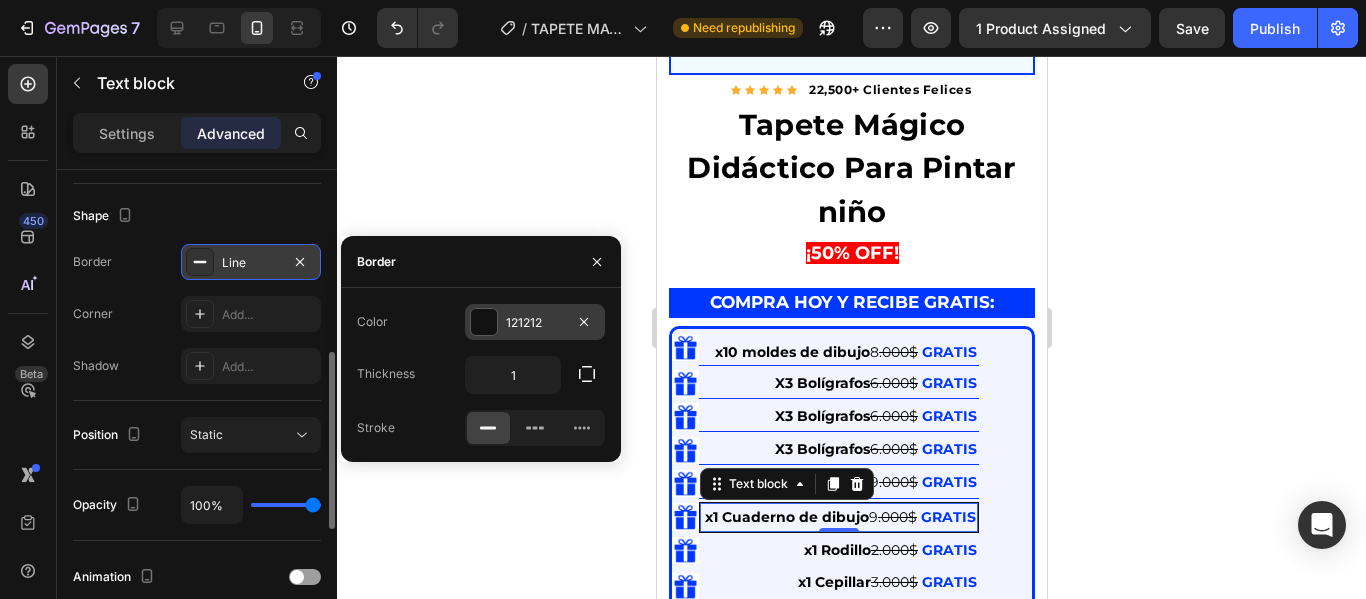 click at bounding box center (484, 322) 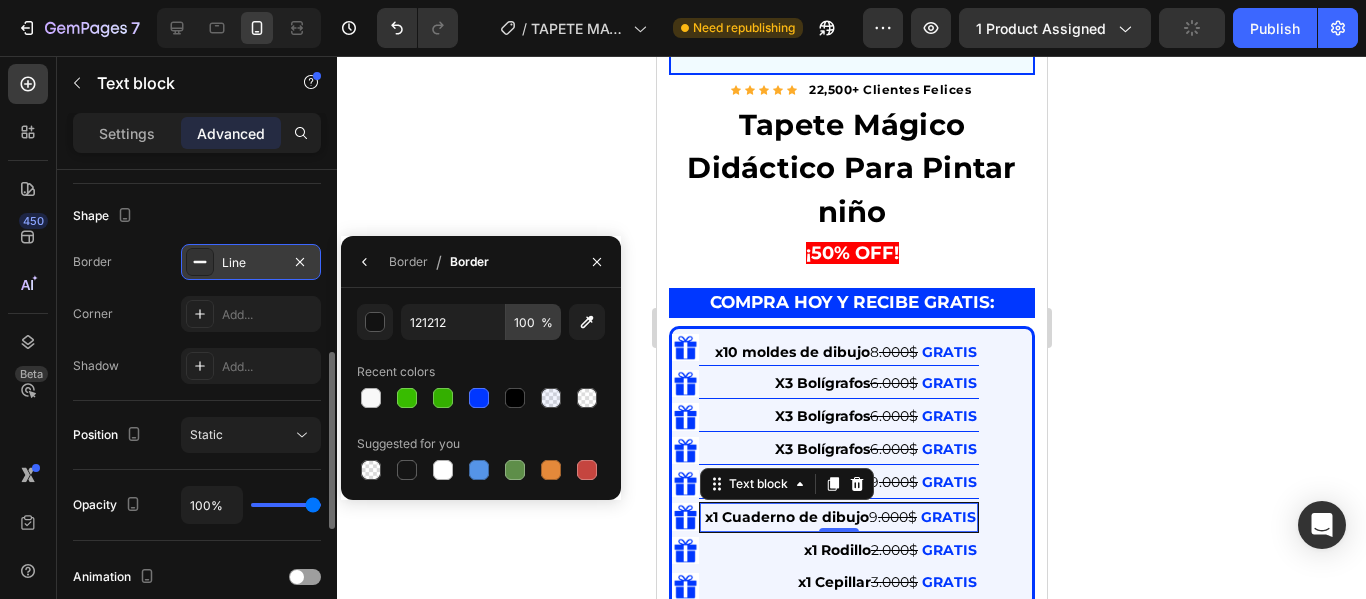 drag, startPoint x: 475, startPoint y: 406, endPoint x: 544, endPoint y: 335, distance: 99.00505 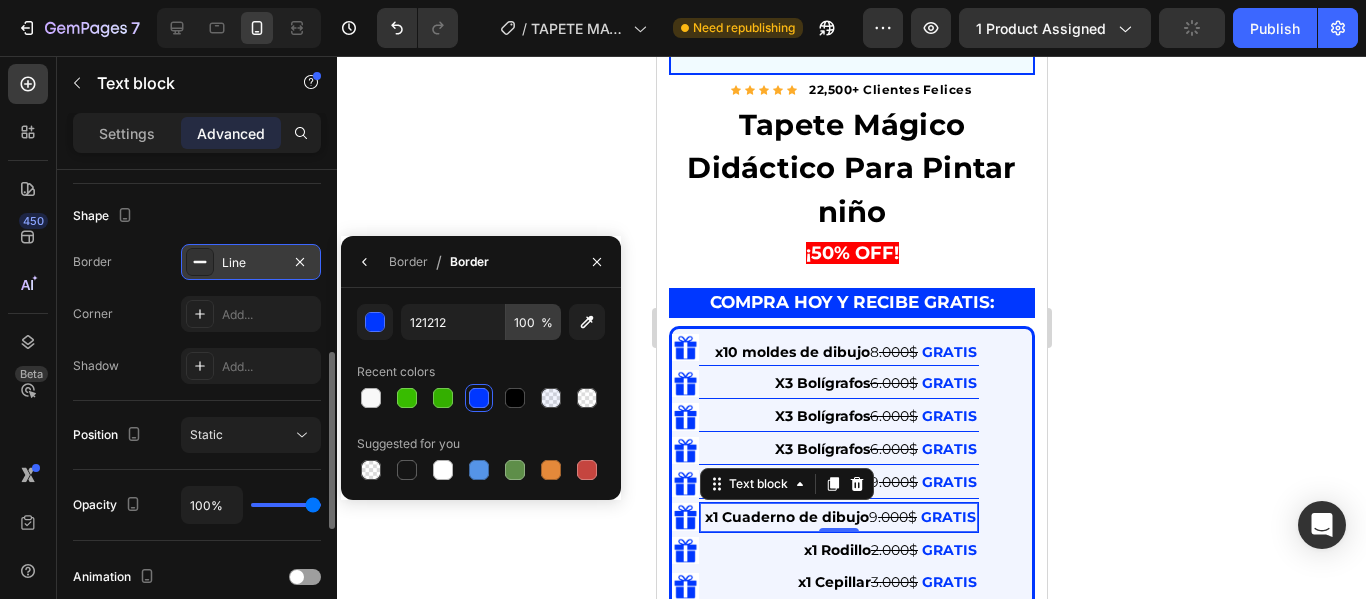 type on "0037FF" 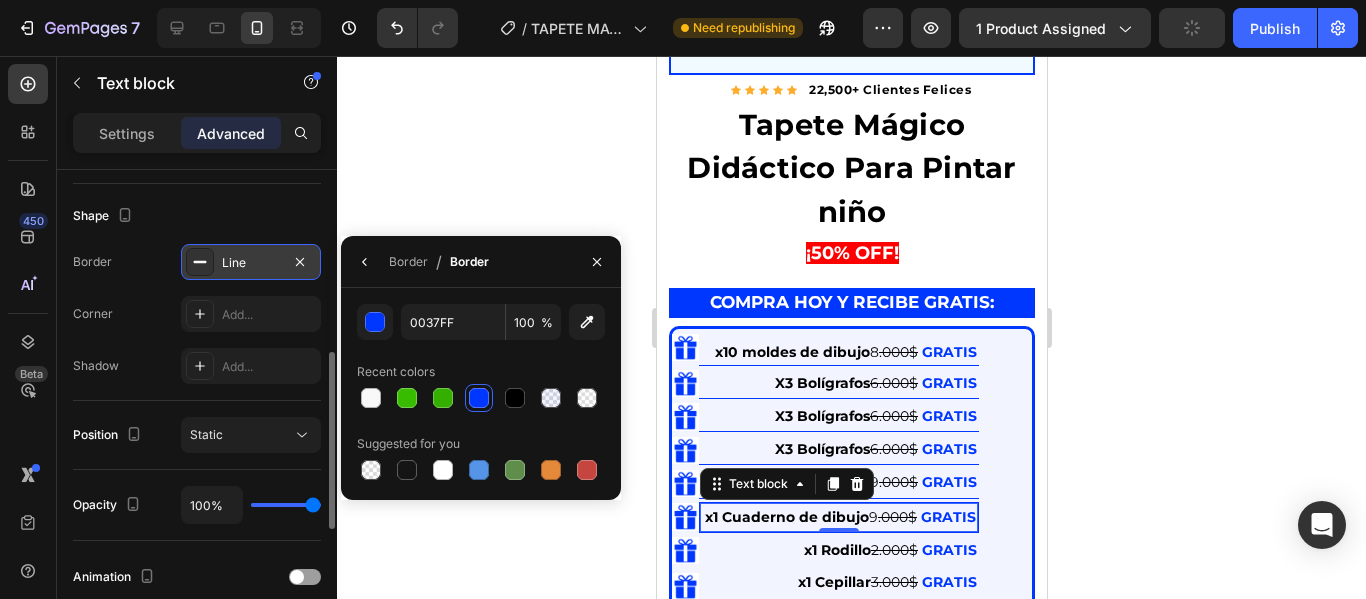 click on "0037FF 100 % Recent colors Suggested for you" at bounding box center (481, 394) 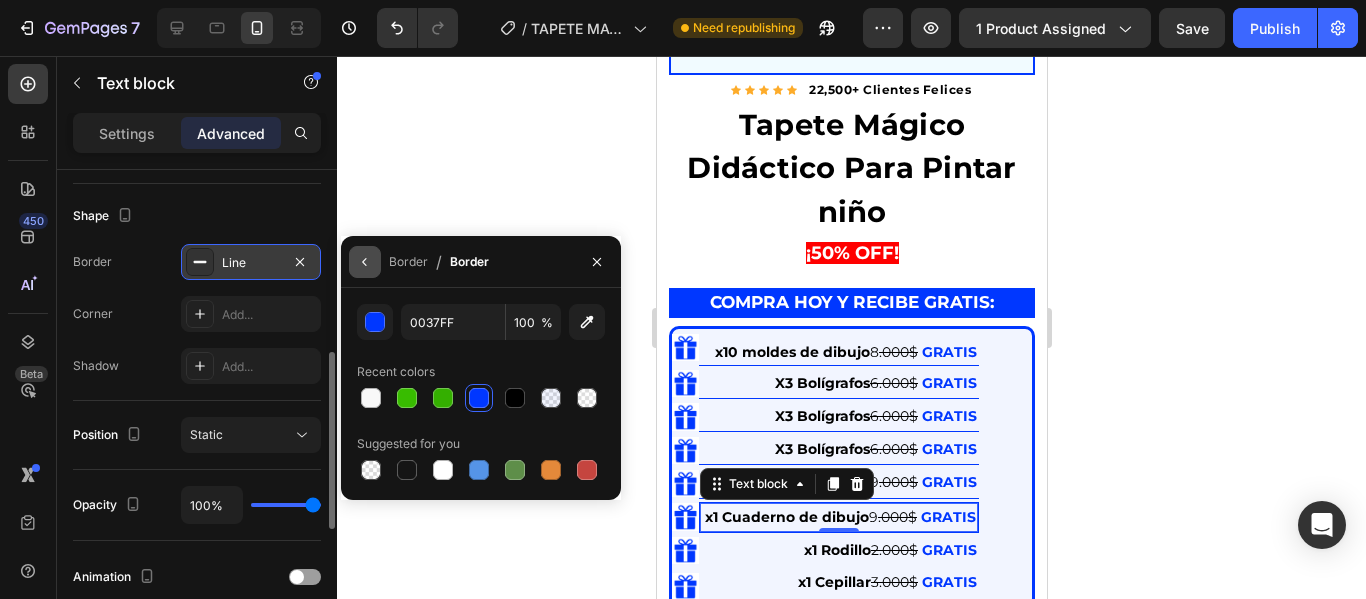 click at bounding box center [365, 262] 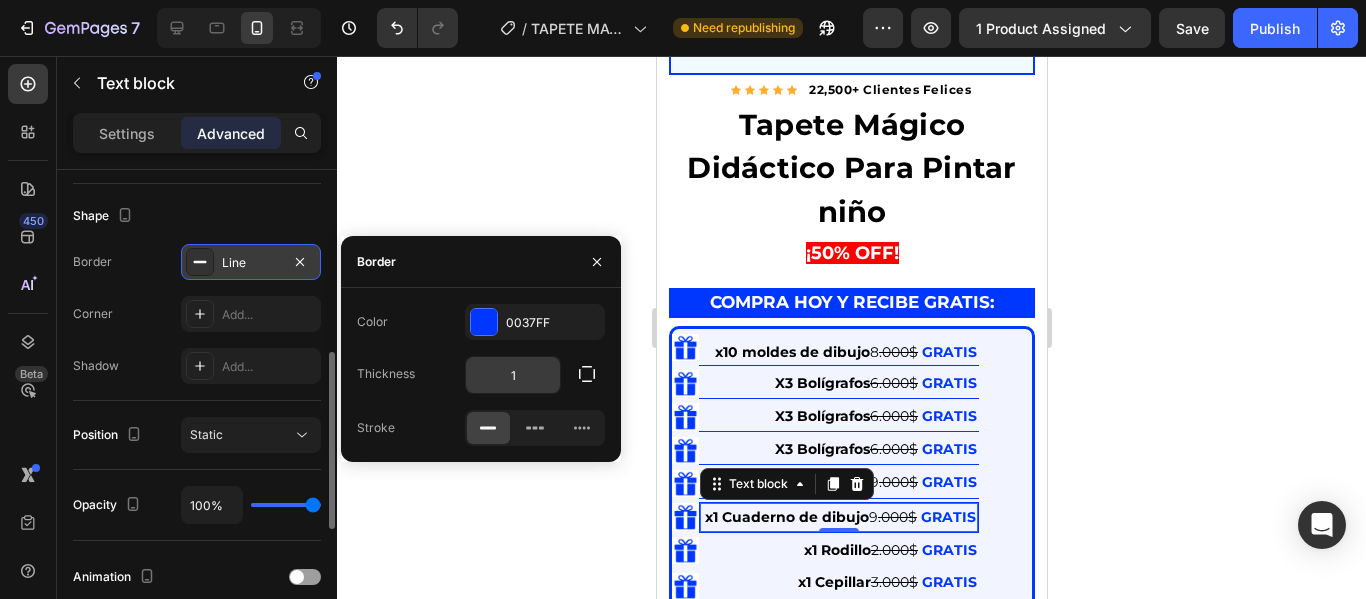 click on "1" at bounding box center [513, 375] 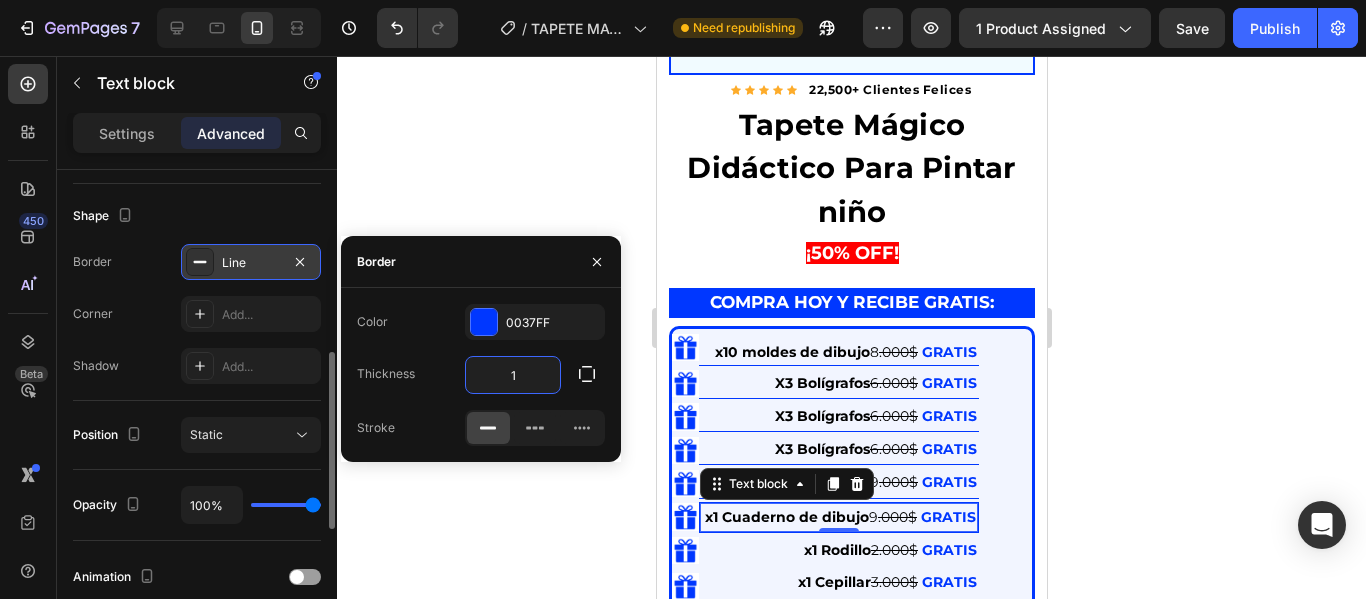 click on "1" at bounding box center (513, 375) 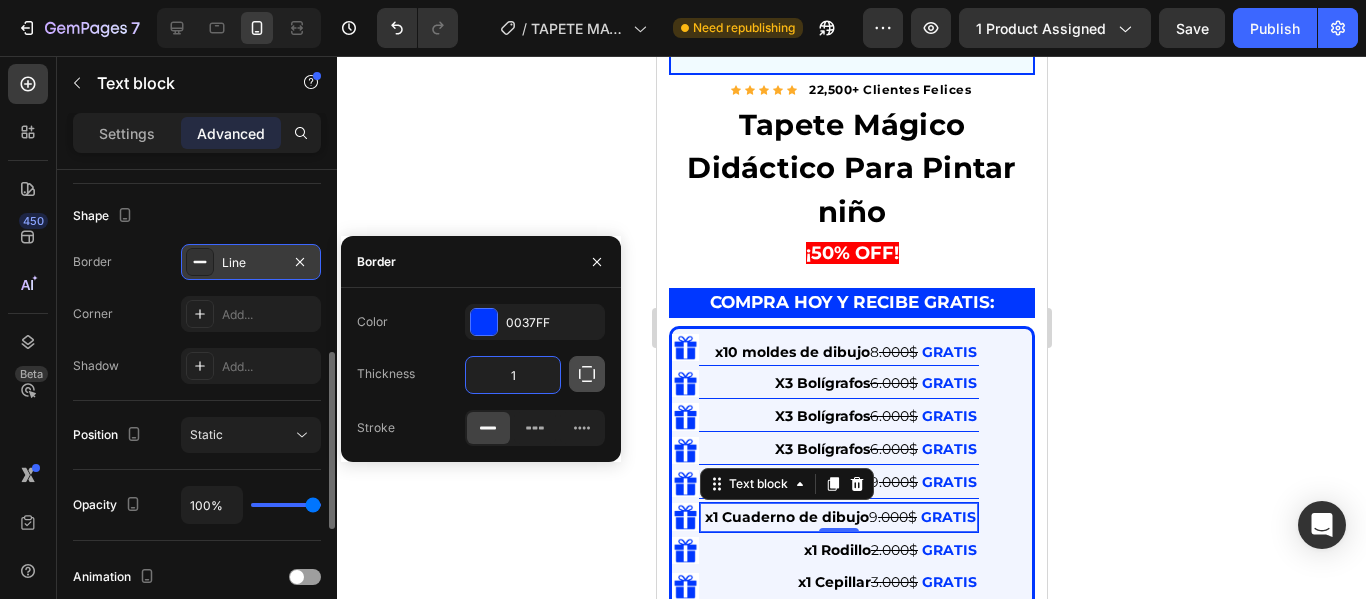 click 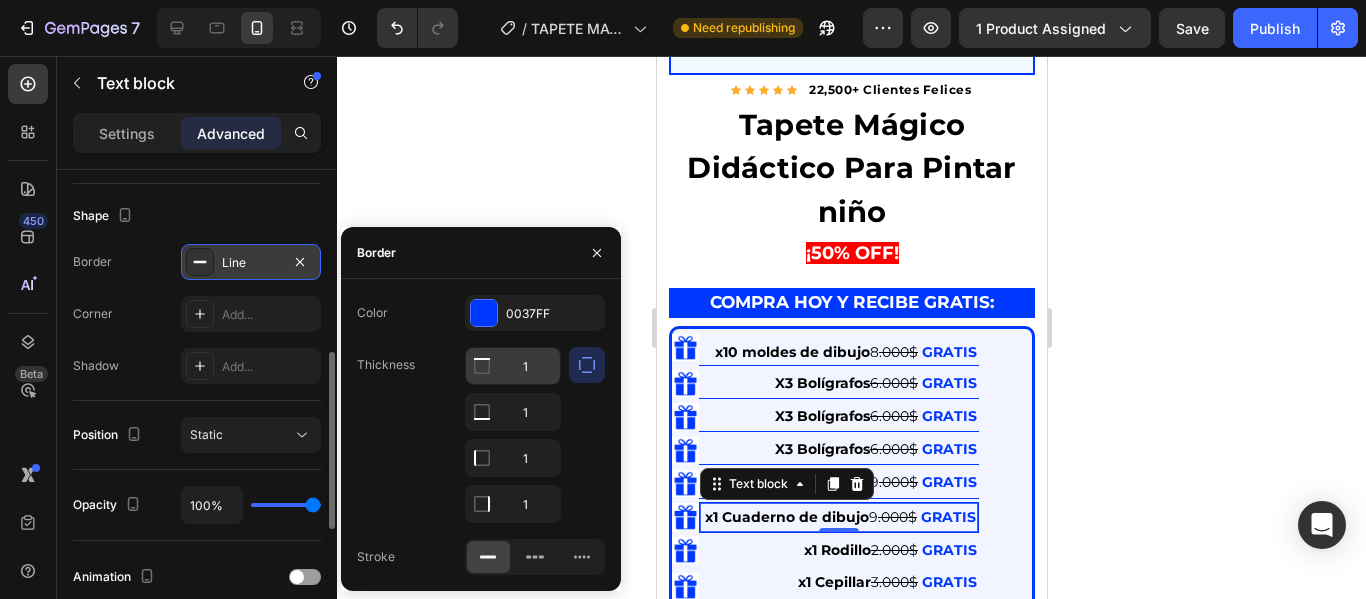 click 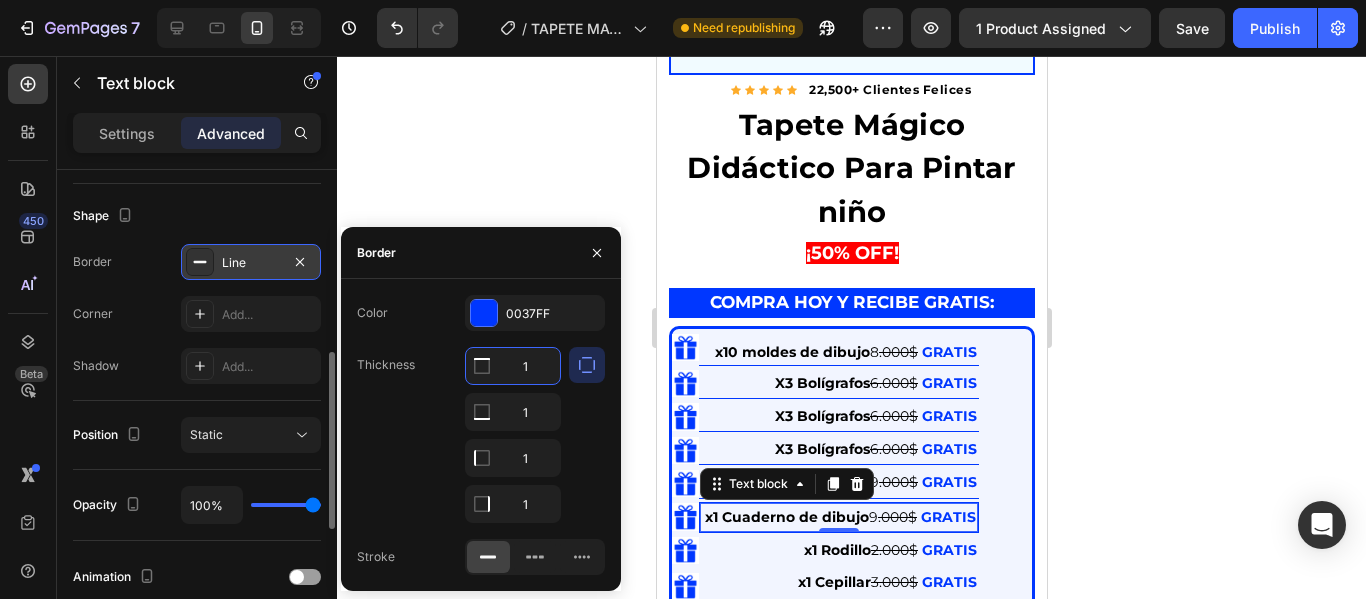 click on "1" at bounding box center [513, 366] 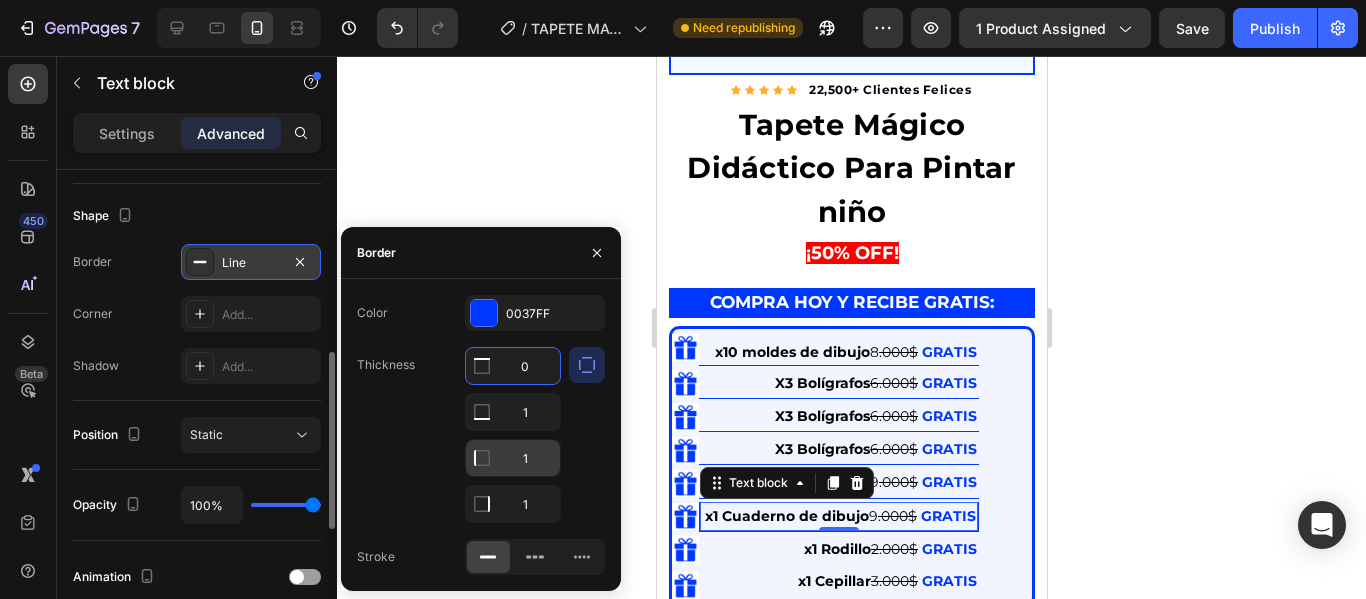 type on "0" 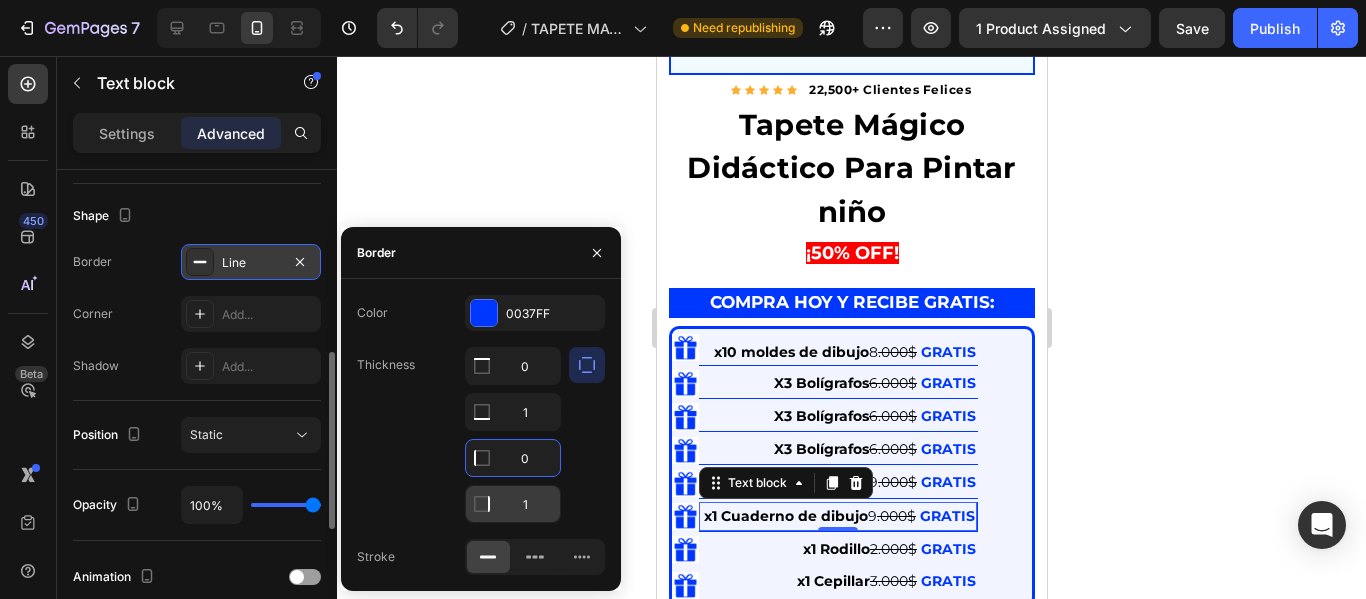 type on "0" 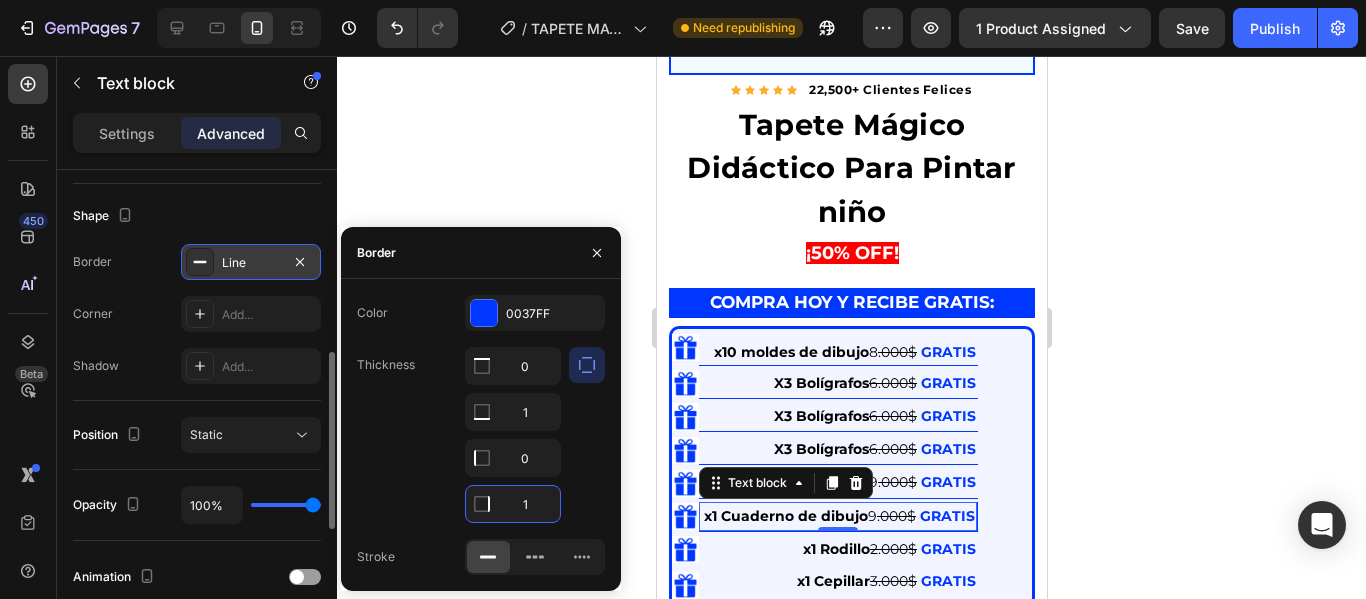 type on "0" 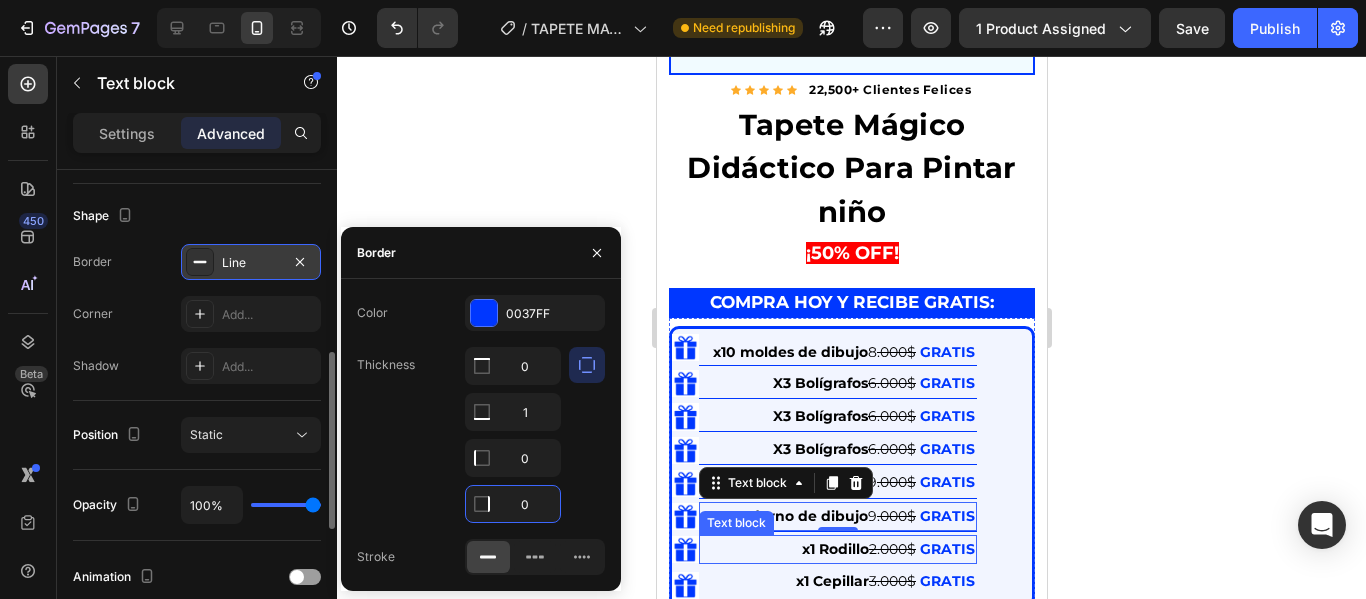 click on "x1 Rodillo" at bounding box center (834, 549) 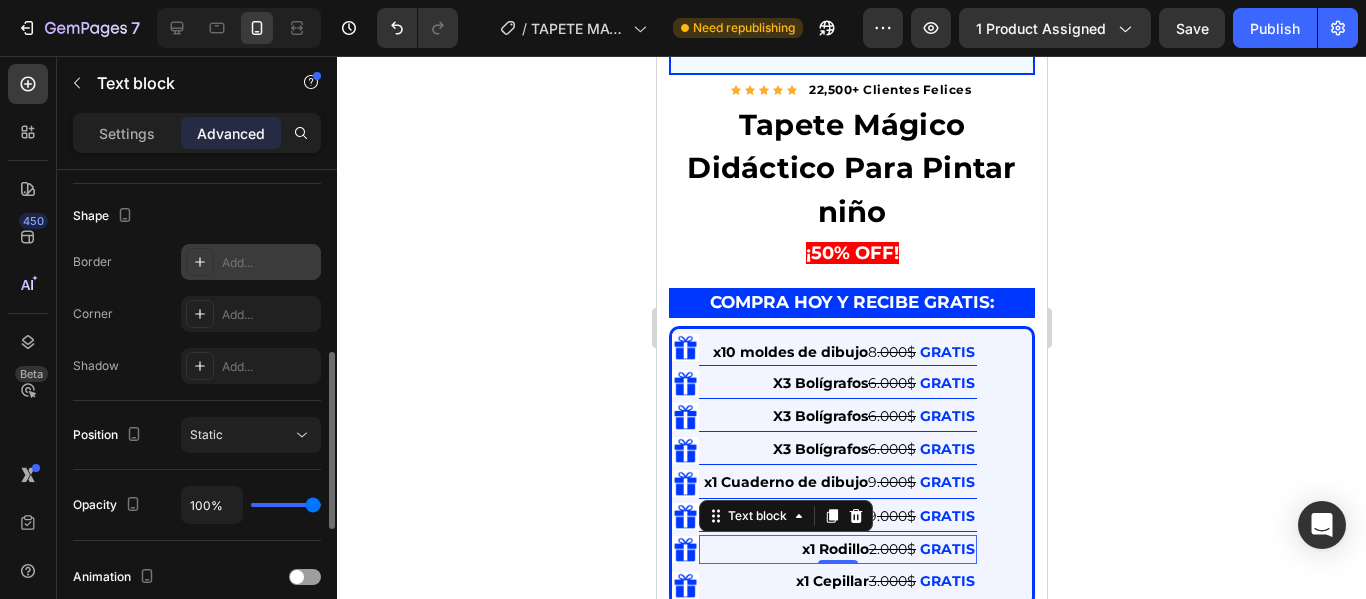 click on "Add..." at bounding box center [269, 263] 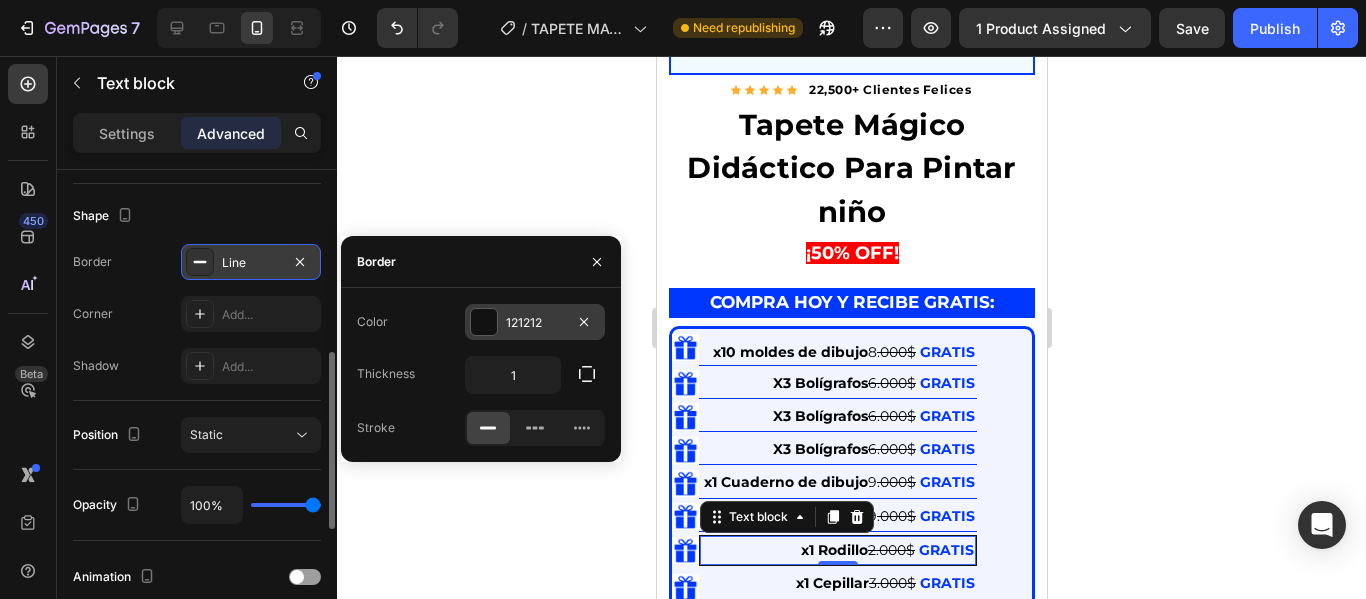 click at bounding box center (484, 322) 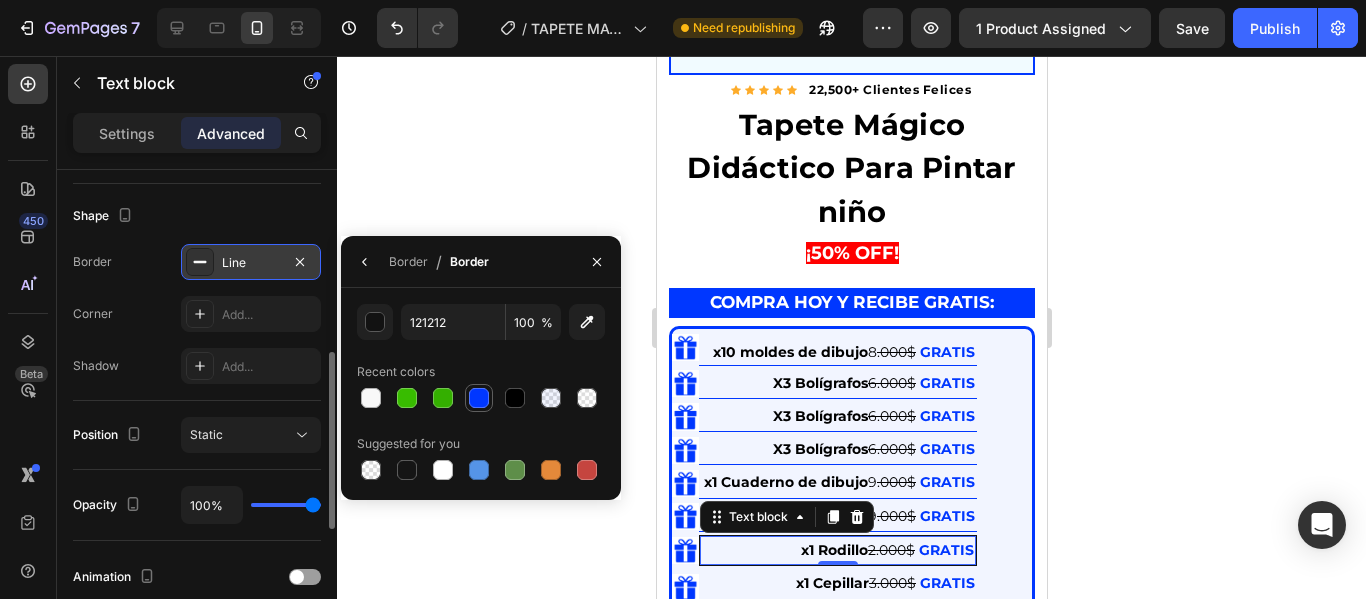 click at bounding box center [479, 398] 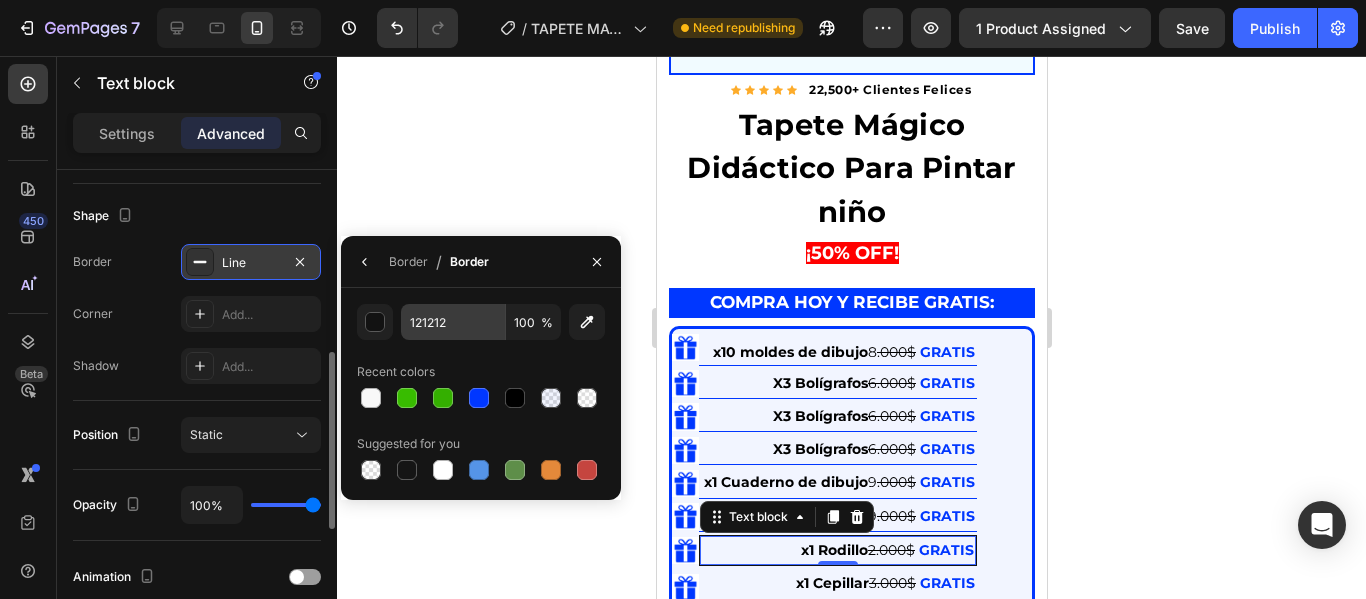 type on "0037FF" 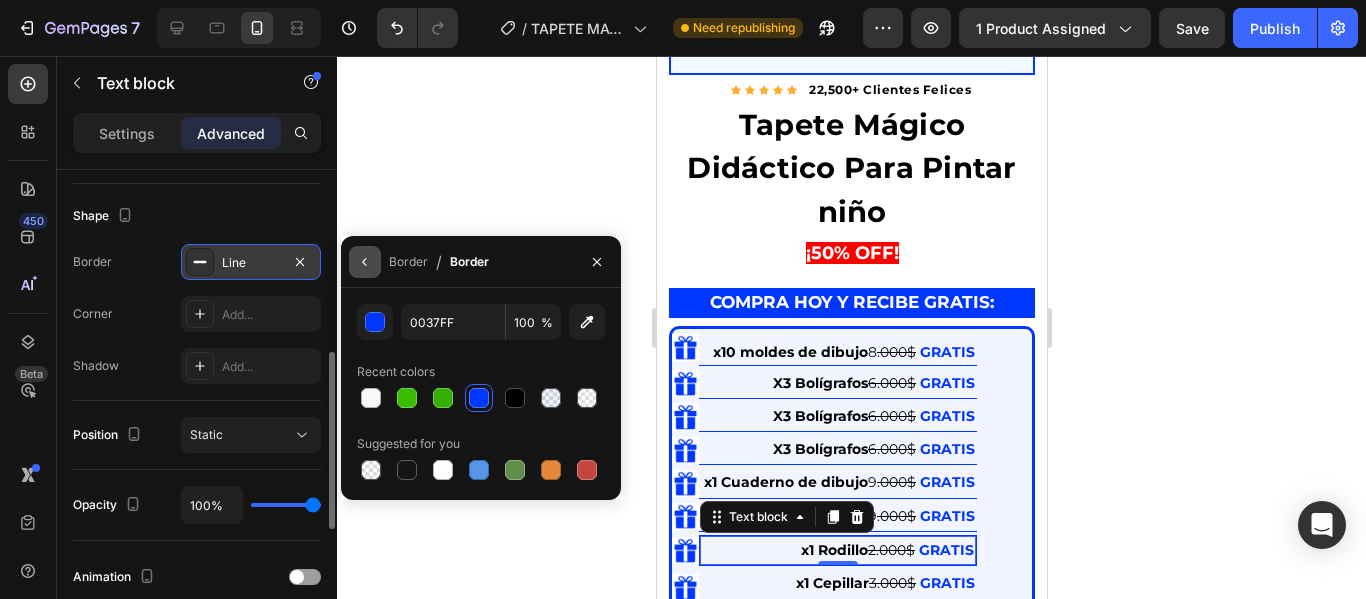 click at bounding box center [365, 262] 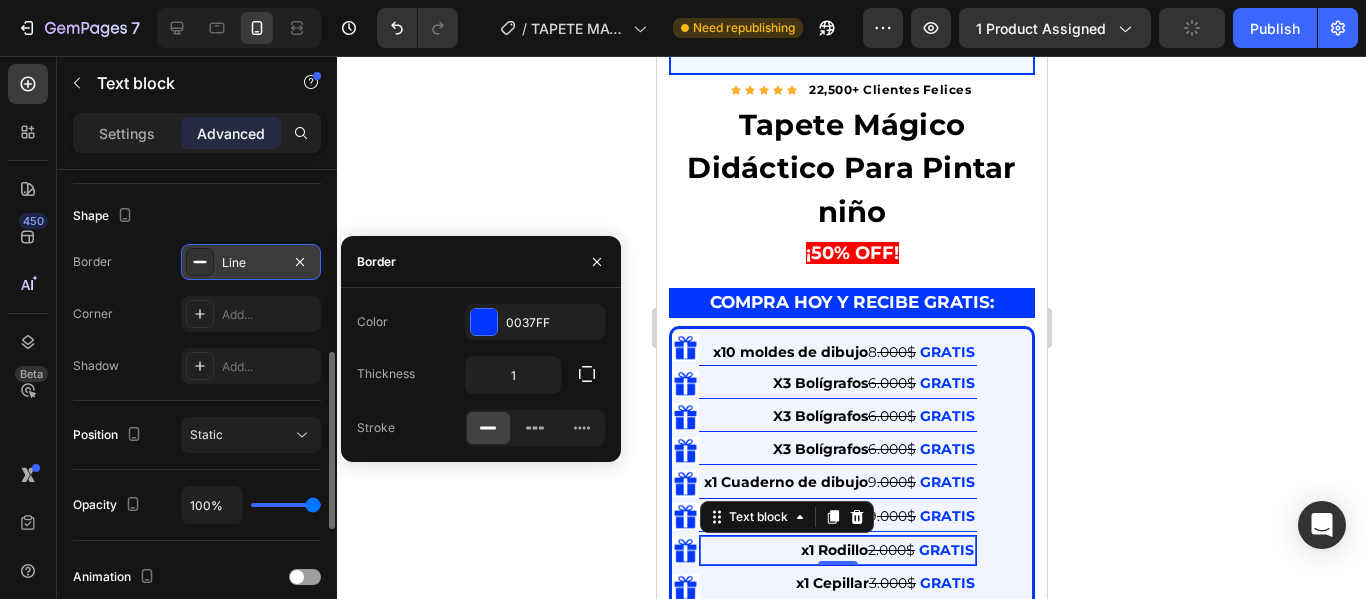 click on "1" 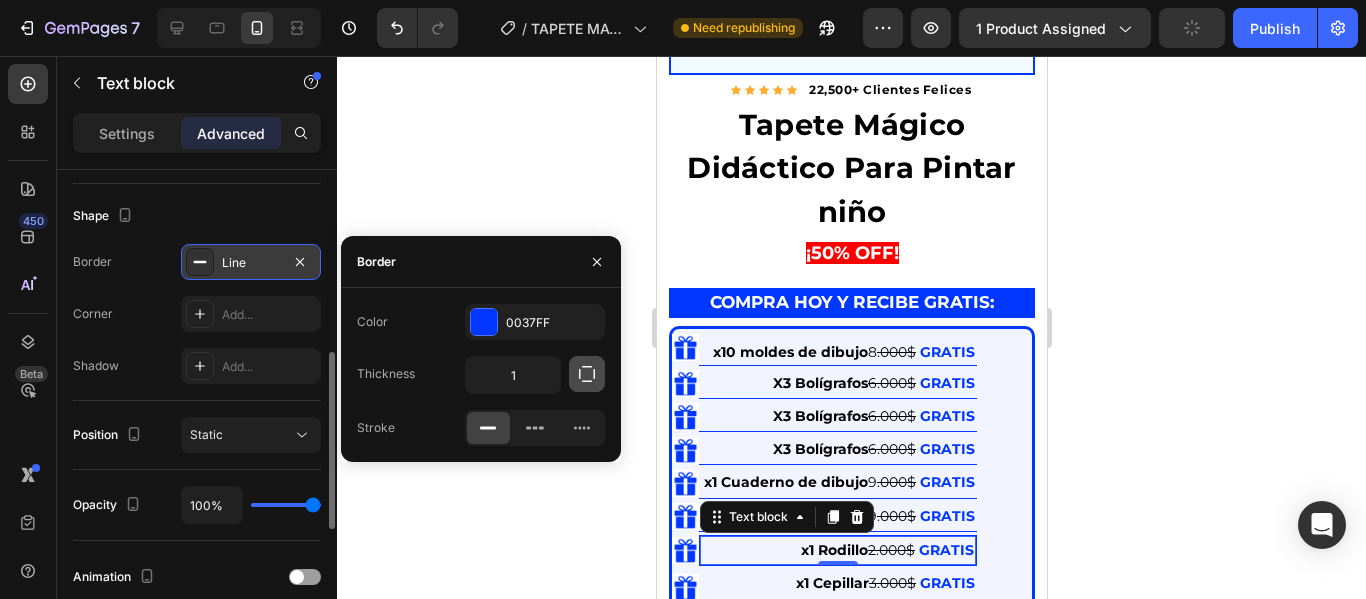 click 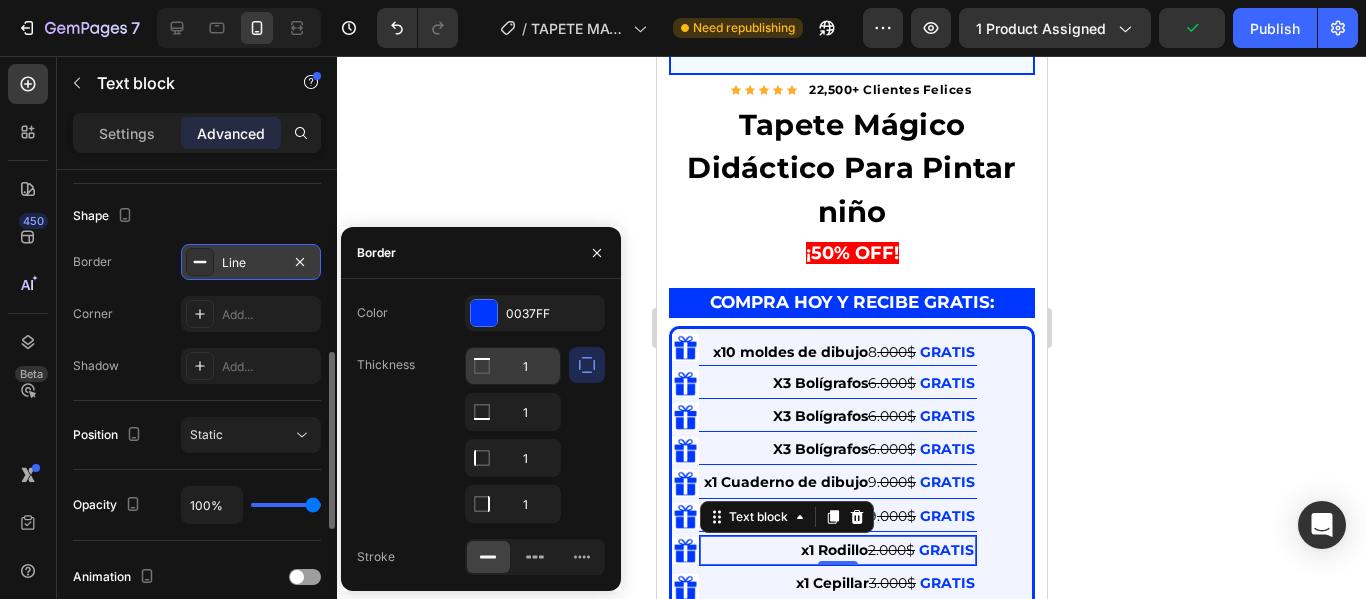 click on "1" at bounding box center (513, 366) 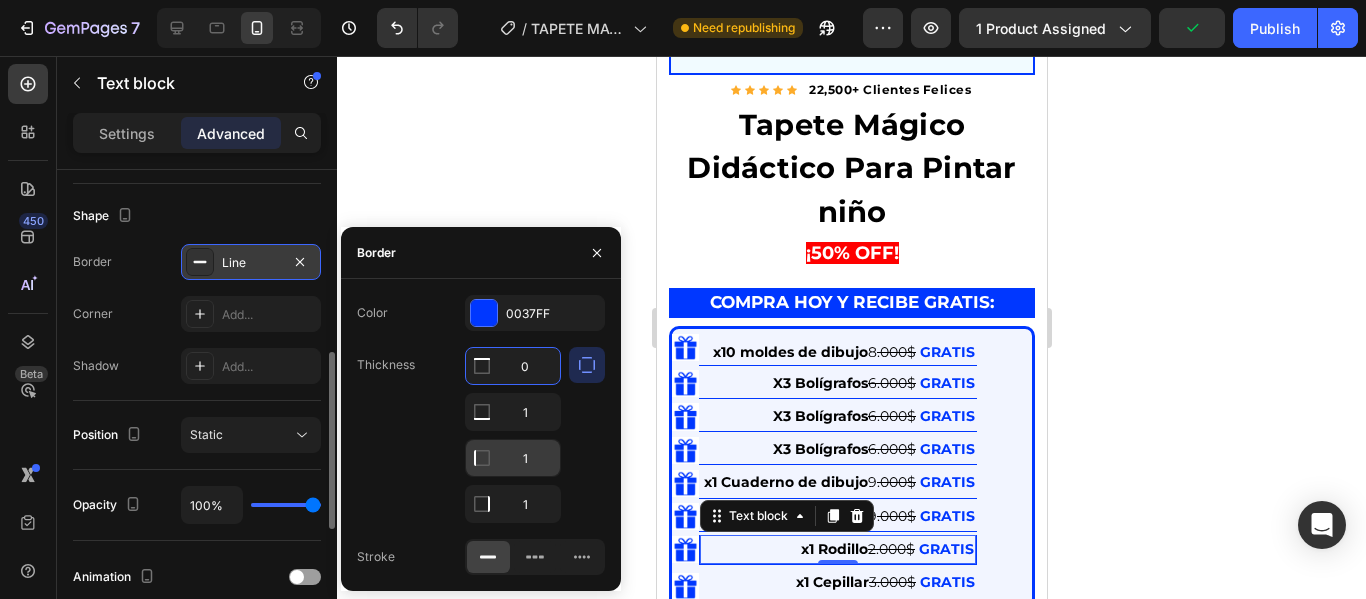 type on "0" 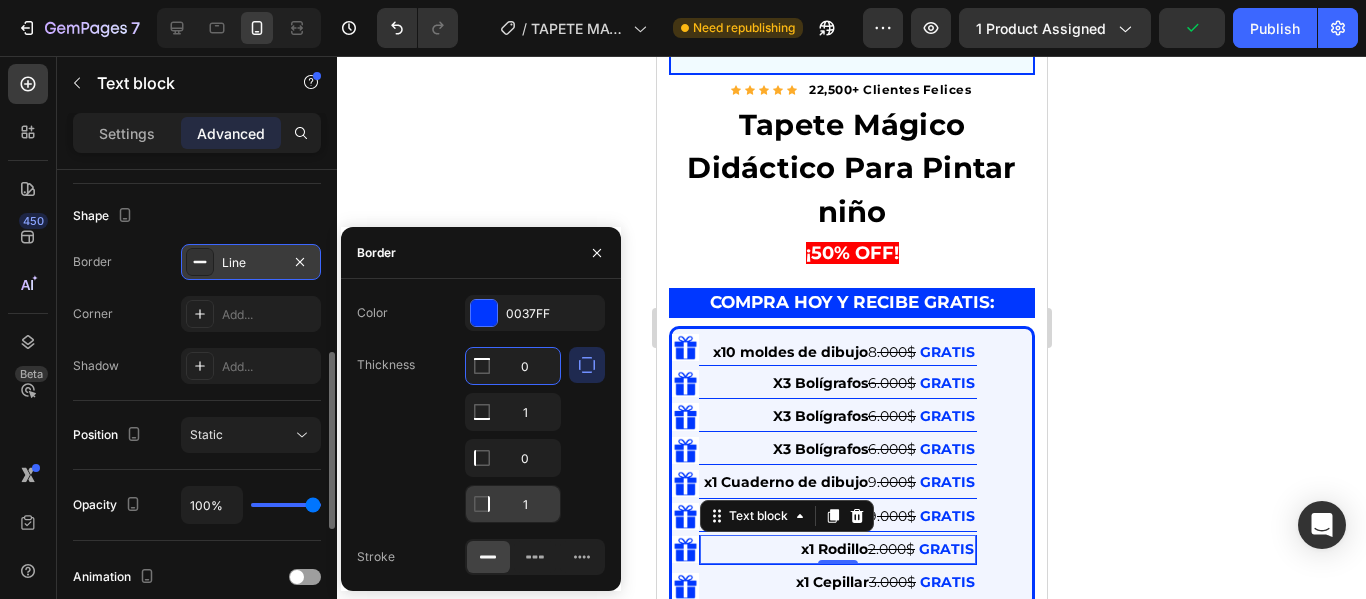 type on "0" 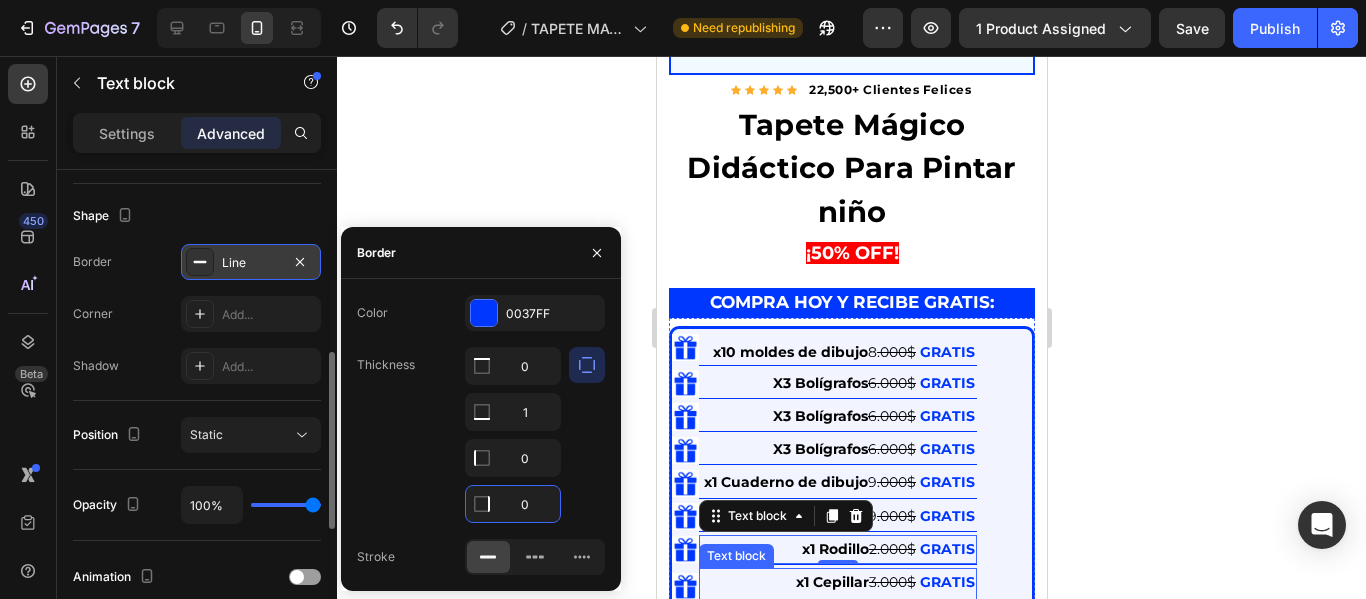 click on "x1 Cepillar" at bounding box center (831, 582) 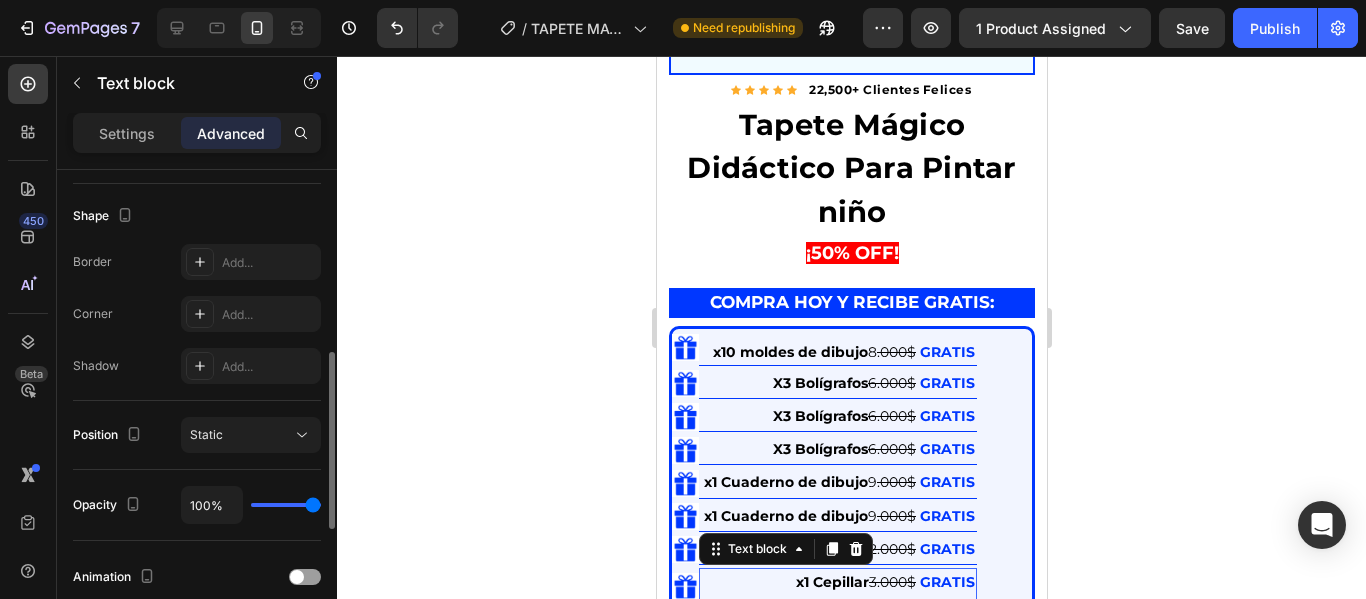 drag, startPoint x: 249, startPoint y: 264, endPoint x: 218, endPoint y: 226, distance: 49.0408 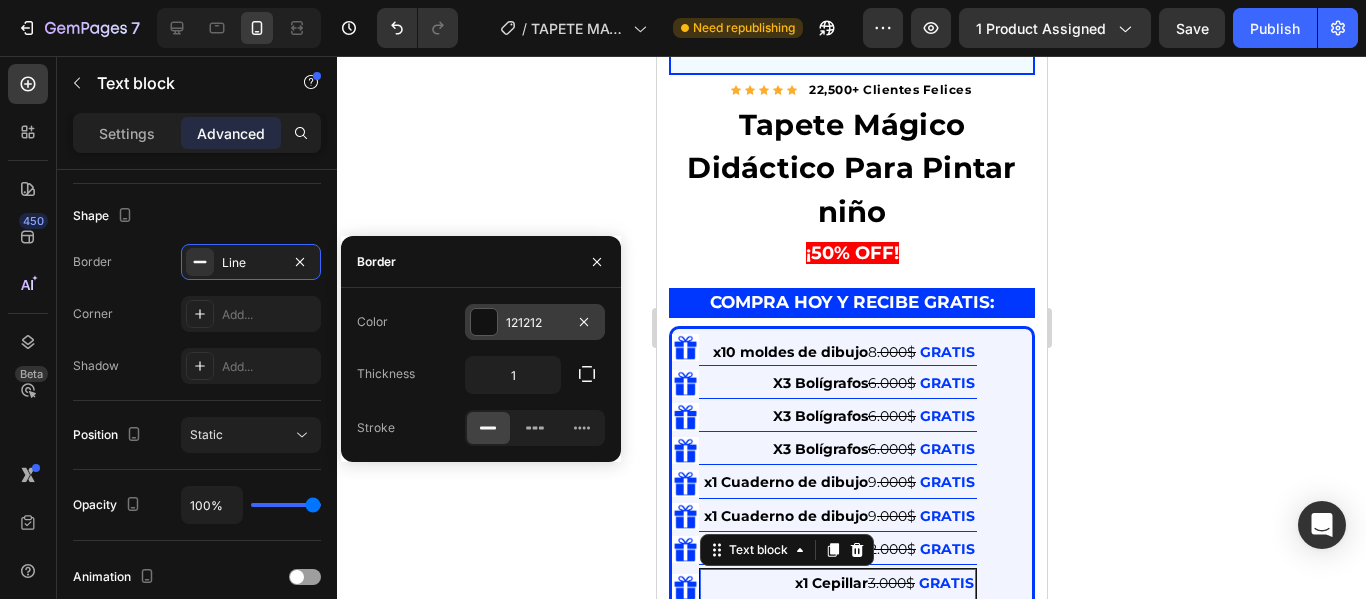 click at bounding box center (484, 322) 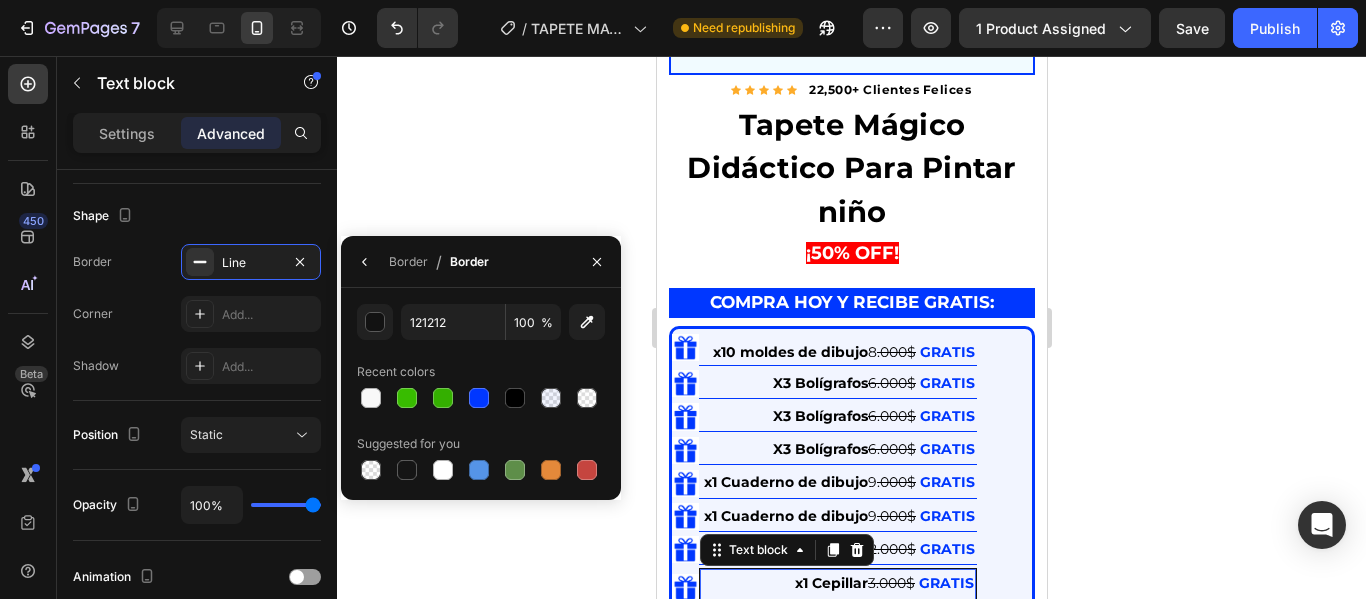 drag, startPoint x: 480, startPoint y: 405, endPoint x: 496, endPoint y: 388, distance: 23.345236 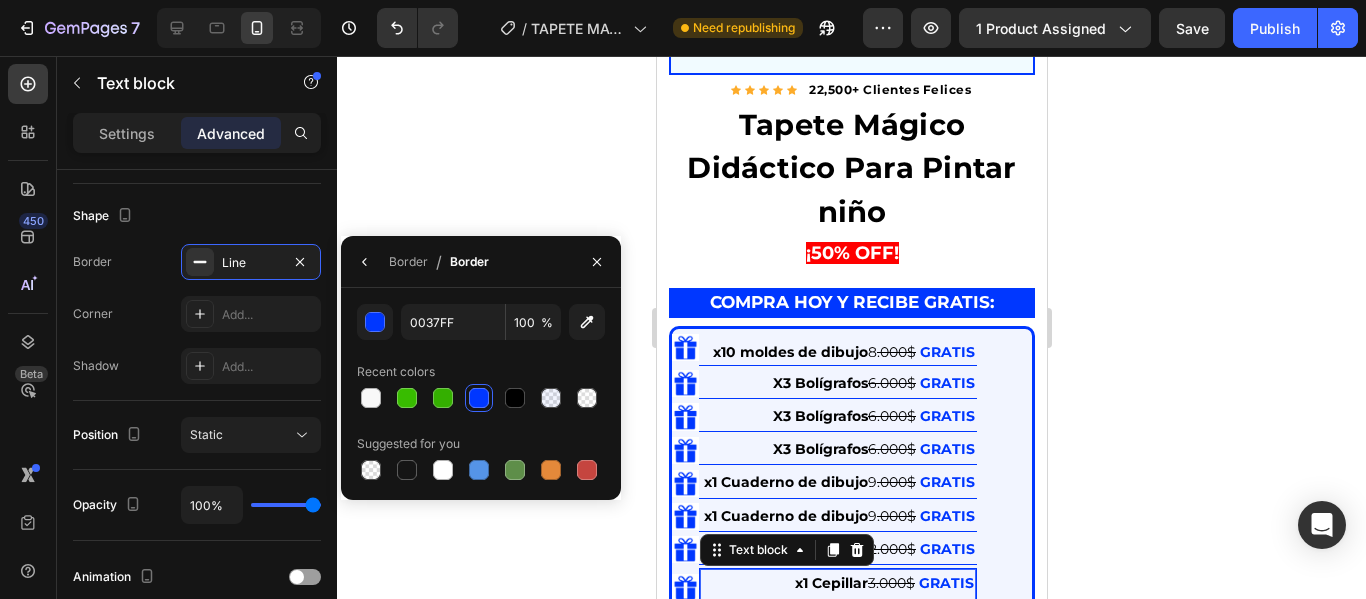 click on "Border / Border" at bounding box center [419, 261] 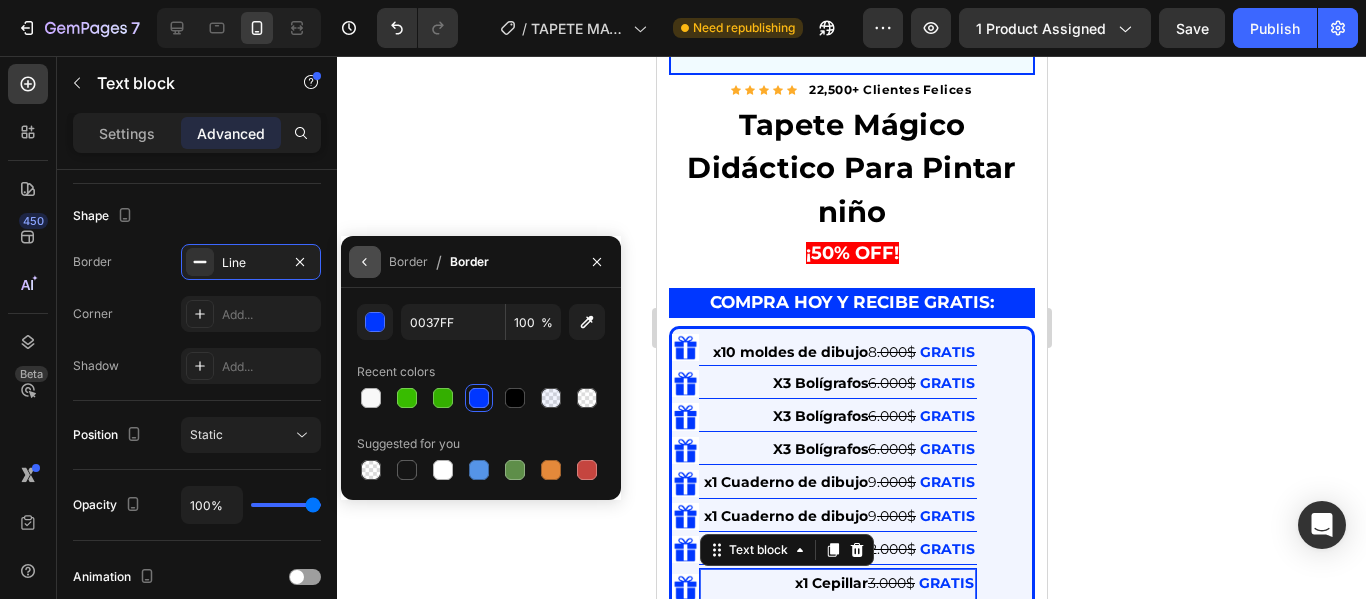 click at bounding box center (365, 262) 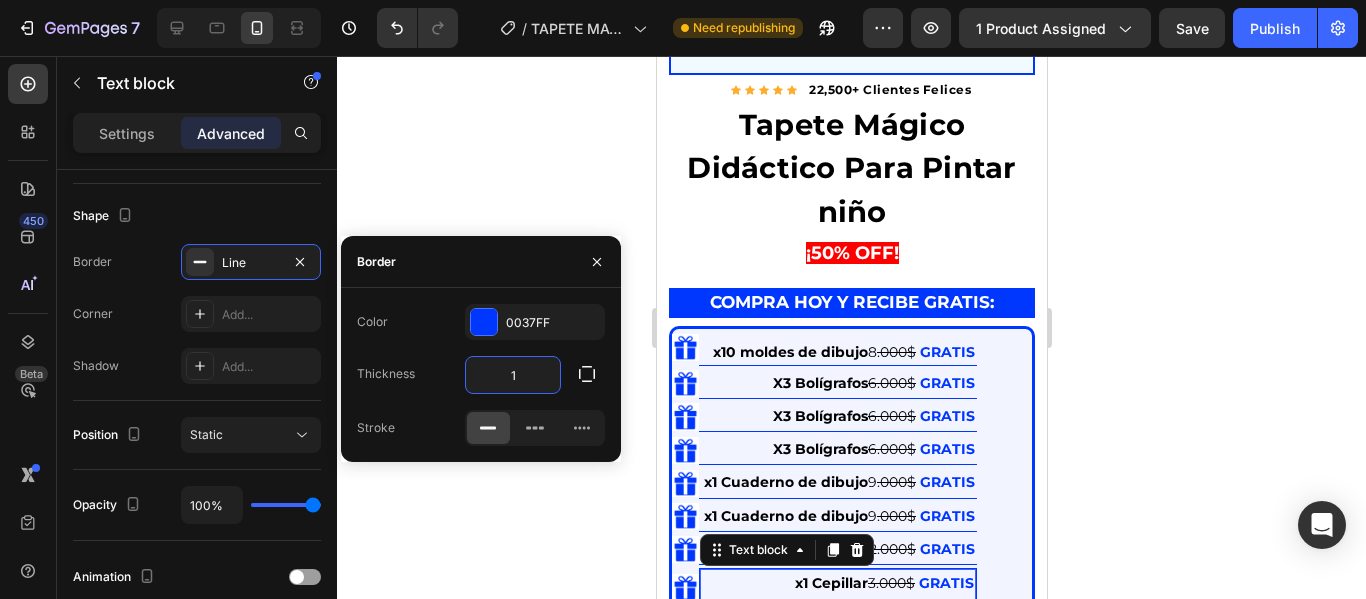 click on "1" at bounding box center [513, 375] 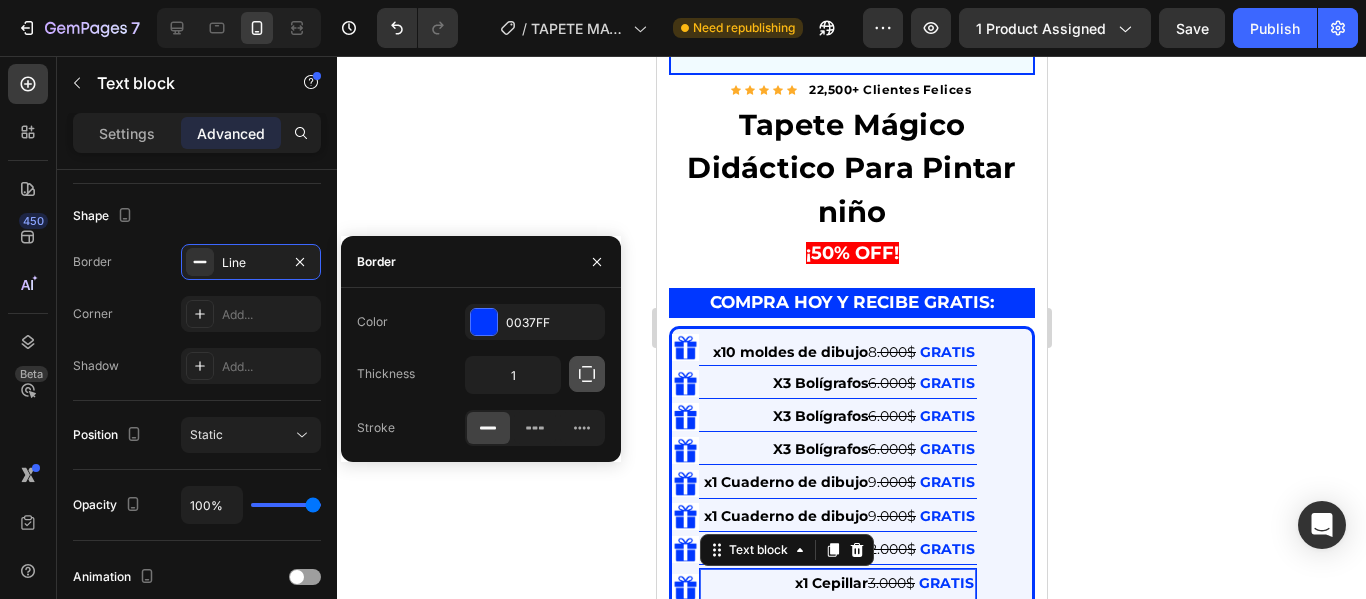 click at bounding box center (587, 374) 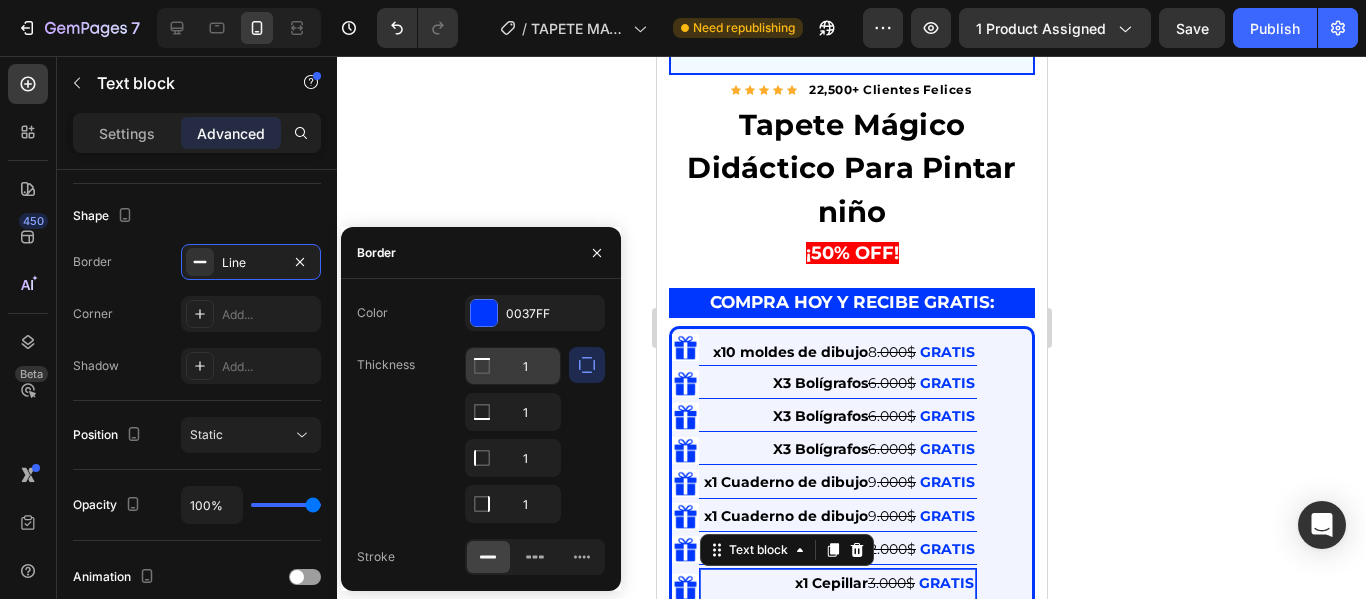 click 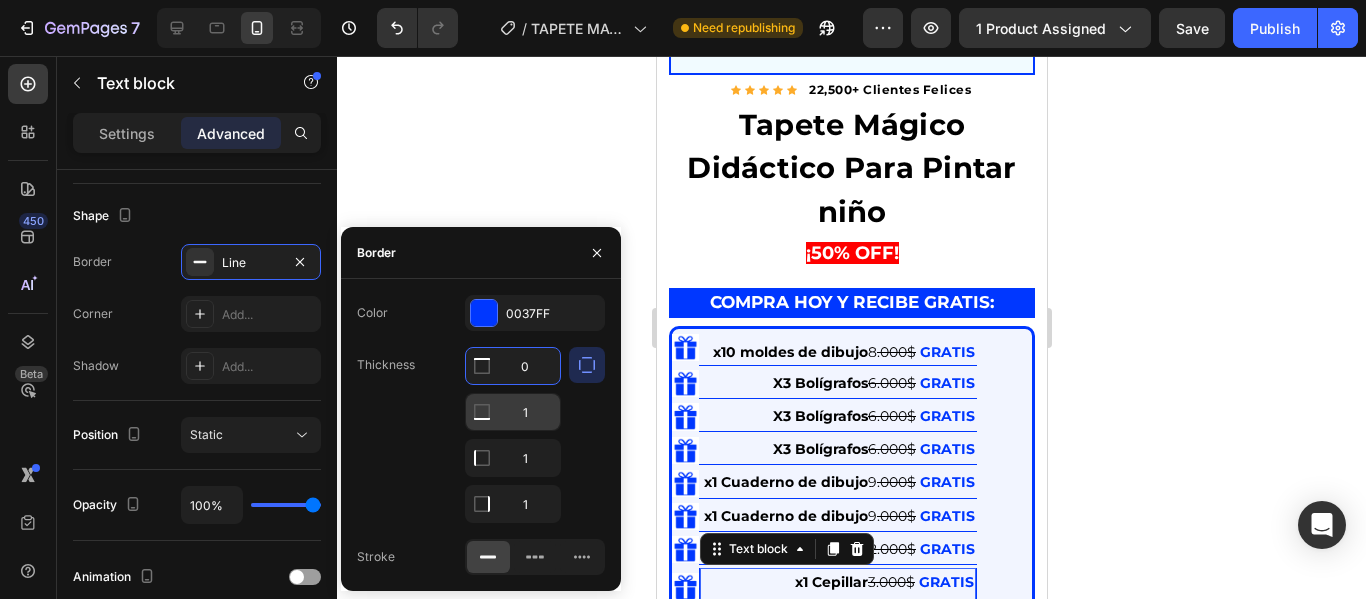 type on "0" 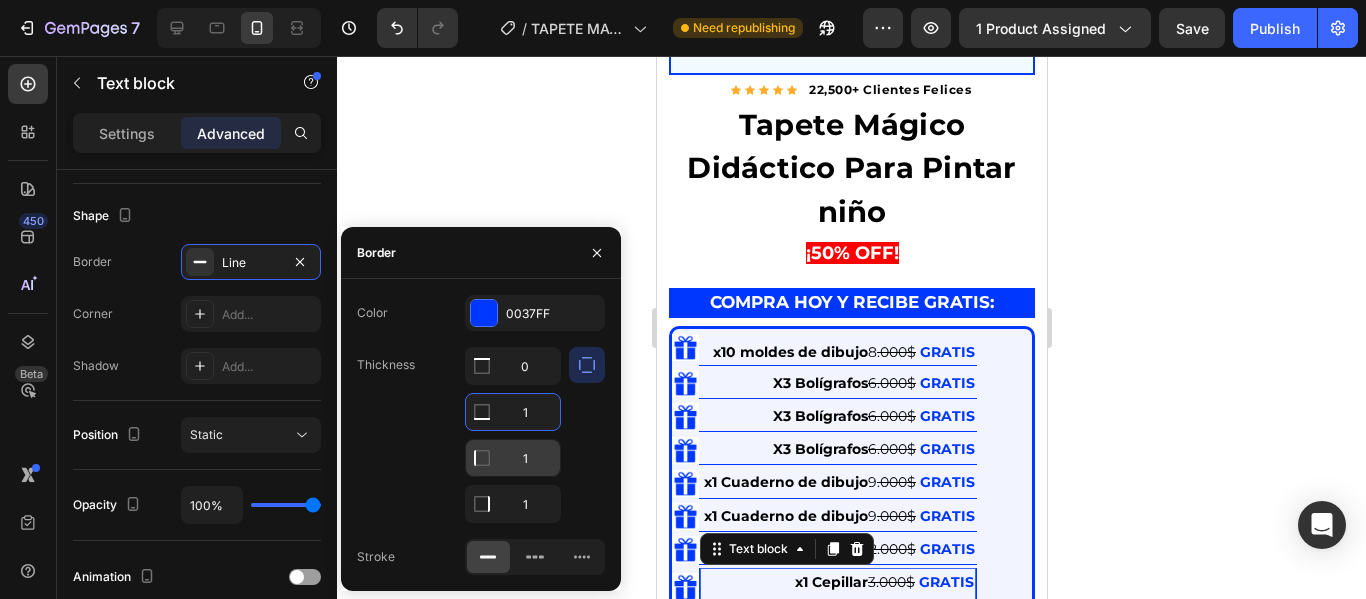 click on "1" at bounding box center [513, 366] 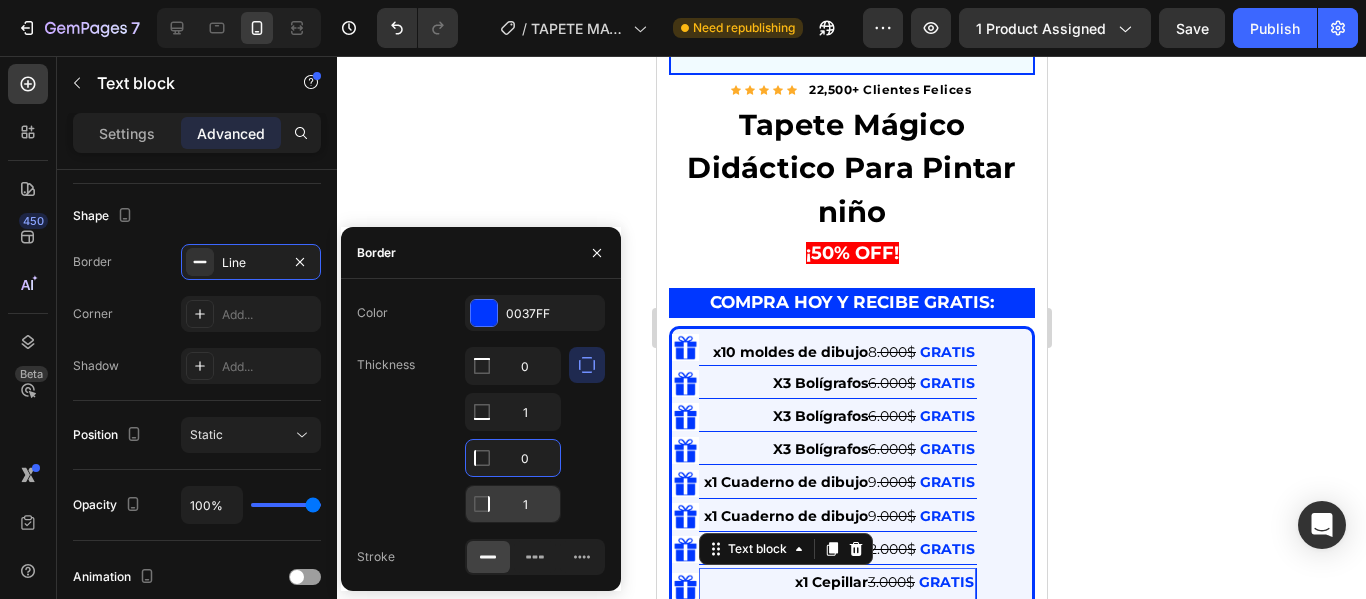 type on "0" 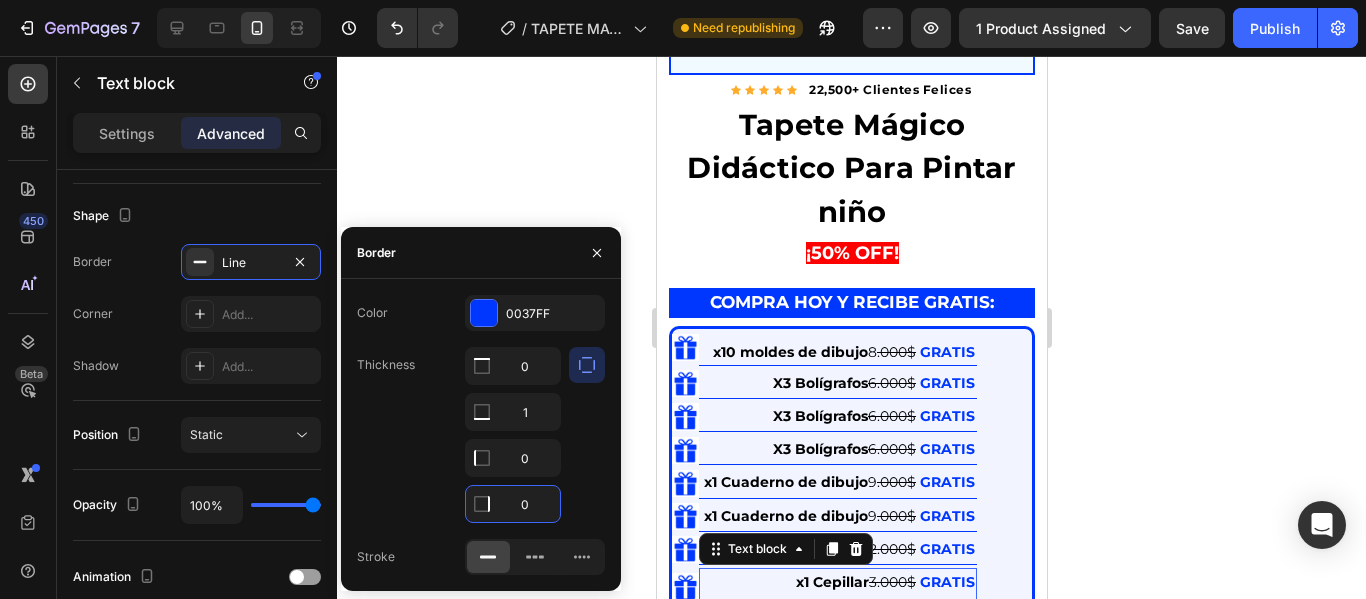 click 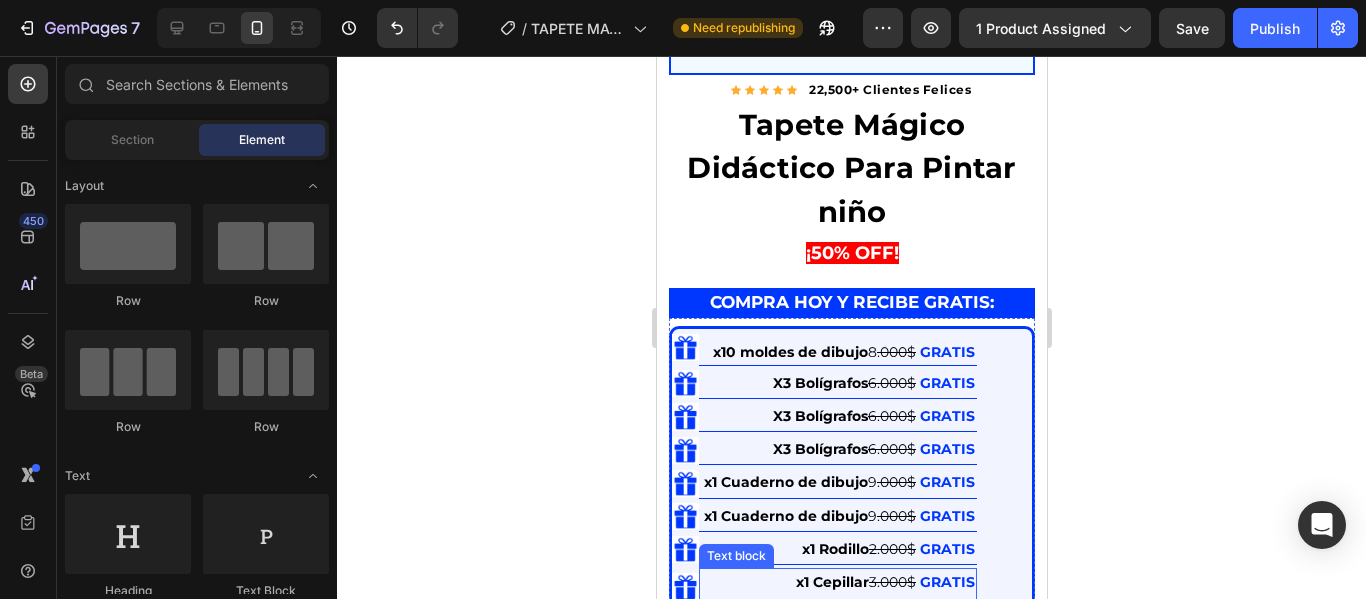 click on "x1 Cepillar" at bounding box center (831, 582) 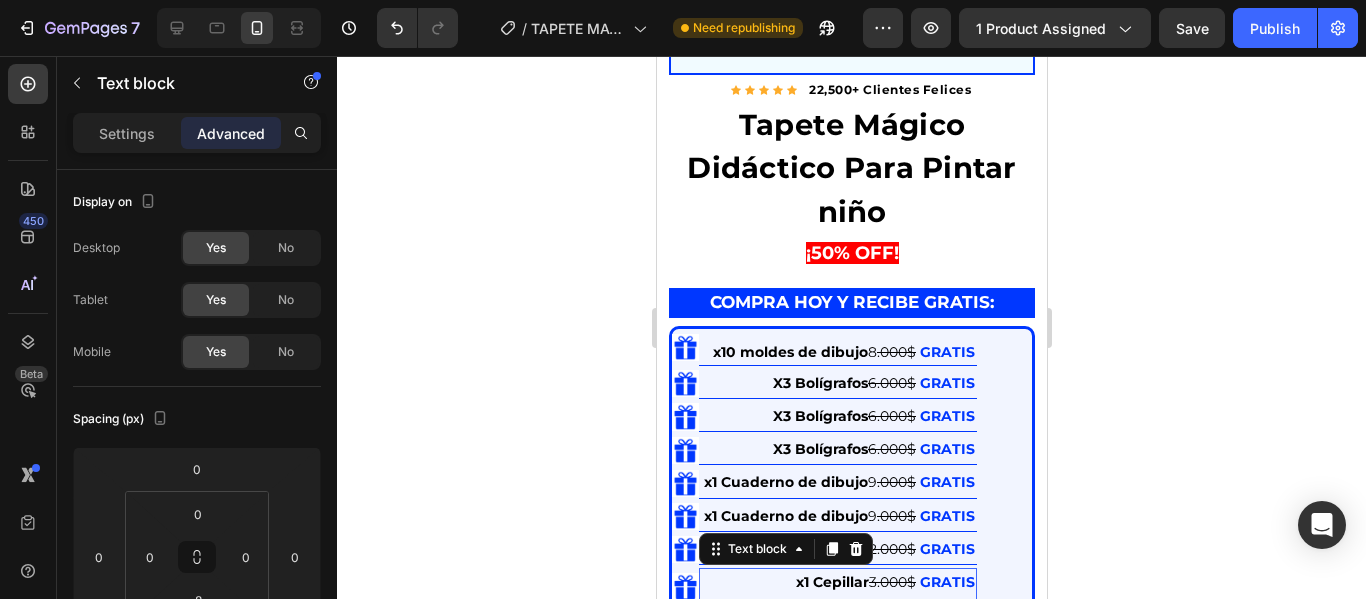 scroll, scrollTop: 400, scrollLeft: 0, axis: vertical 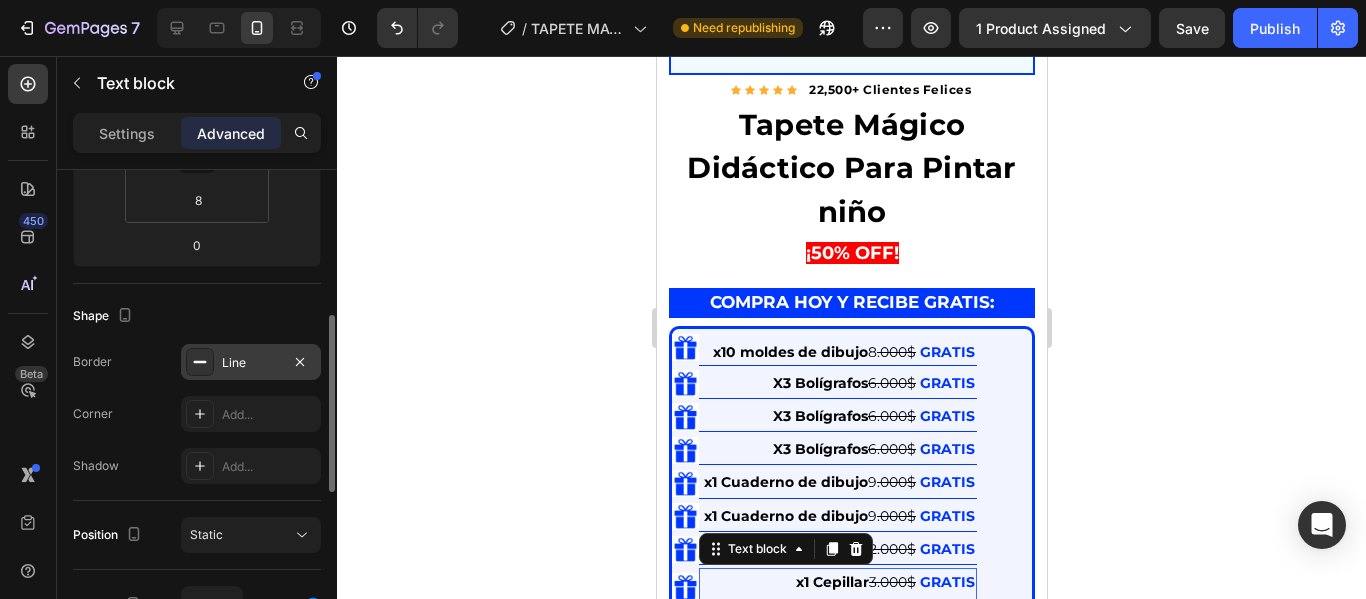 click on "Line" at bounding box center [251, 362] 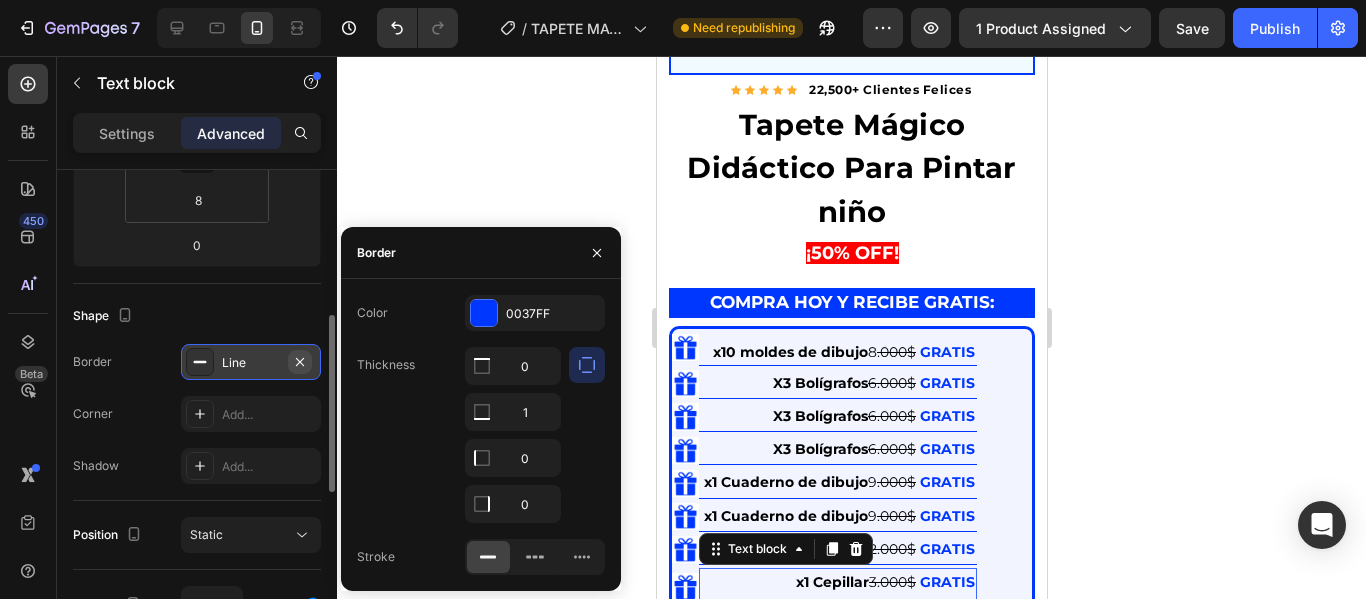 click 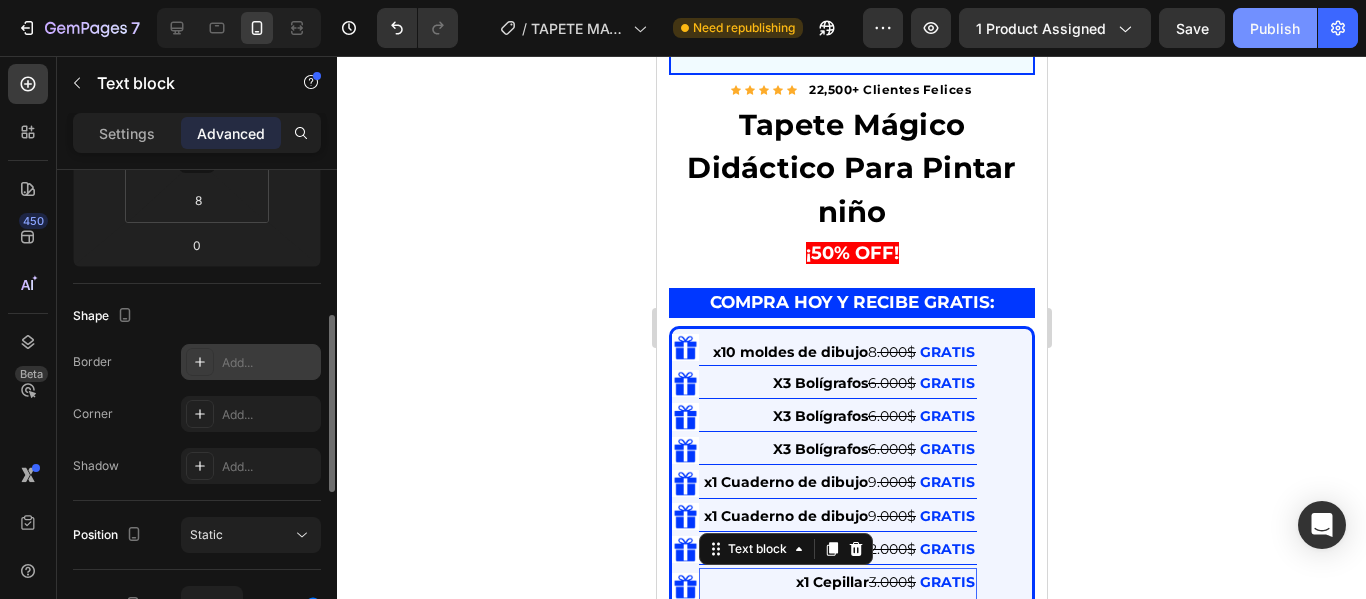 click on "Publish" 